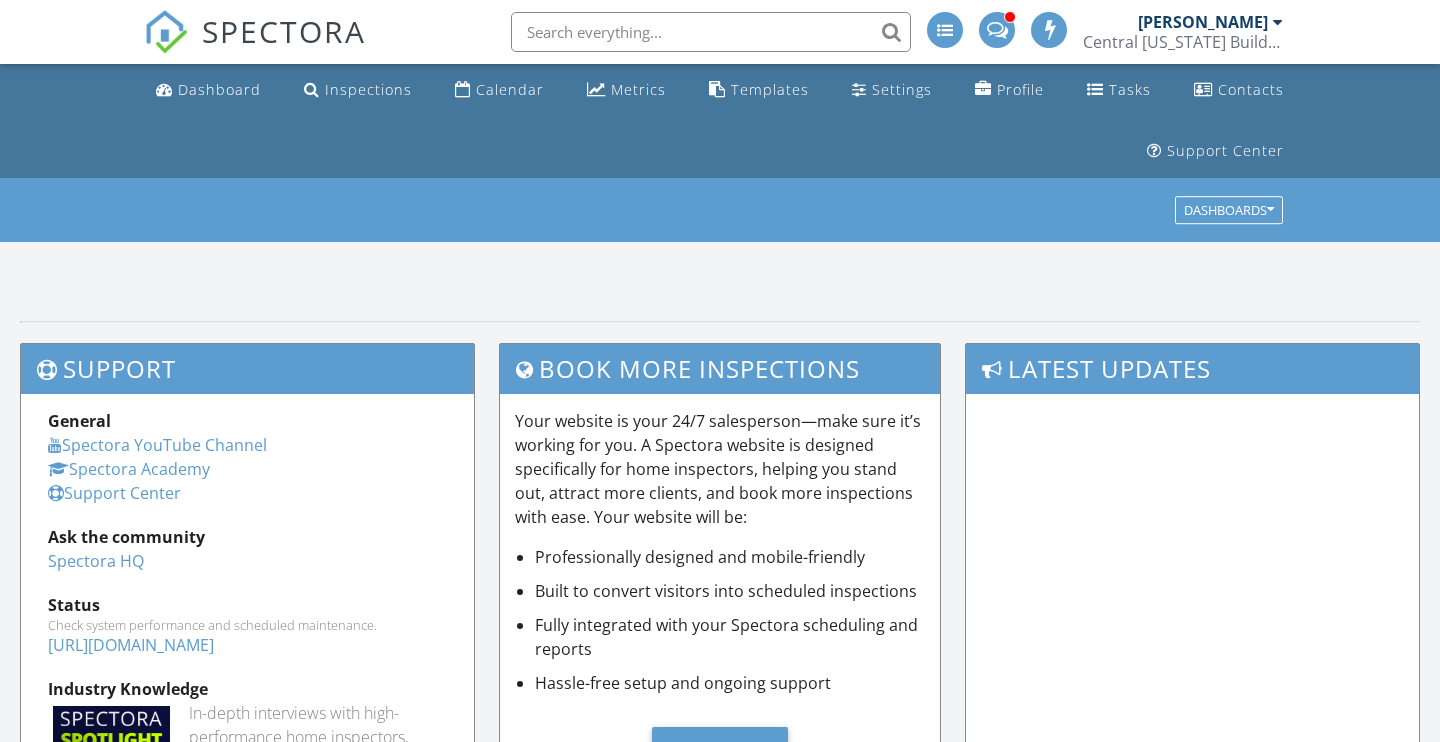 scroll, scrollTop: 0, scrollLeft: 0, axis: both 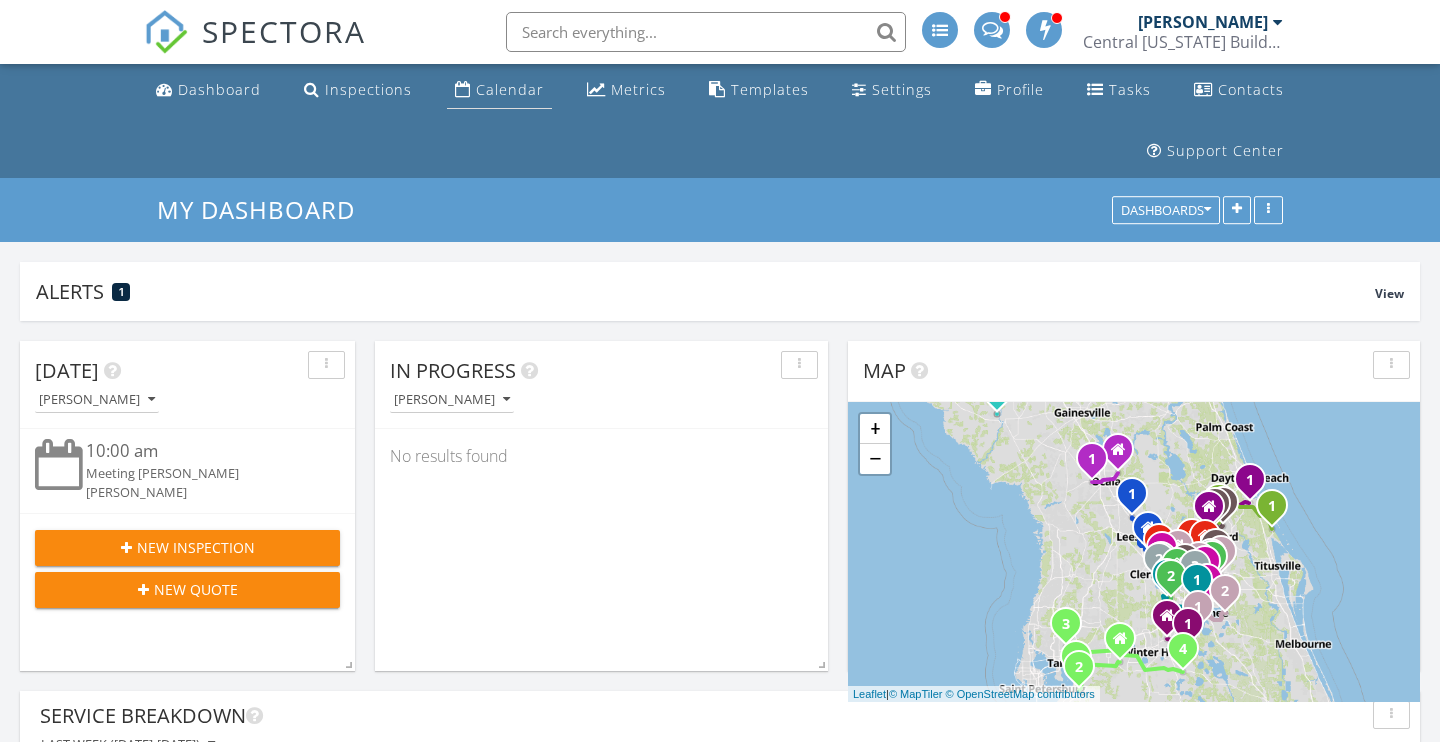 click on "Calendar" at bounding box center [510, 89] 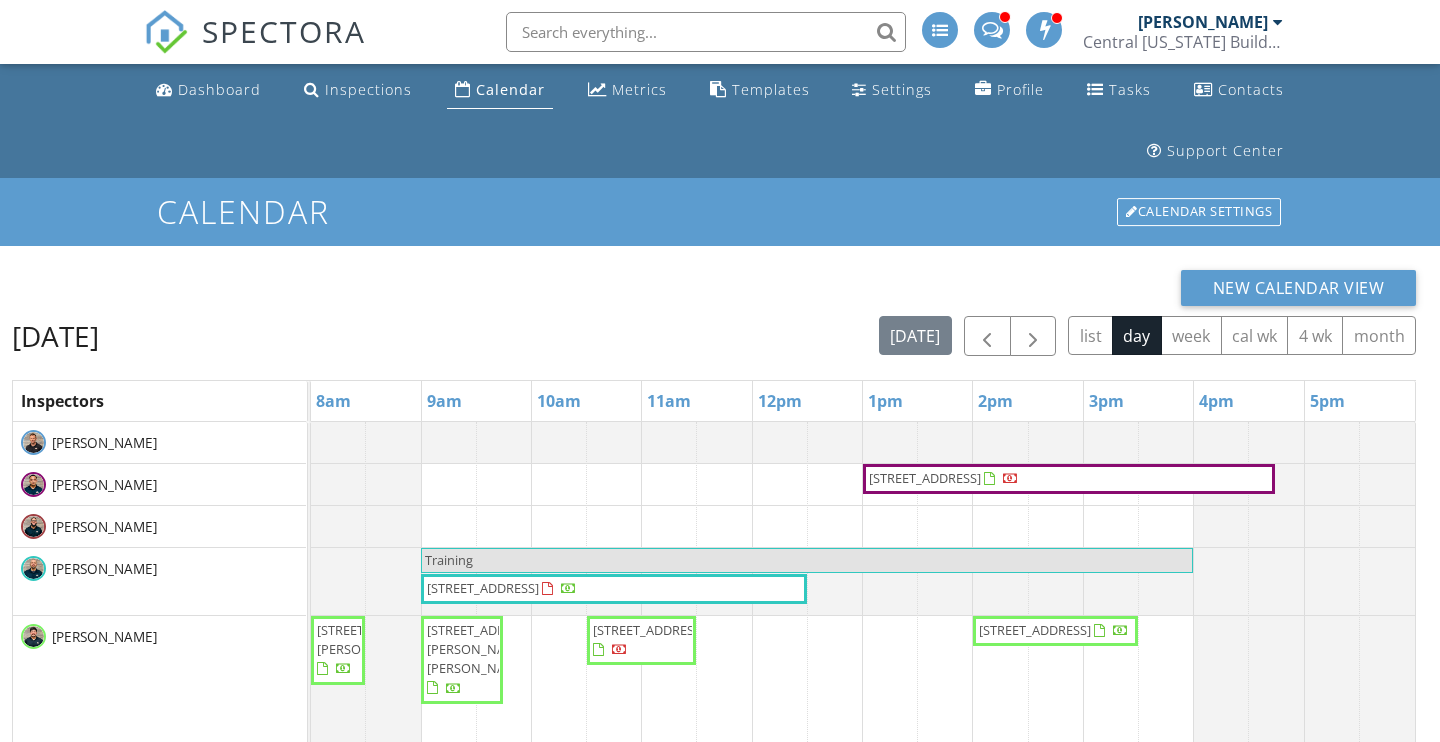 scroll, scrollTop: 0, scrollLeft: 0, axis: both 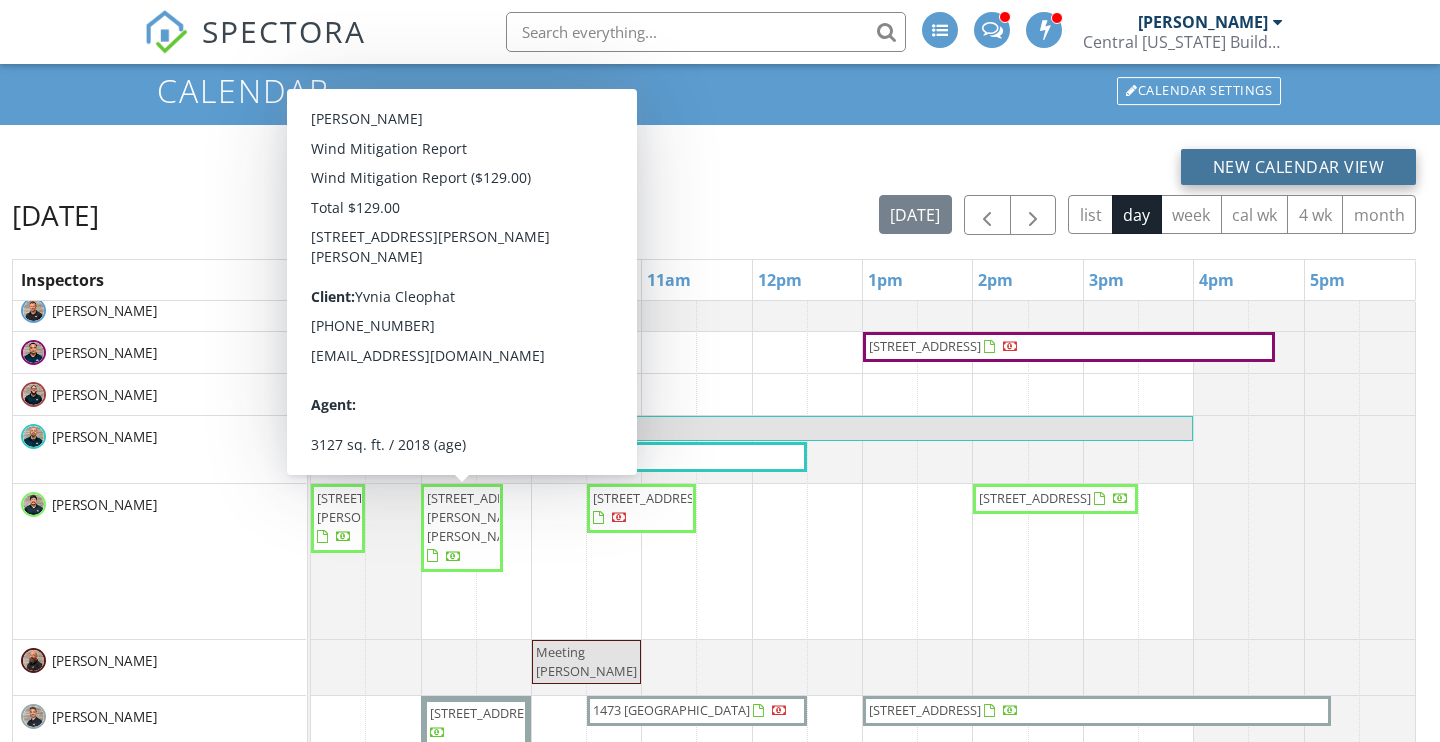 click on "New Calendar View" at bounding box center [1299, 167] 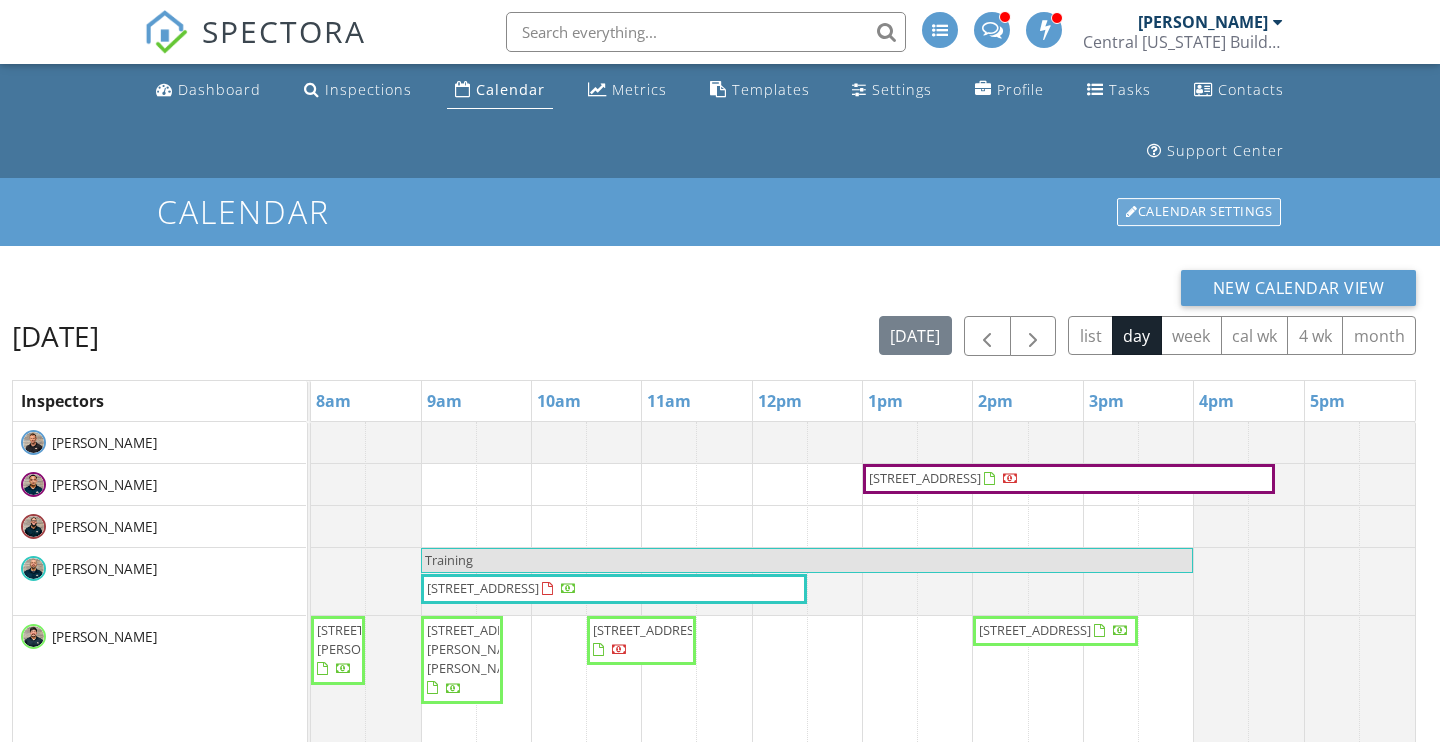 scroll, scrollTop: 0, scrollLeft: 0, axis: both 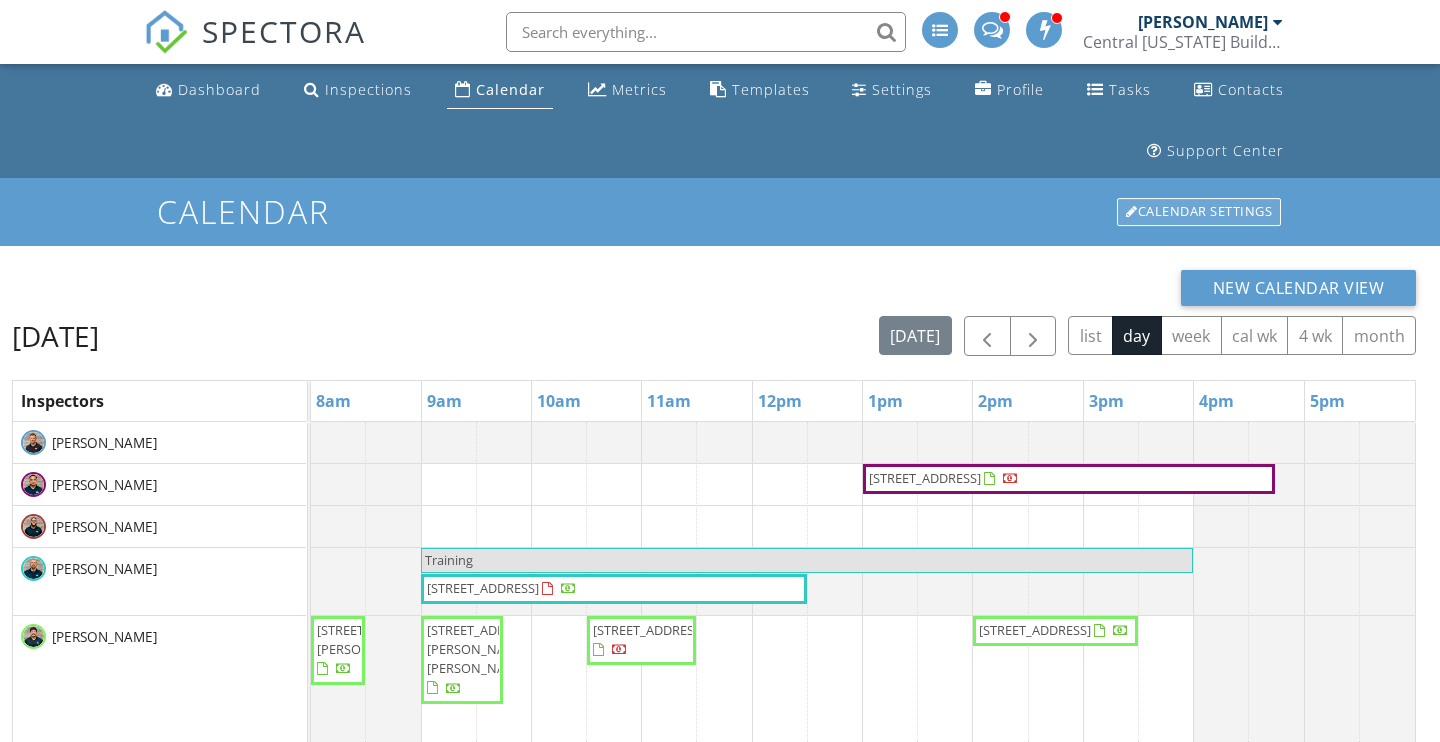 click on "Calendar Settings" at bounding box center [1199, 212] 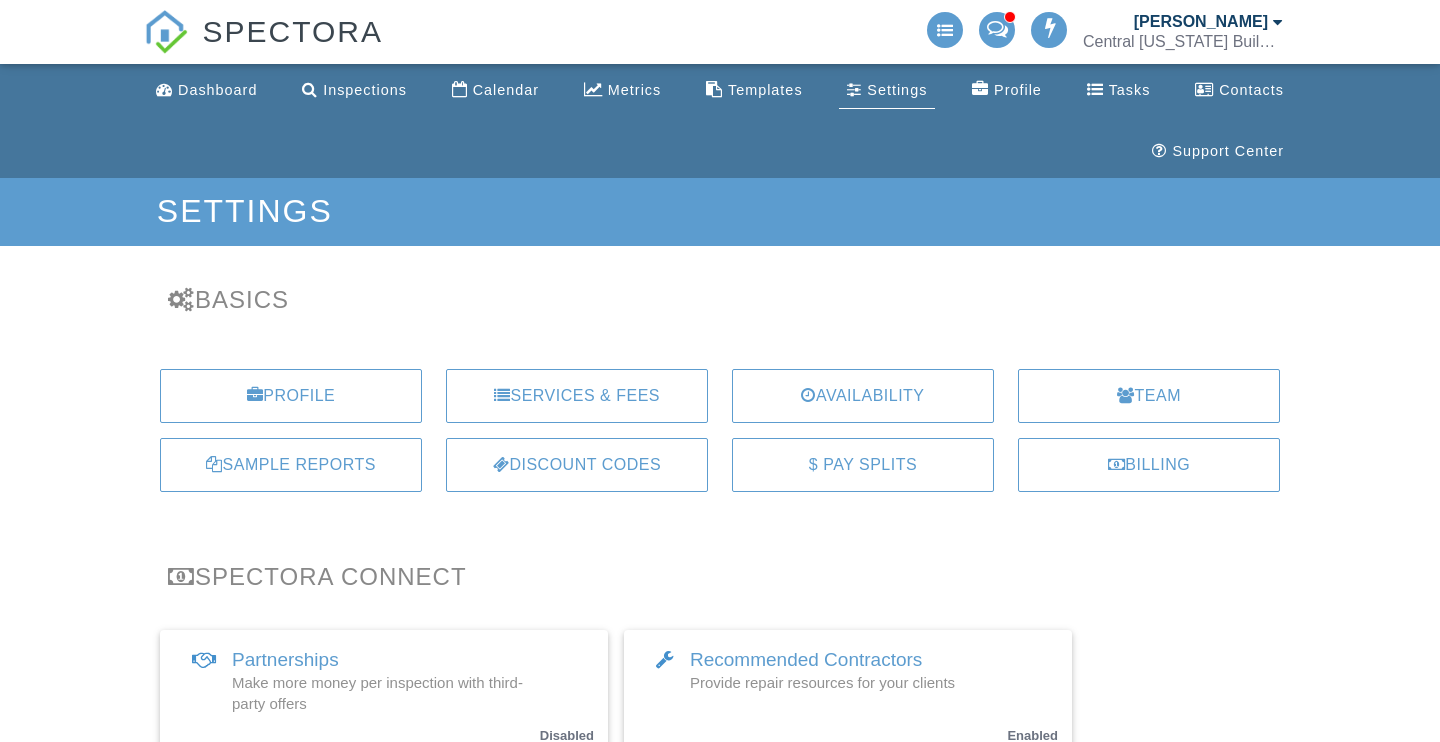 scroll, scrollTop: 0, scrollLeft: 0, axis: both 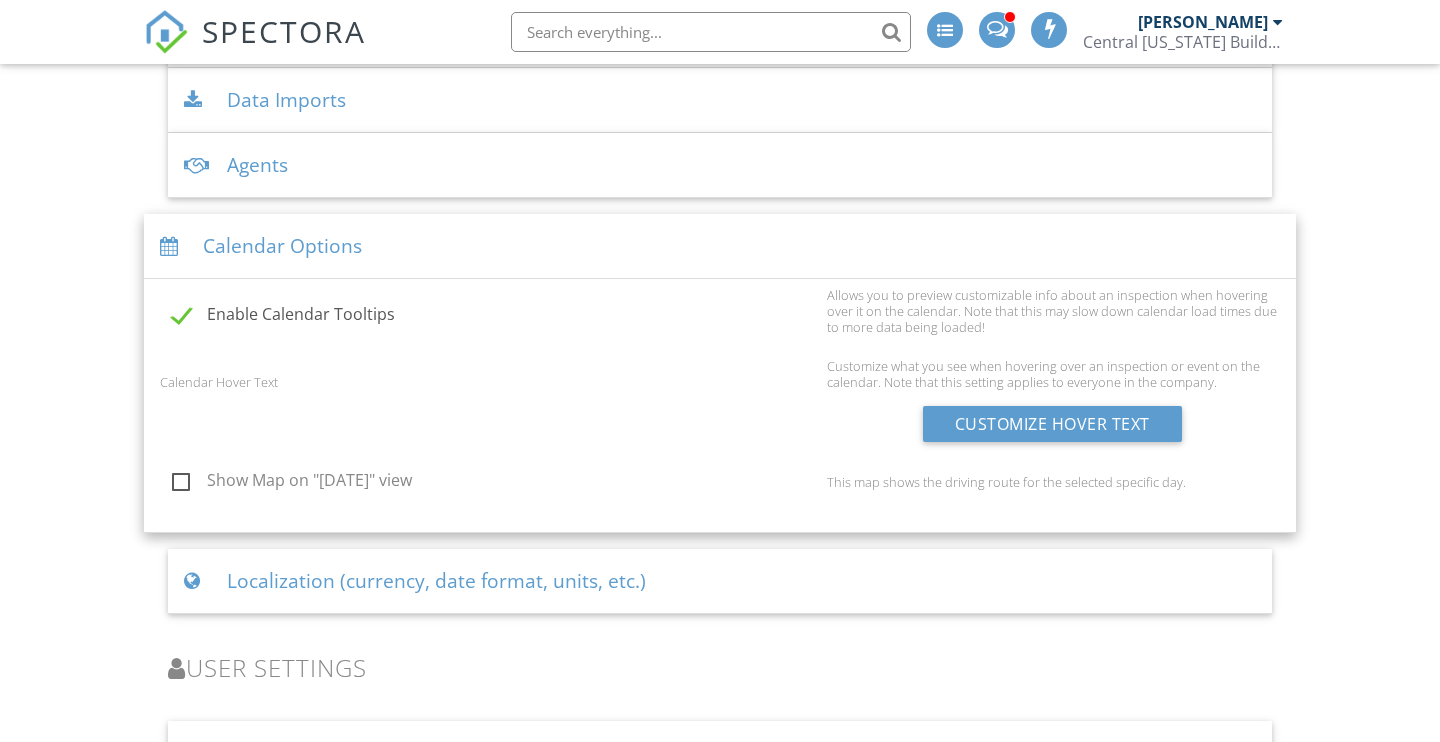 click on "Show Map on "Today" view" at bounding box center [493, 483] 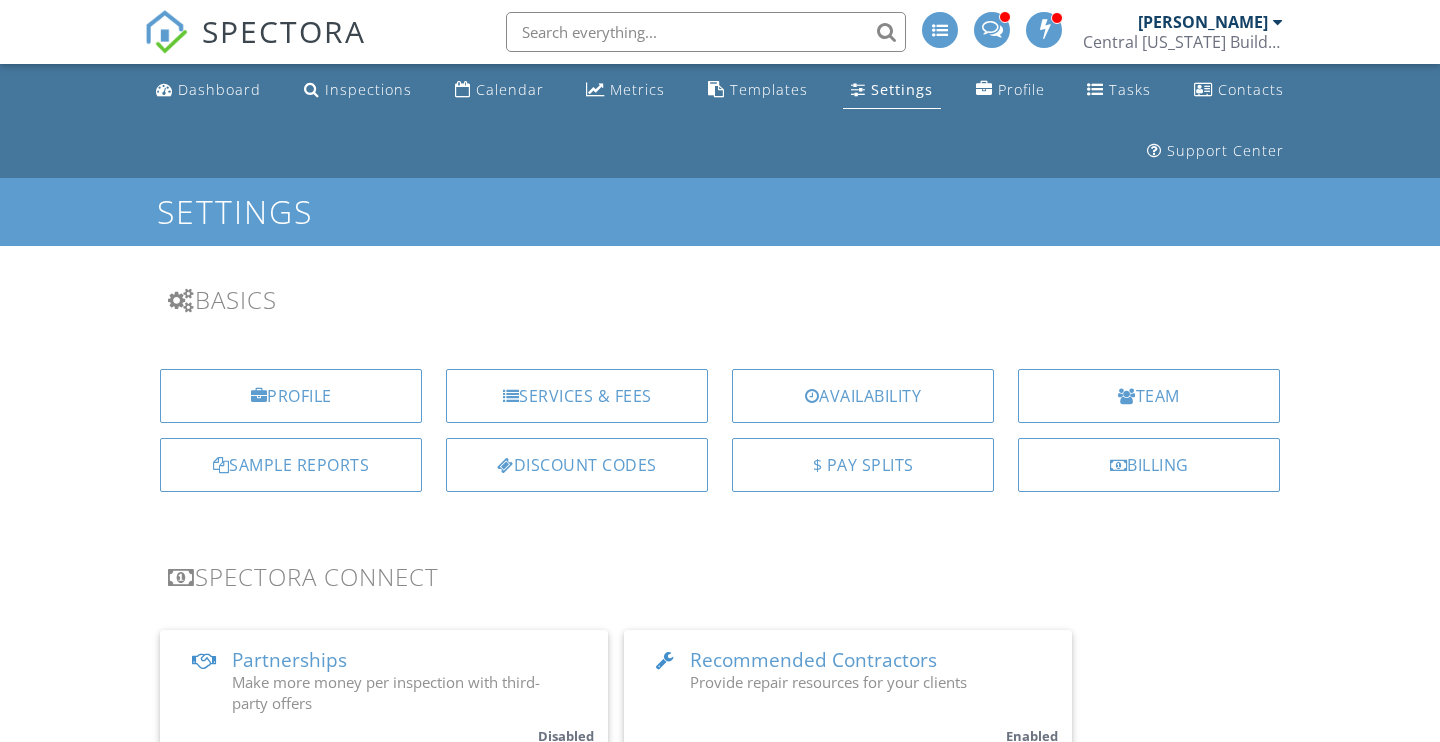 scroll, scrollTop: 0, scrollLeft: 0, axis: both 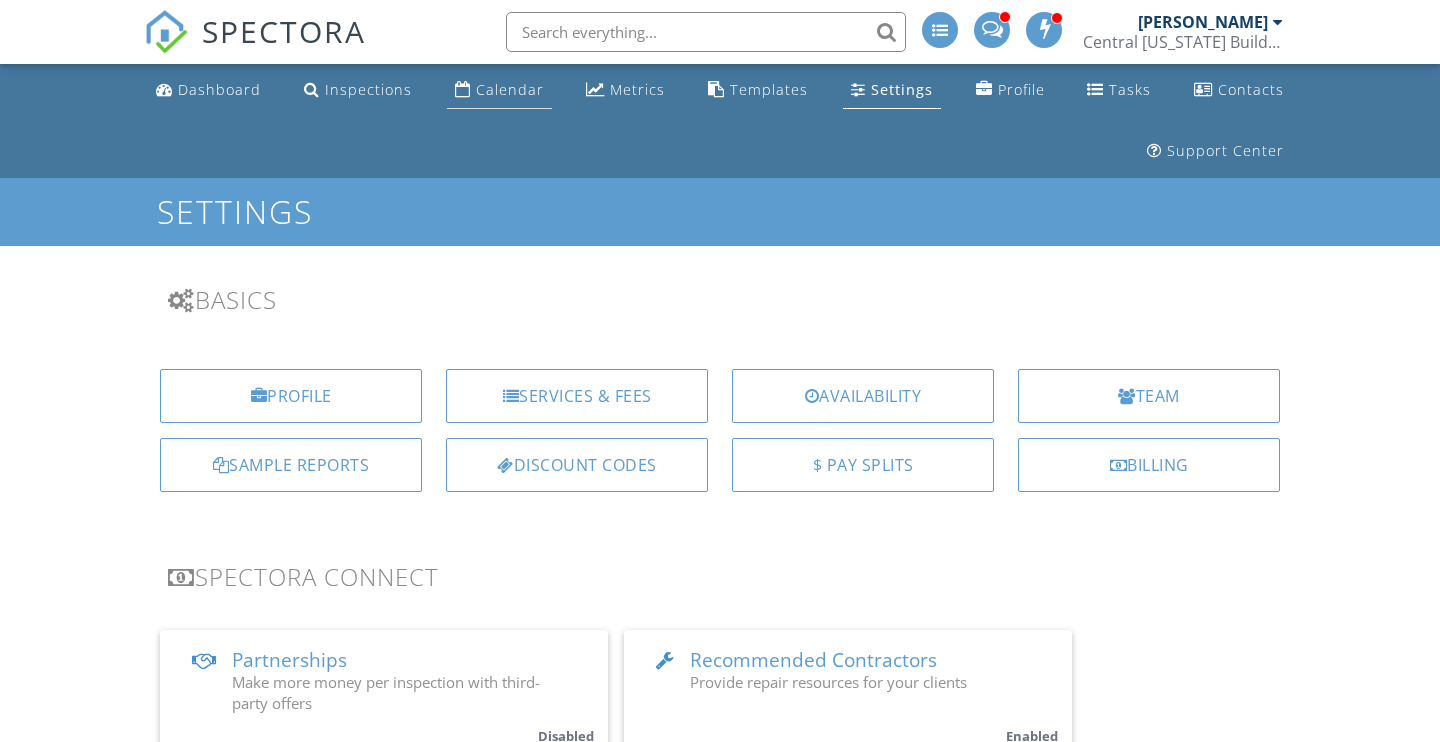 click on "Calendar" at bounding box center [510, 89] 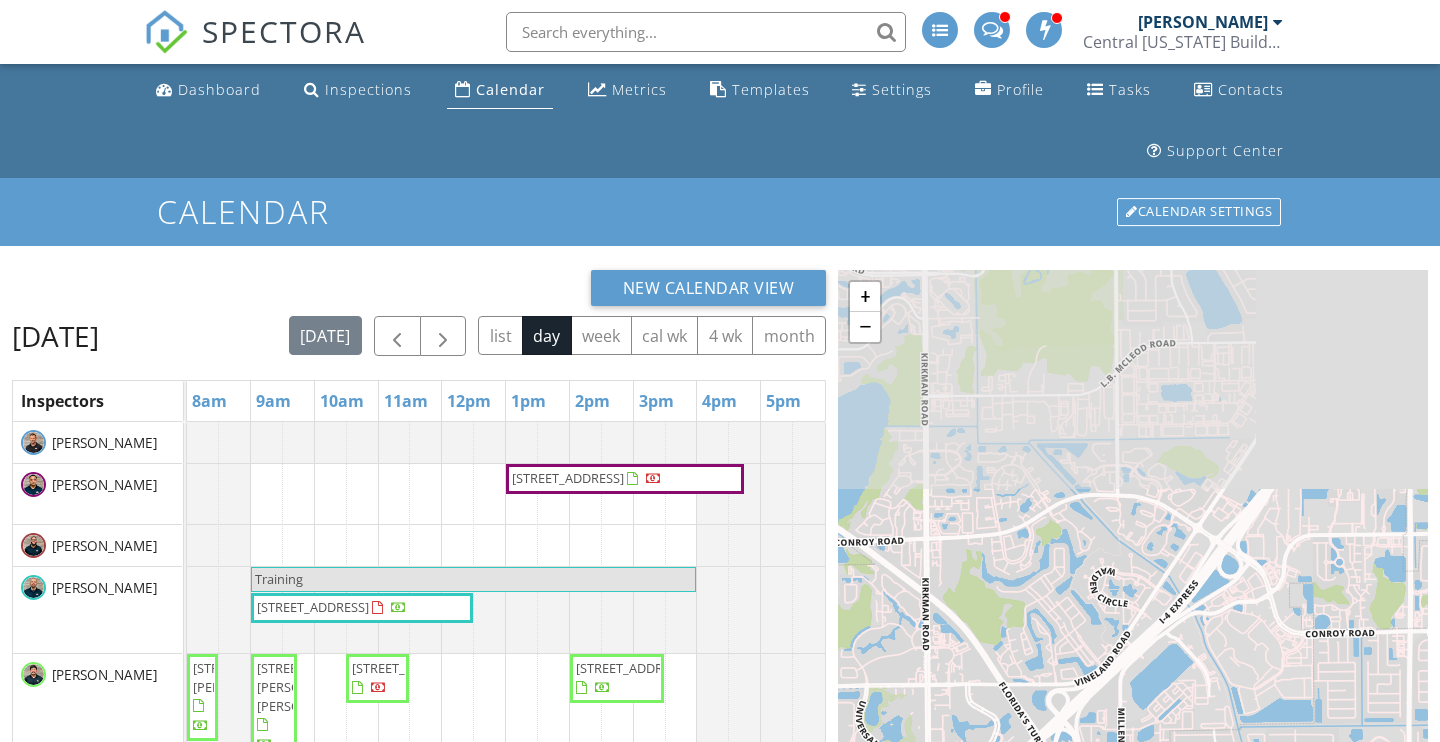 scroll, scrollTop: 0, scrollLeft: 0, axis: both 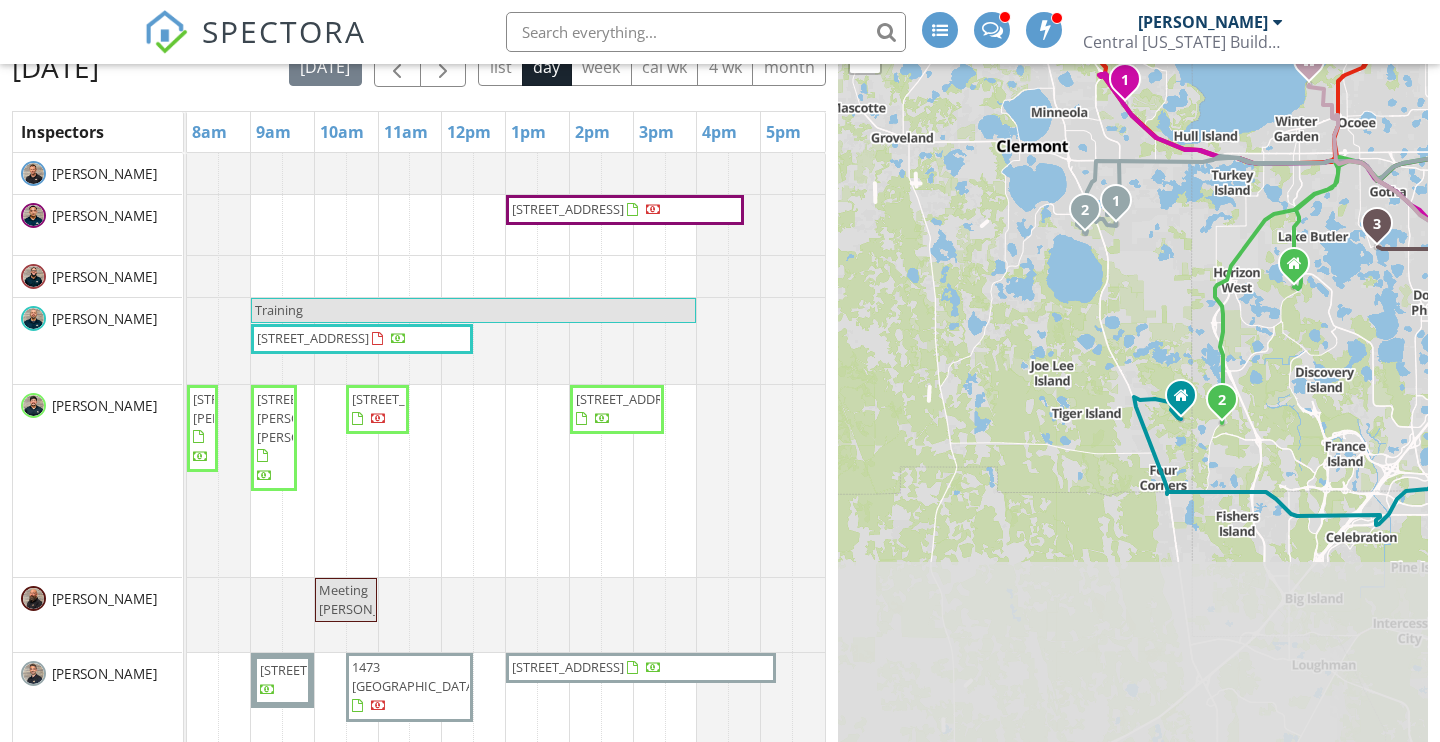 click on "1 1 1 2 3 4 1 2 3 1 1 2 3 1 1 2 3 4 1 2 1 2 1 1 1 2 1 + − Northeast 212 Avenue 0.0 m, 0 s Head east on Northeast 212 Avenue 0 m You have arrived at your destination, straight ahead 0 m Johnson Avenue East, Lake Marion Creek Drive 23.4 km, 26 min Head east on Old Haines City Lake Alfred Road 250 m Turn right onto Fletcher Trailer Park Road 600 m Turn left onto US 17 4.5 km Turn left onto 17th Street (US 17) 800 m Turn right onto Johnson Avenue East (CR 580) 6 km Turn right onto Lake Marion Creek Road 3.5 km Turn left onto Midway Road 150 m Continue onto Eastway Road 150 m Continue left onto McMan Road 1.5 km Turn right onto Eastway Road 90 m Continue onto Lake Marion Creek Drive 4 km Turn right onto Pacific Road 900 m Turn left onto Cinnamon Drive 300 m You have arrived at your destination, on the left 0 m US 27, Lake Hatchineha Road 28.5 km, 32 min Head east on Old Haines City Lake Alfred Road 250 m Turn right onto Fletcher Trailer Park Road 600 m Turn left onto US 17 2 km Take the ramp 400 m 6 km 1.5 km" at bounding box center [1133, 395] 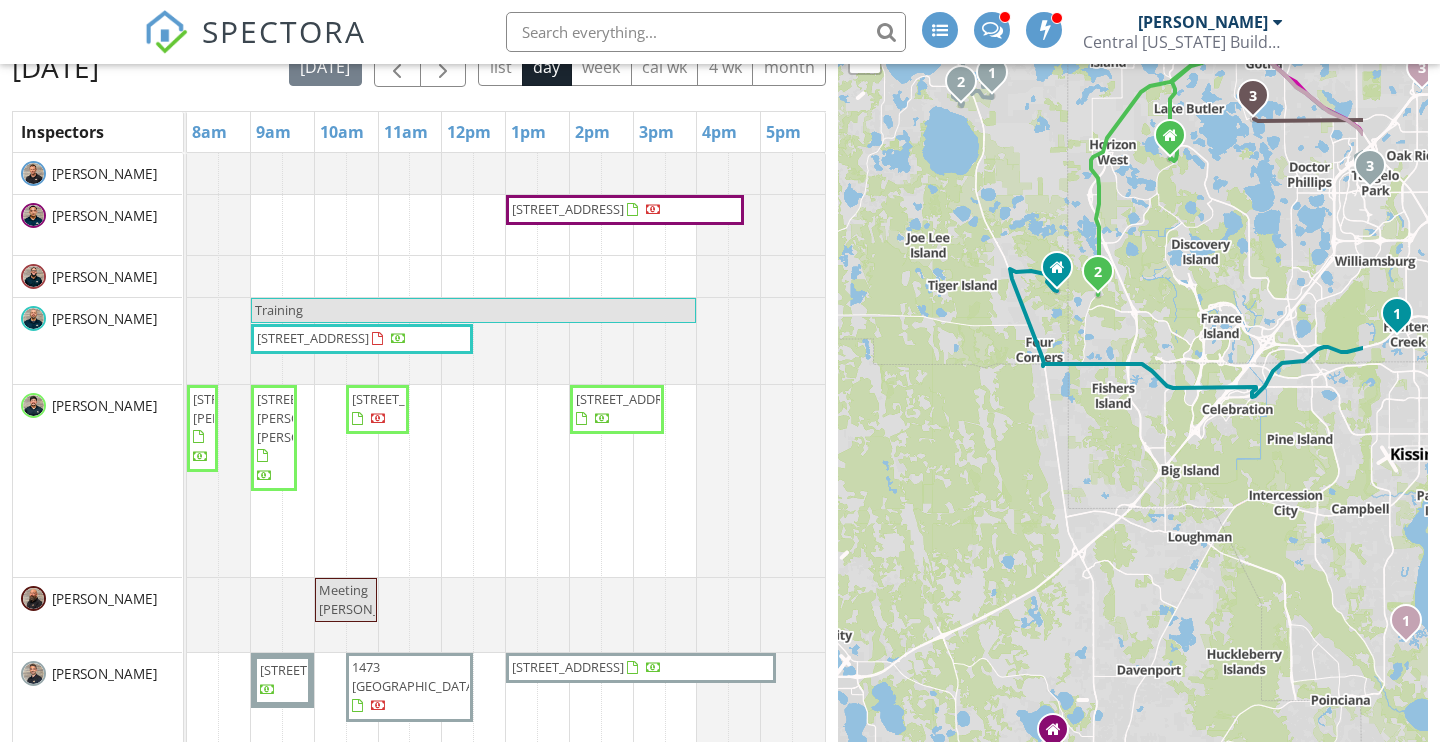 click on "1 1 1 2 3 4 1 2 3 1 1 2 3 1 1 2 3 4 1 2 1 2 1 1 1 2 1 + − Northeast 212 Avenue 0.0 m, 0 s Head east on Northeast 212 Avenue 0 m You have arrived at your destination, straight ahead 0 m Johnson Avenue East, Lake Marion Creek Drive 23.4 km, 26 min Head east on Old Haines City Lake Alfred Road 250 m Turn right onto Fletcher Trailer Park Road 600 m Turn left onto US 17 4.5 km Turn left onto 17th Street (US 17) 800 m Turn right onto Johnson Avenue East (CR 580) 6 km Turn right onto Lake Marion Creek Road 3.5 km Turn left onto Midway Road 150 m Continue onto Eastway Road 150 m Continue left onto McMan Road 1.5 km Turn right onto Eastway Road 90 m Continue onto Lake Marion Creek Drive 4 km Turn right onto Pacific Road 900 m Turn left onto Cinnamon Drive 300 m You have arrived at your destination, on the left 0 m US 27, Lake Hatchineha Road 28.5 km, 32 min Head east on Old Haines City Lake Alfred Road 250 m Turn right onto Fletcher Trailer Park Road 600 m Turn left onto US 17 2 km Take the ramp 400 m 6 km 1.5 km" at bounding box center [1133, 395] 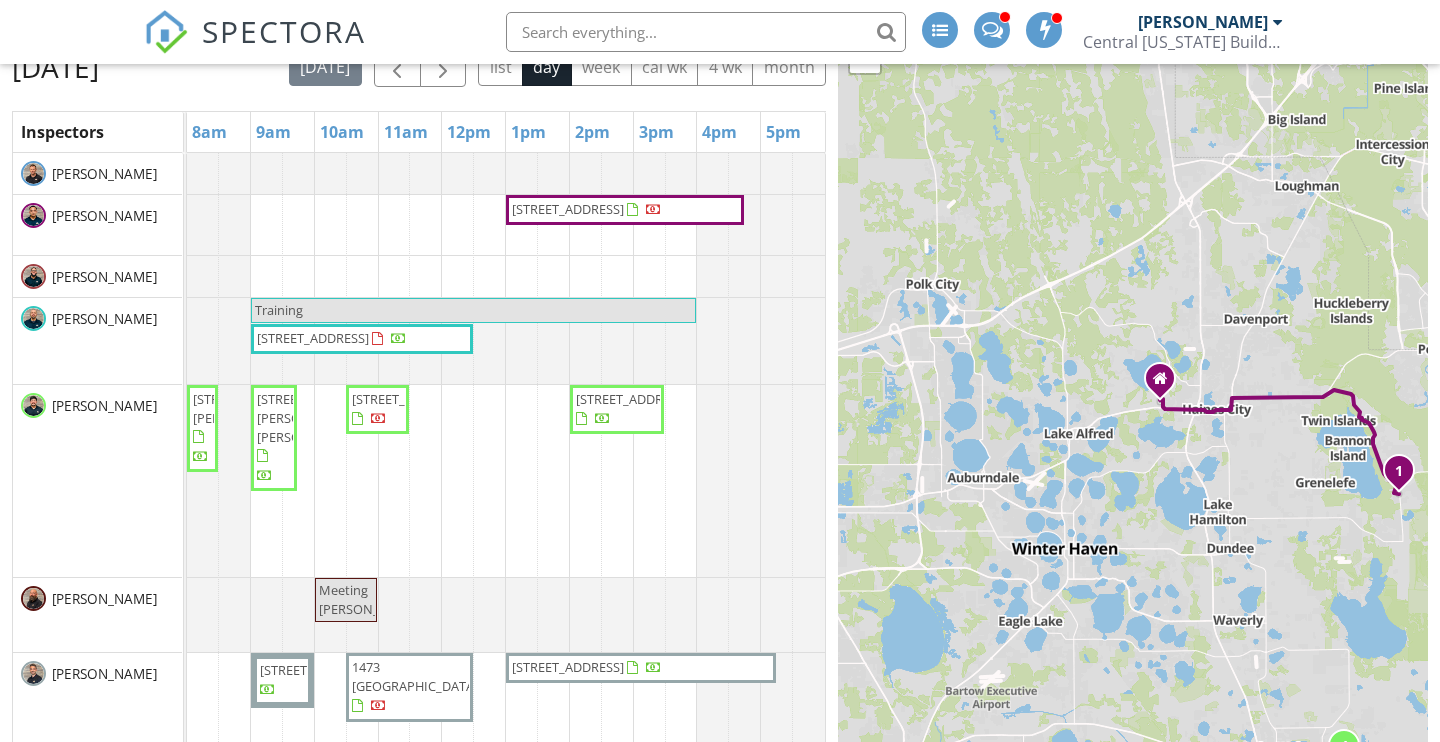 click on "SPECTORA
Andrew Snook
Central Florida Building Inspectors
Role:
Inspector
Change Role
Dashboard
New Inspection
Inspections
Calendar
Template Editor
Contacts
Automations
Team
Metrics
Payments
Data Exports
Time Tracking
Billing
Conversations
Tasks
Reporting
Advanced
Equipment
Settings
What's New
Sign Out
Change Active Role
Your account has more than one possible role. Please choose how you'd like to view the site:
Company/Agency
City
Role
Dashboard
Inspections
Calendar
Metrics
Templates
Settings
Profile
Tasks
Contacts
Support Center" at bounding box center [720, 266] 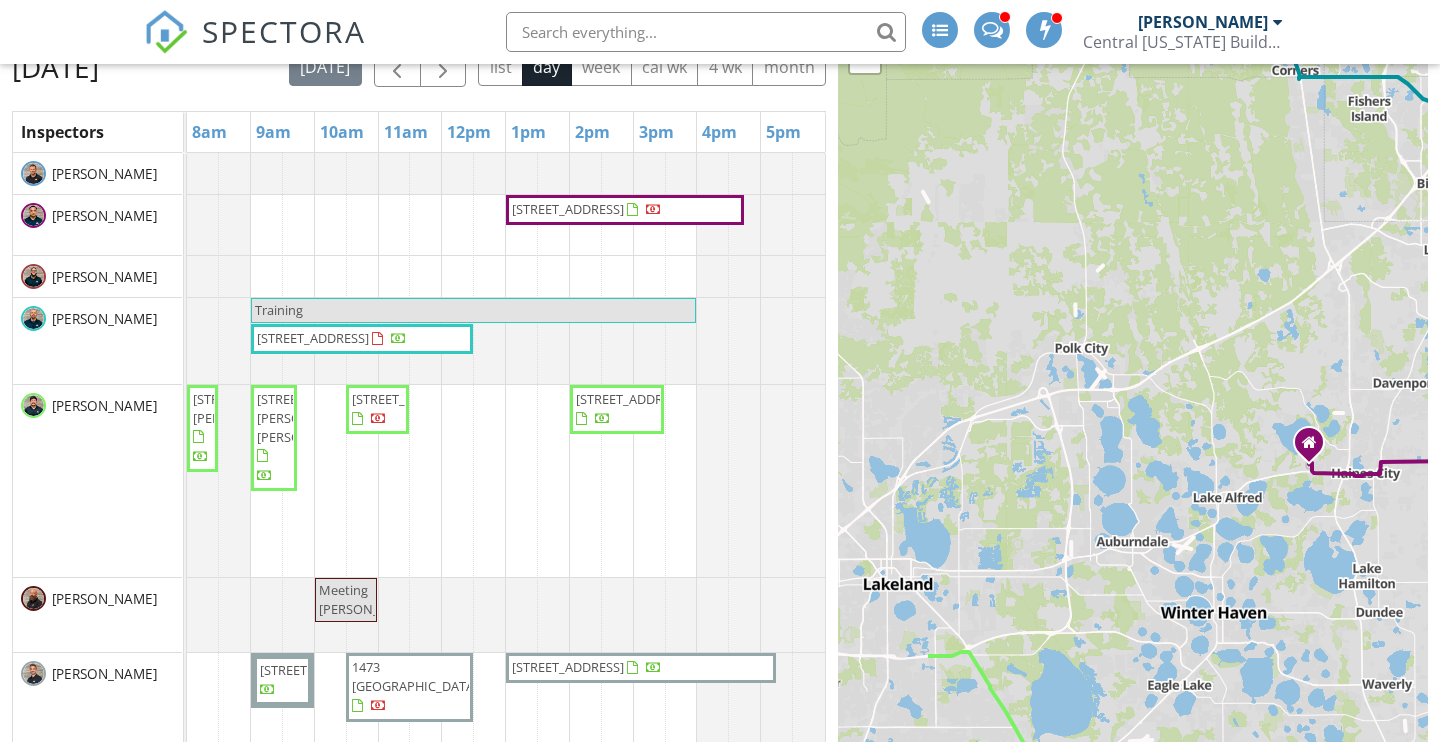 click on "1 1 1 2 3 4 1 2 3 1 1 2 3 1 1 2 3 4 1 2 1 2 1 1 1 2 1 + − Northeast 212 Avenue 0.0 m, 0 s Head east on Northeast 212 Avenue 0 m You have arrived at your destination, straight ahead 0 m Johnson Avenue East, Lake Marion Creek Drive 23.4 km, 26 min Head east on Old Haines City Lake Alfred Road 250 m Turn right onto Fletcher Trailer Park Road 600 m Turn left onto US 17 4.5 km Turn left onto 17th Street (US 17) 800 m Turn right onto Johnson Avenue East (CR 580) 6 km Turn right onto Lake Marion Creek Road 3.5 km Turn left onto Midway Road 150 m Continue onto Eastway Road 150 m Continue left onto McMan Road 1.5 km Turn right onto Eastway Road 90 m Continue onto Lake Marion Creek Drive 4 km Turn right onto Pacific Road 900 m Turn left onto Cinnamon Drive 300 m You have arrived at your destination, on the left 0 m US 27, Lake Hatchineha Road 28.5 km, 32 min Head east on Old Haines City Lake Alfred Road 250 m Turn right onto Fletcher Trailer Park Road 600 m Turn left onto US 17 2 km Take the ramp 400 m 6 km 1.5 km" at bounding box center (1133, 395) 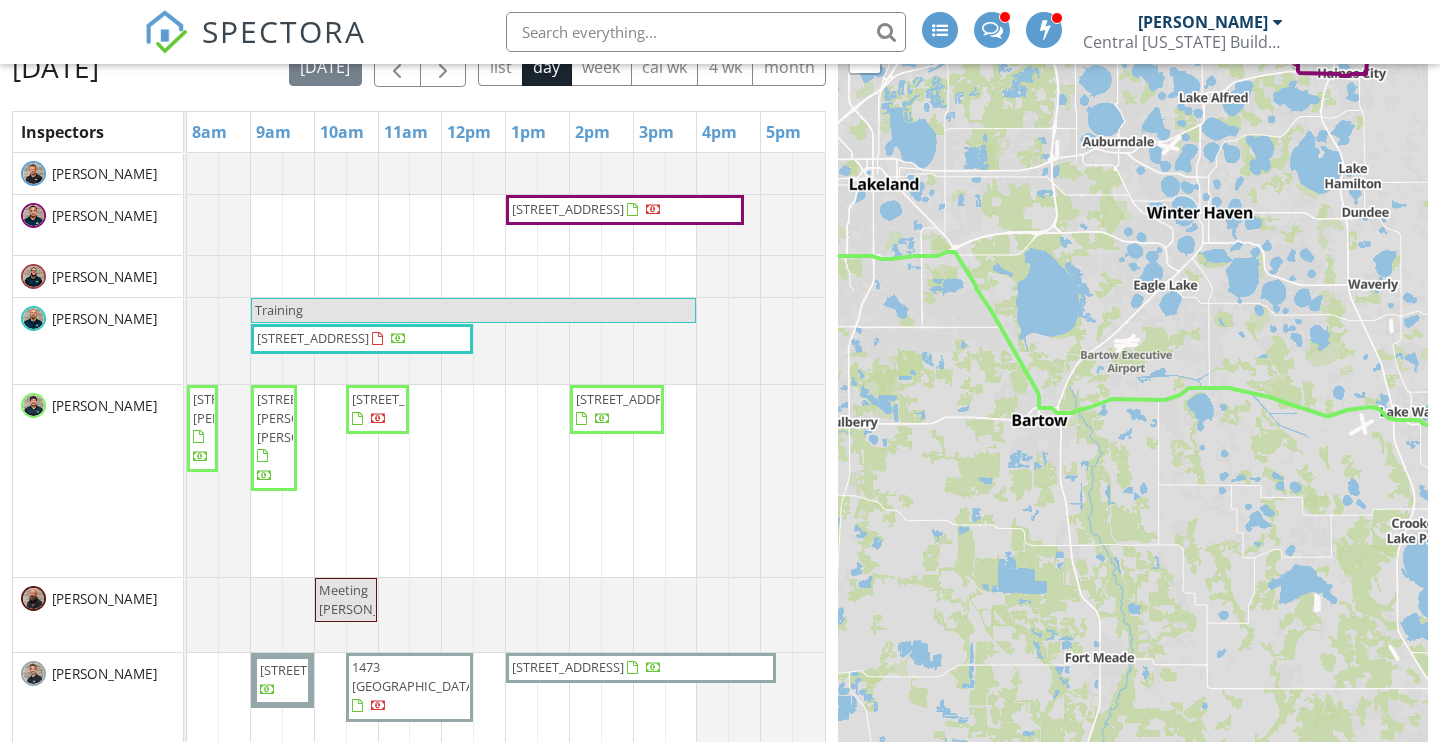 click on "SPECTORA
Andrew Snook
Central Florida Building Inspectors
Role:
Inspector
Change Role
Dashboard
New Inspection
Inspections
Calendar
Template Editor
Contacts
Automations
Team
Metrics
Payments
Data Exports
Time Tracking
Billing
Conversations
Tasks
Reporting
Advanced
Equipment
Settings
What's New
Sign Out
Change Active Role
Your account has more than one possible role. Please choose how you'd like to view the site:
Company/Agency
City
Role
Dashboard
Inspections
Calendar
Metrics
Templates
Settings
Profile
Tasks
Contacts
Support Center" at bounding box center [720, 266] 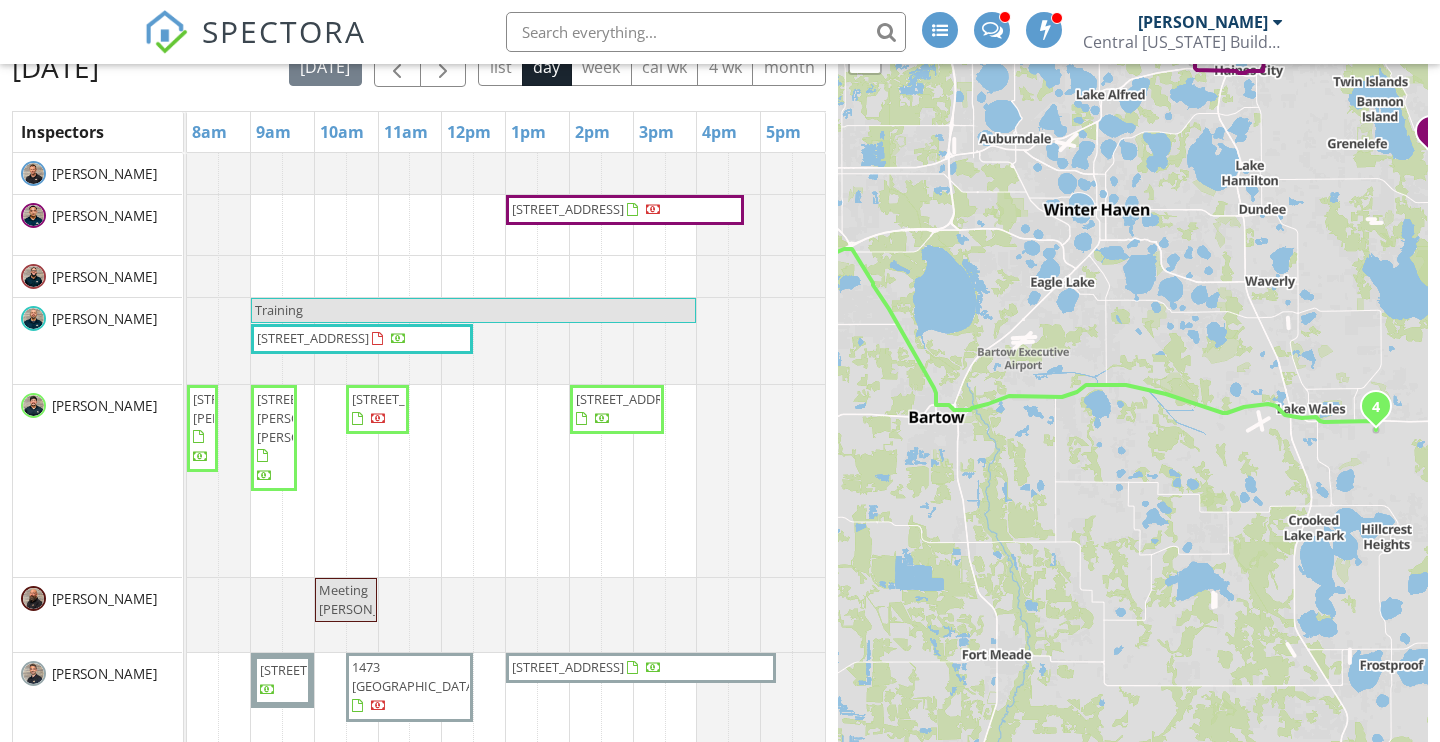 click on "1 1 1 2 3 4 1 2 3 1 1 2 3 1 1 2 3 4 1 2 1 2 1 1 1 2 1 + − Northeast 212 Avenue 0.0 m, 0 s Head east on Northeast 212 Avenue 0 m You have arrived at your destination, straight ahead 0 m Johnson Avenue East, Lake Marion Creek Drive 23.4 km, 26 min Head east on Old Haines City Lake Alfred Road 250 m Turn right onto Fletcher Trailer Park Road 600 m Turn left onto US 17 4.5 km Turn left onto 17th Street (US 17) 800 m Turn right onto Johnson Avenue East (CR 580) 6 km Turn right onto Lake Marion Creek Road 3.5 km Turn left onto Midway Road 150 m Continue onto Eastway Road 150 m Continue left onto McMan Road 1.5 km Turn right onto Eastway Road 90 m Continue onto Lake Marion Creek Drive 4 km Turn right onto Pacific Road 900 m Turn left onto Cinnamon Drive 300 m You have arrived at your destination, on the left 0 m US 27, Lake Hatchineha Road 28.5 km, 32 min Head east on Old Haines City Lake Alfred Road 250 m Turn right onto Fletcher Trailer Park Road 600 m Turn left onto US 17 2 km Take the ramp 400 m 6 km 1.5 km" at bounding box center [1133, 395] 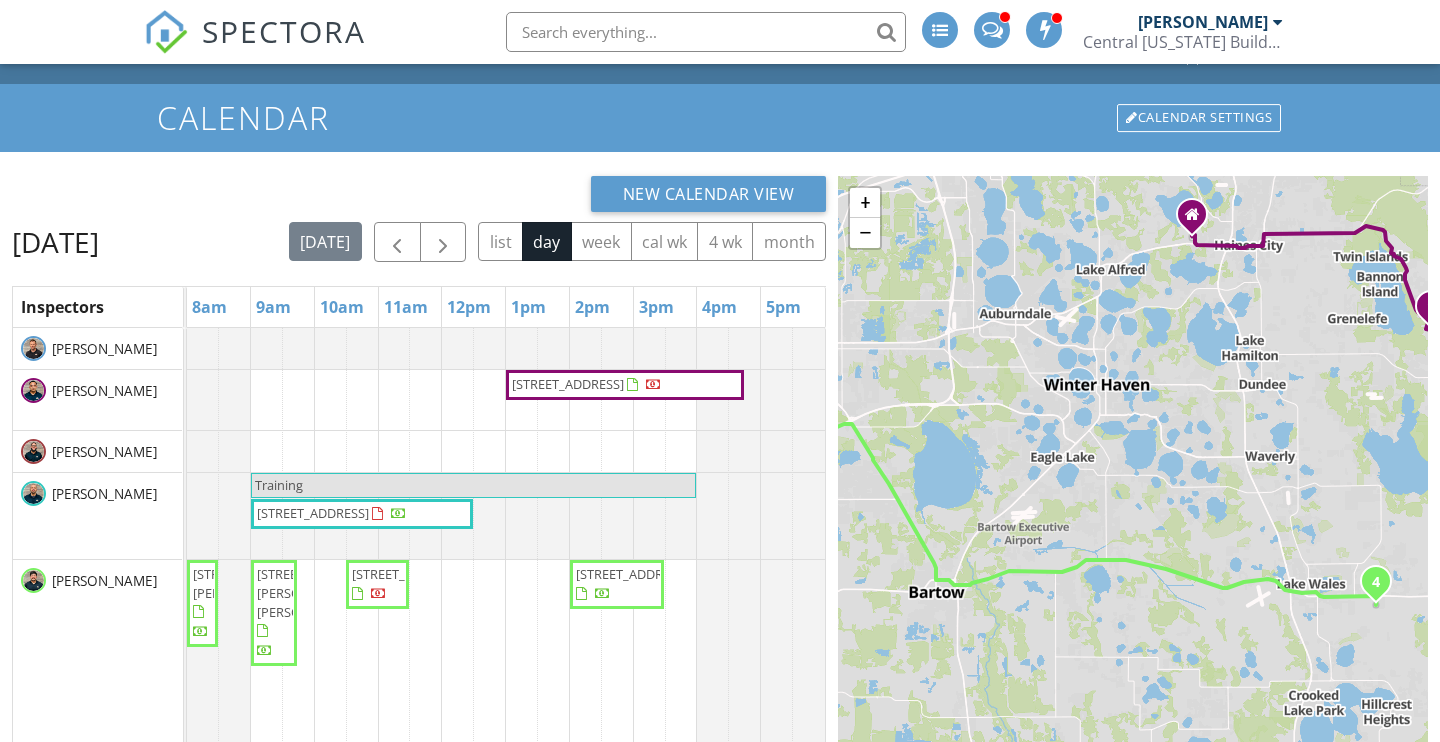 scroll, scrollTop: 88, scrollLeft: 0, axis: vertical 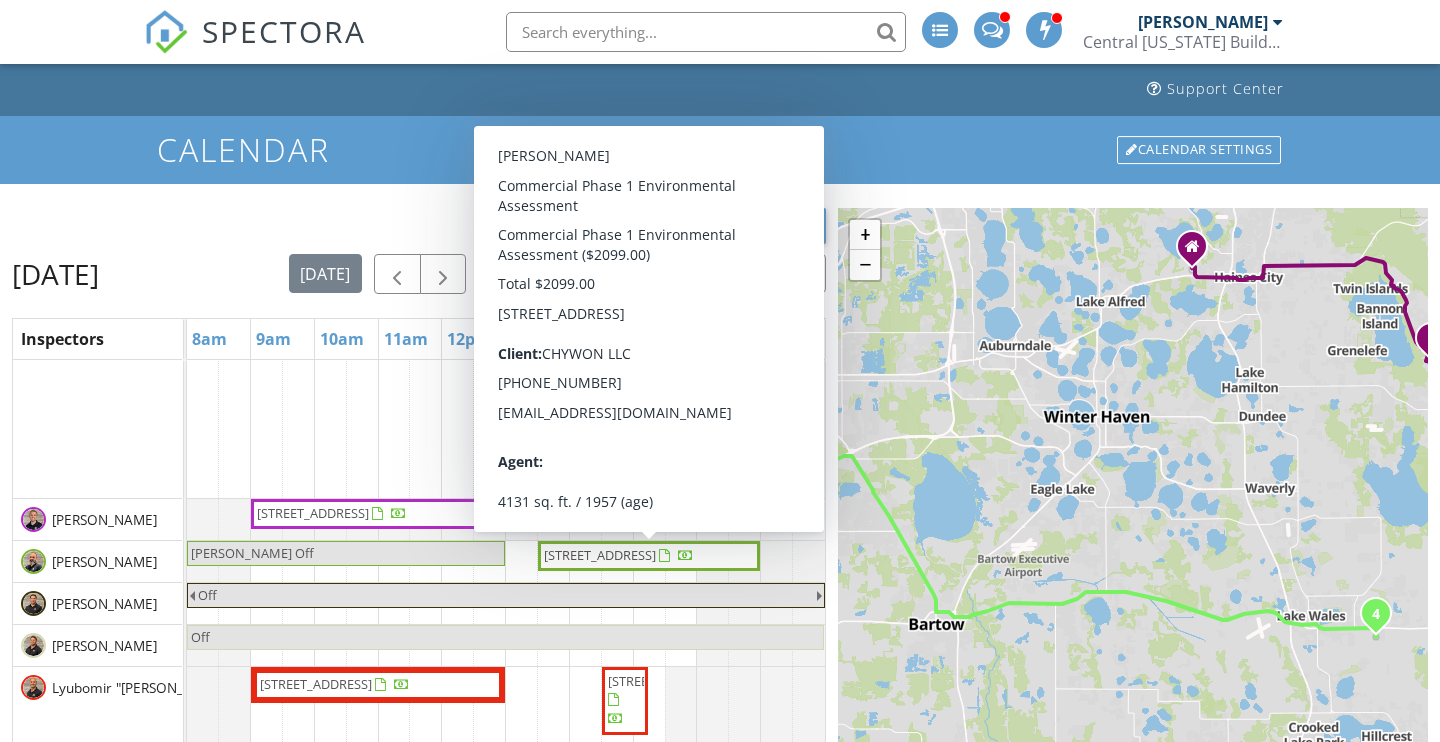 click on "142 US-1, Oak Hill 32759" at bounding box center (600, 555) 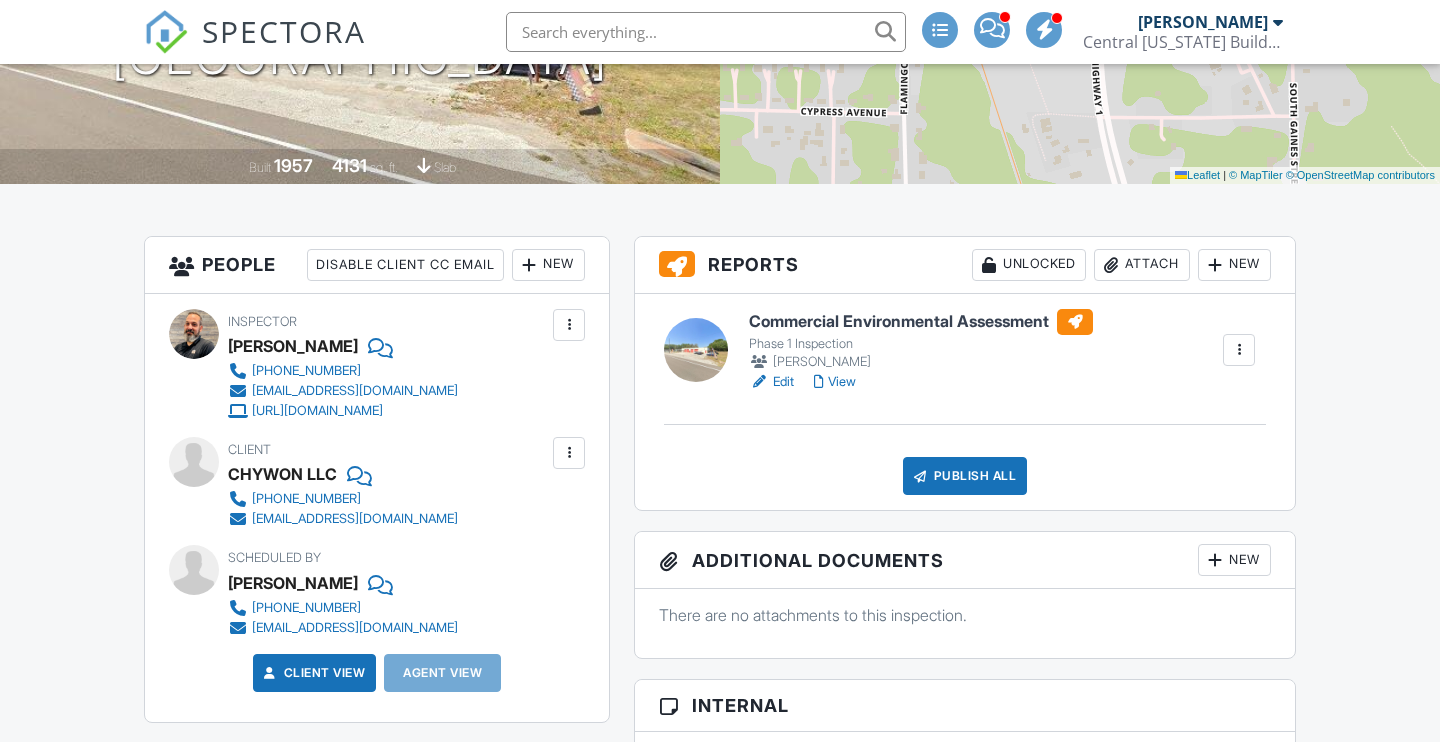 scroll, scrollTop: 412, scrollLeft: 0, axis: vertical 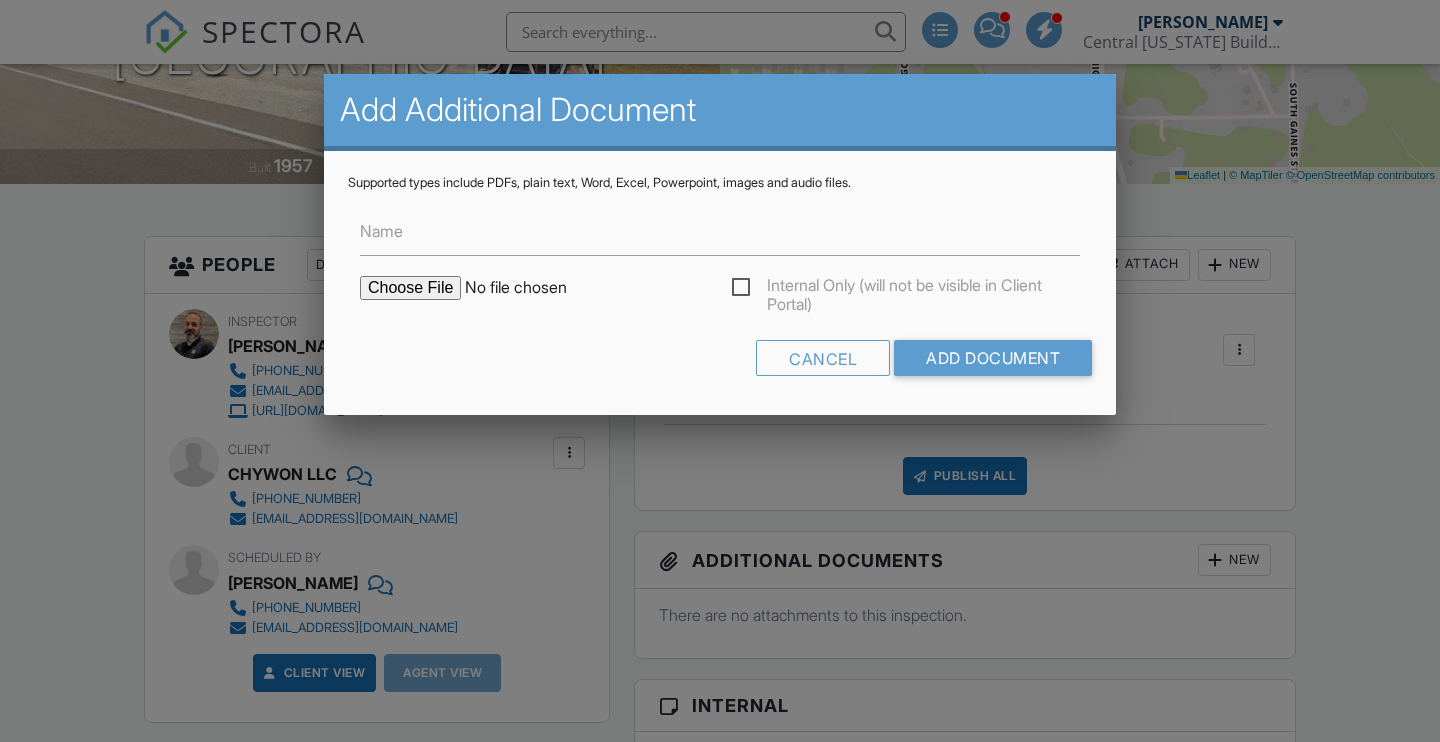 click on "Internal Only (will not be visible in Client Portal)" at bounding box center (906, 288) 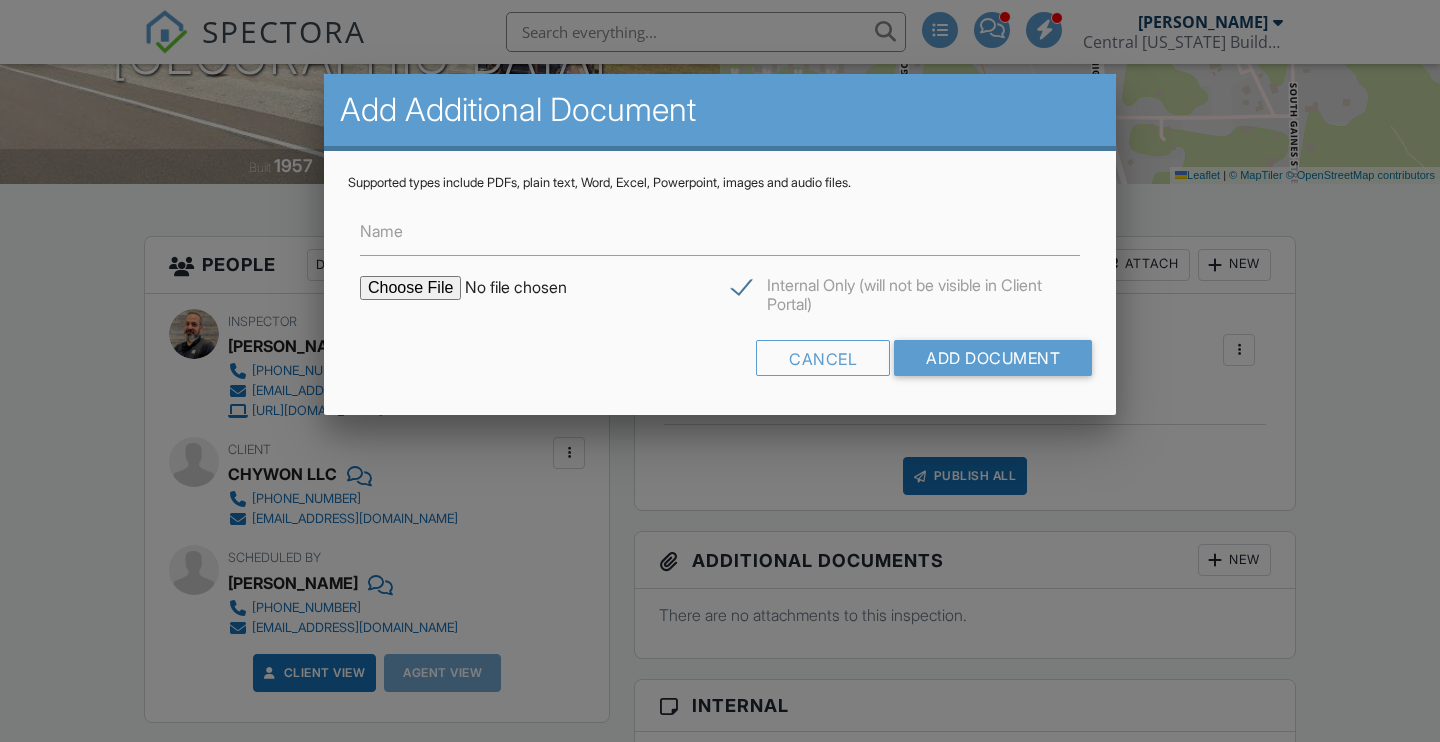 click at bounding box center (530, 288) 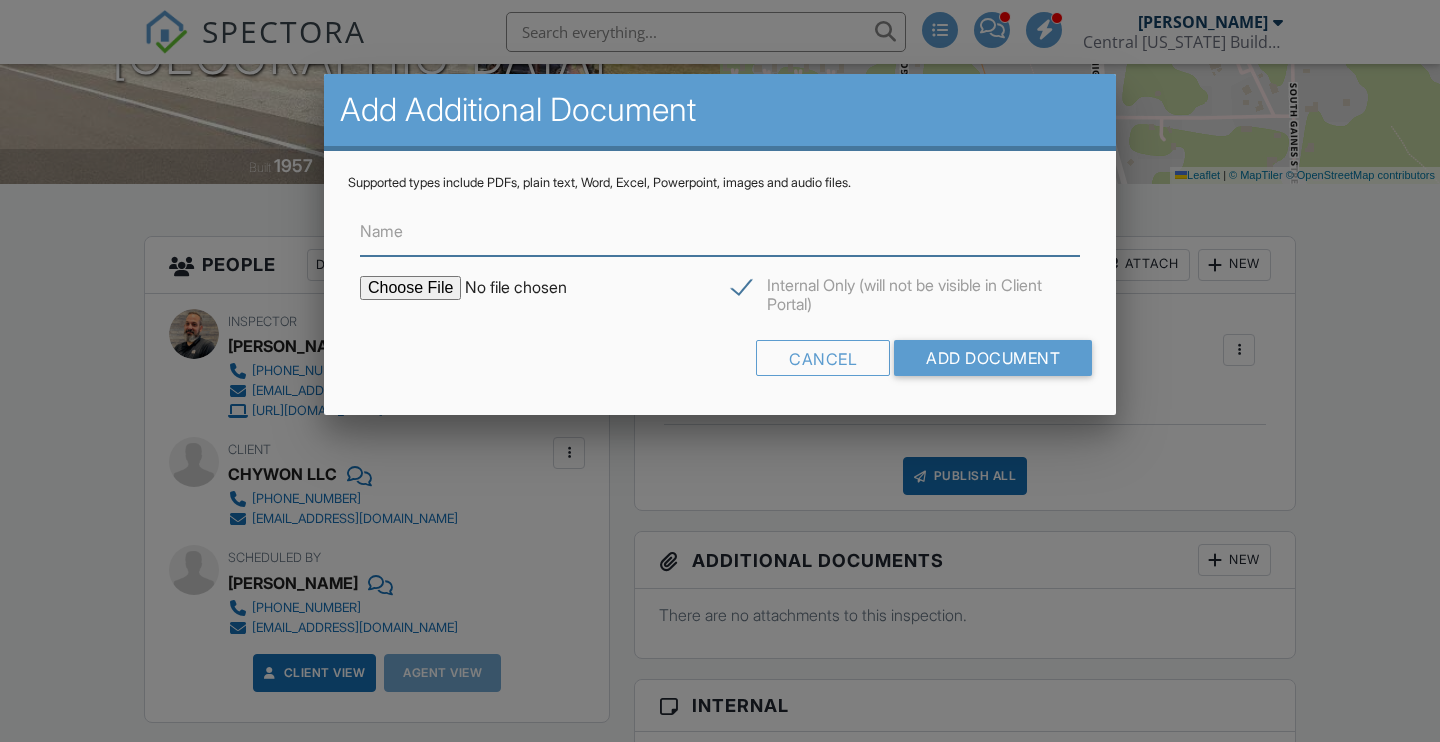 click on "Name" at bounding box center [720, 231] 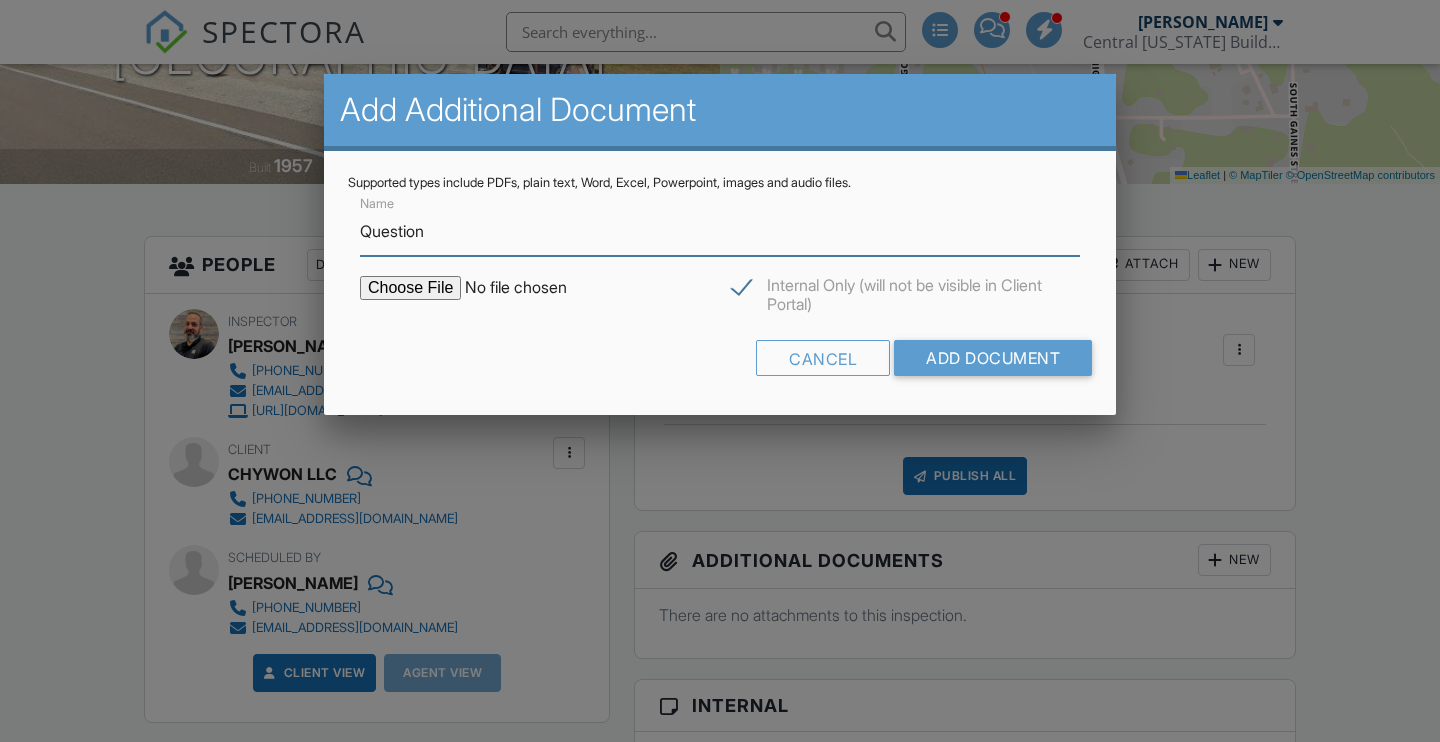 click on "Question" at bounding box center (720, 231) 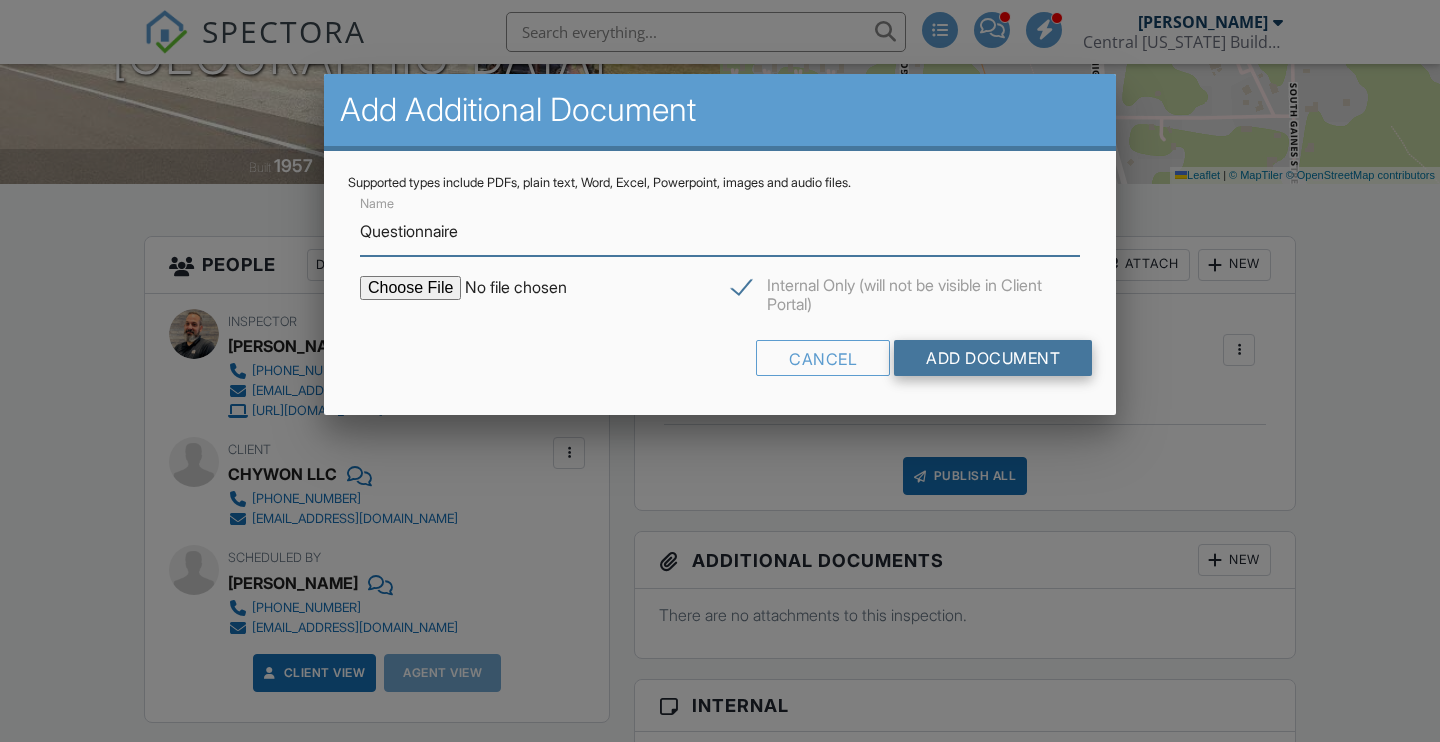type on "Questionnaire" 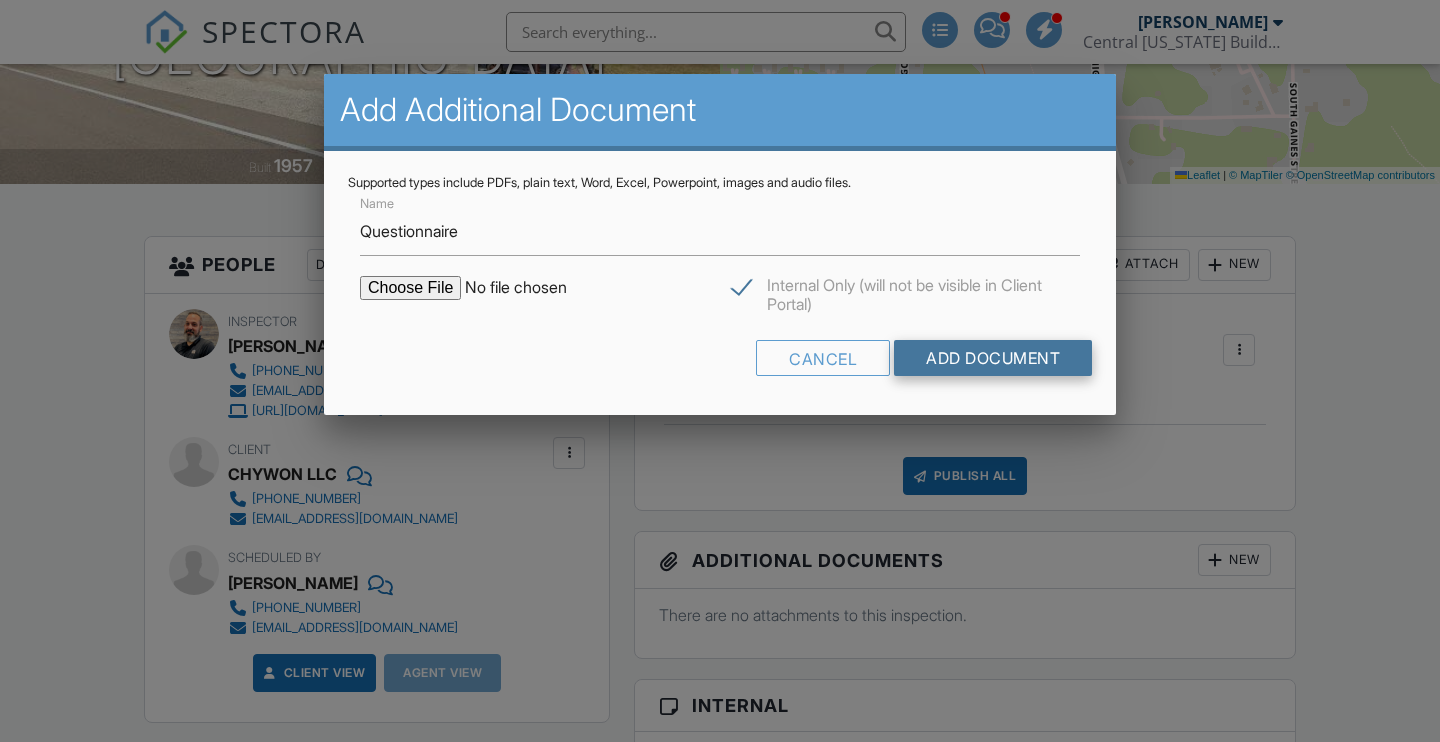 click on "Add Document" at bounding box center (993, 358) 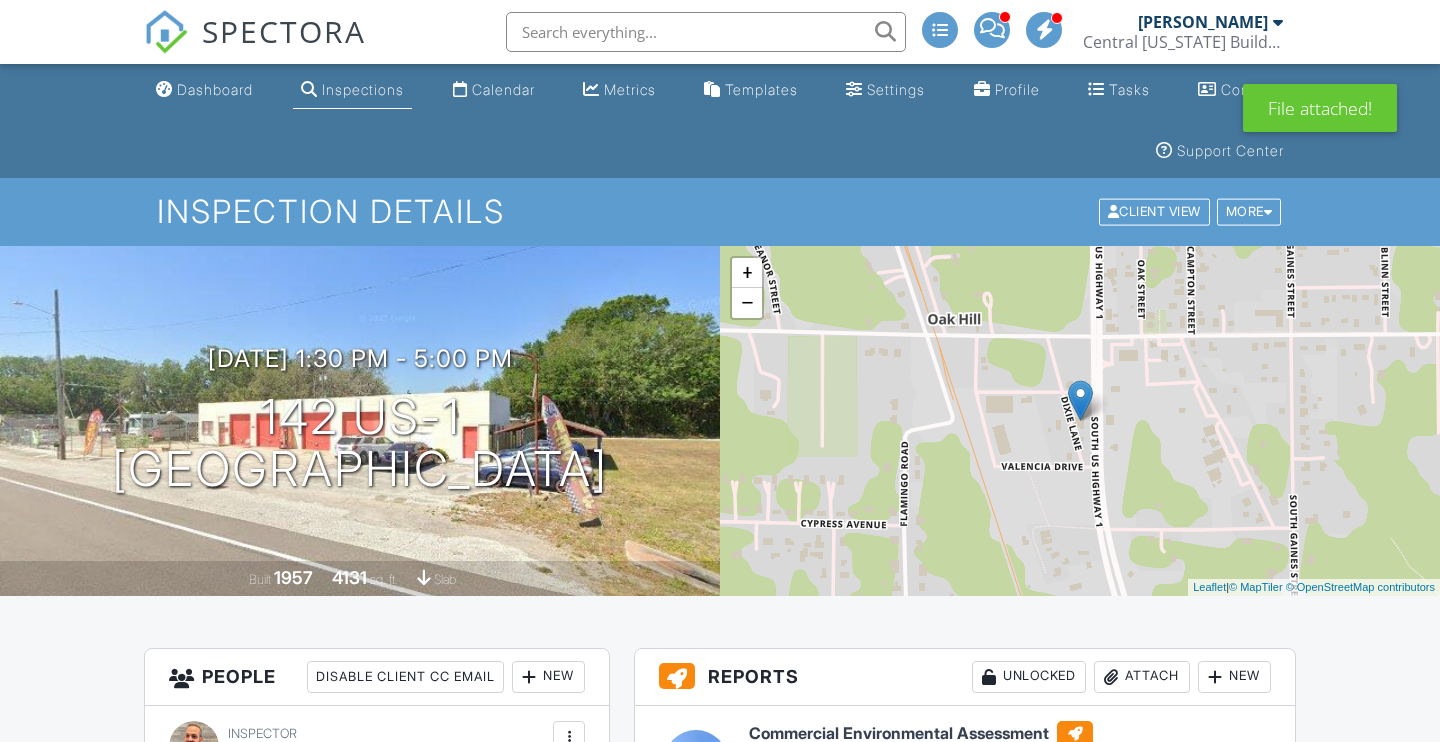 scroll, scrollTop: 0, scrollLeft: 0, axis: both 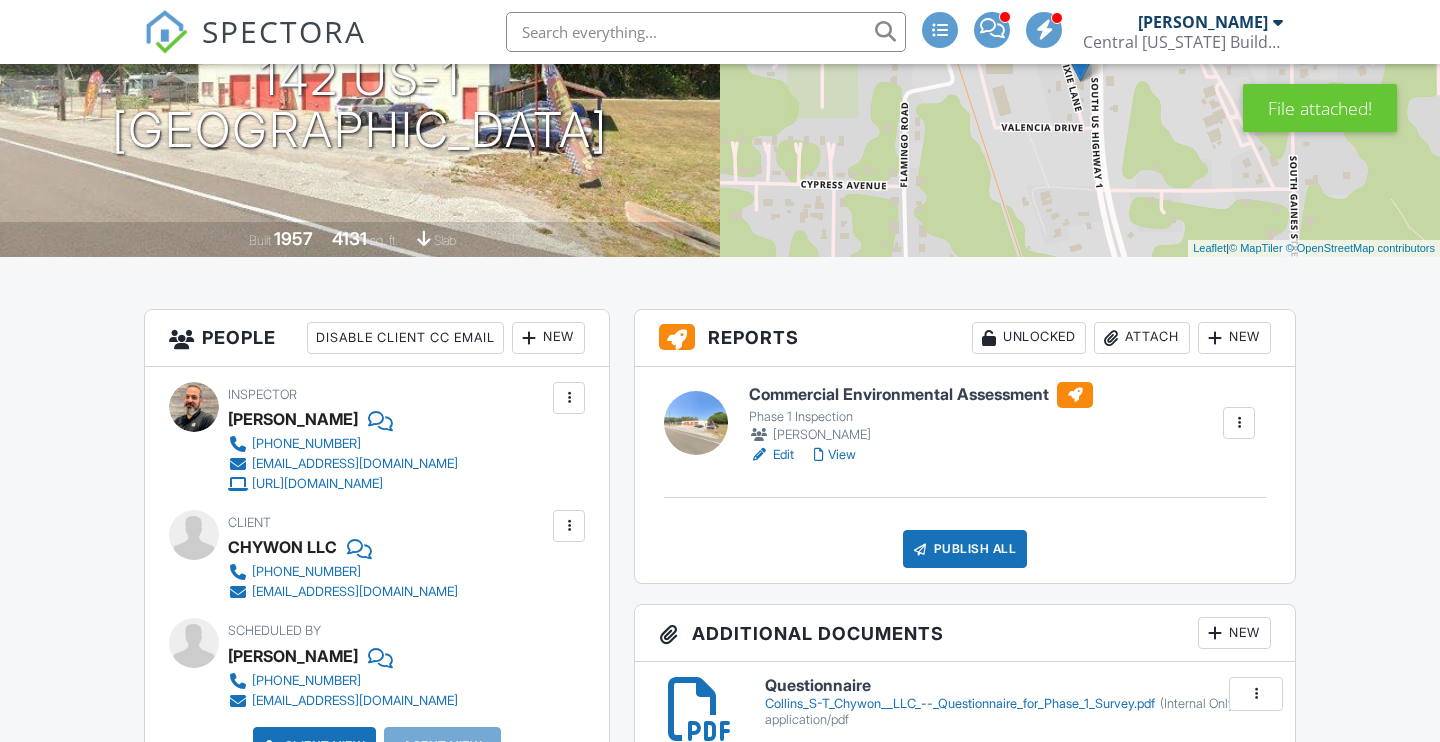 click on "New" at bounding box center (1234, 633) 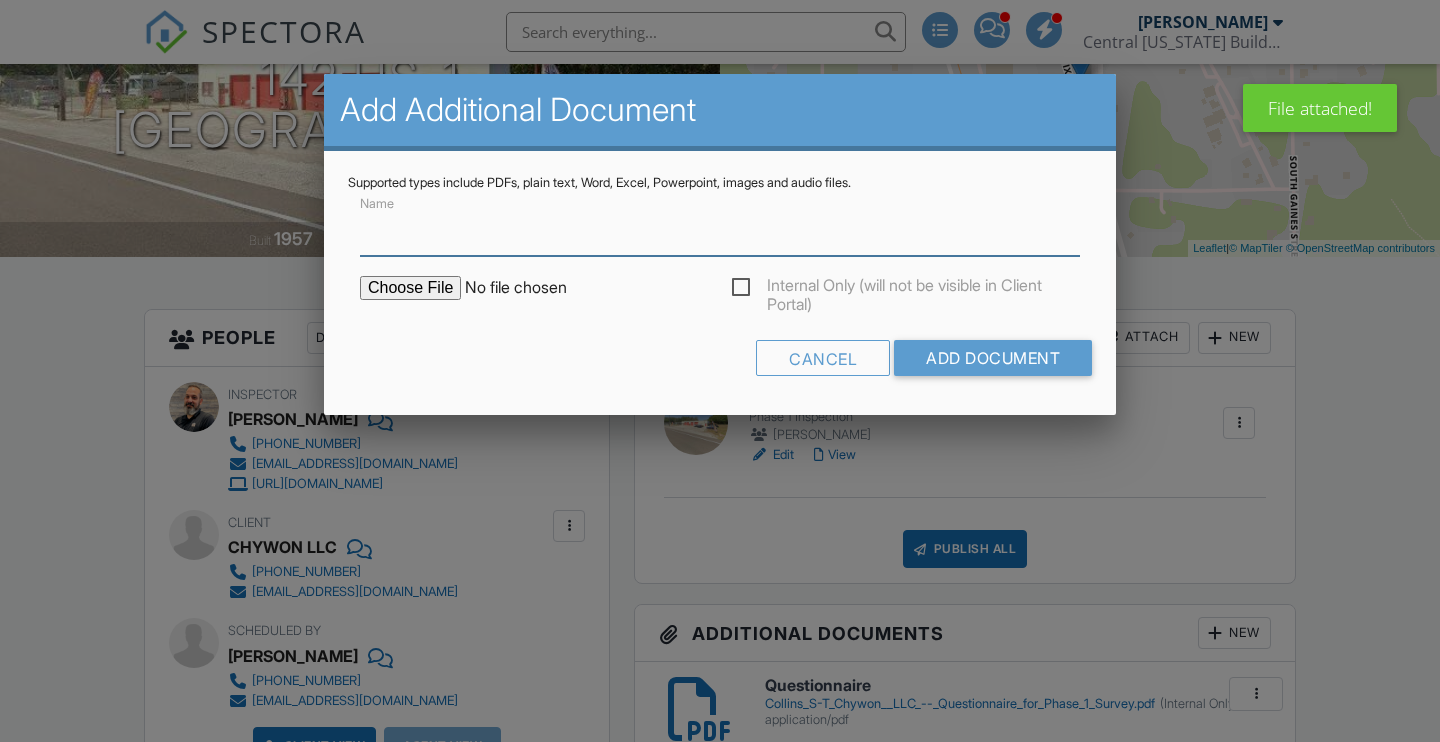 scroll, scrollTop: 494, scrollLeft: 0, axis: vertical 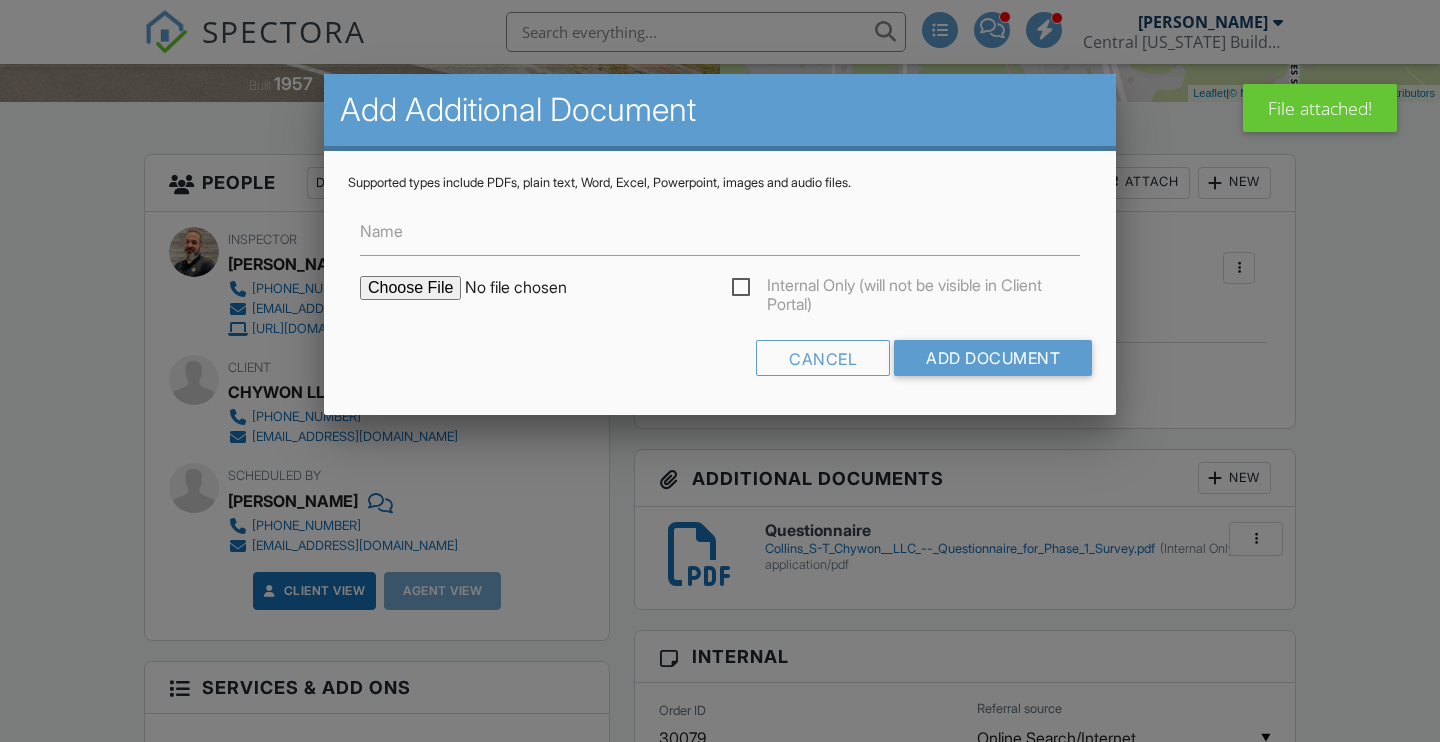 click on "Internal Only (will not be visible in Client Portal)" at bounding box center (906, 288) 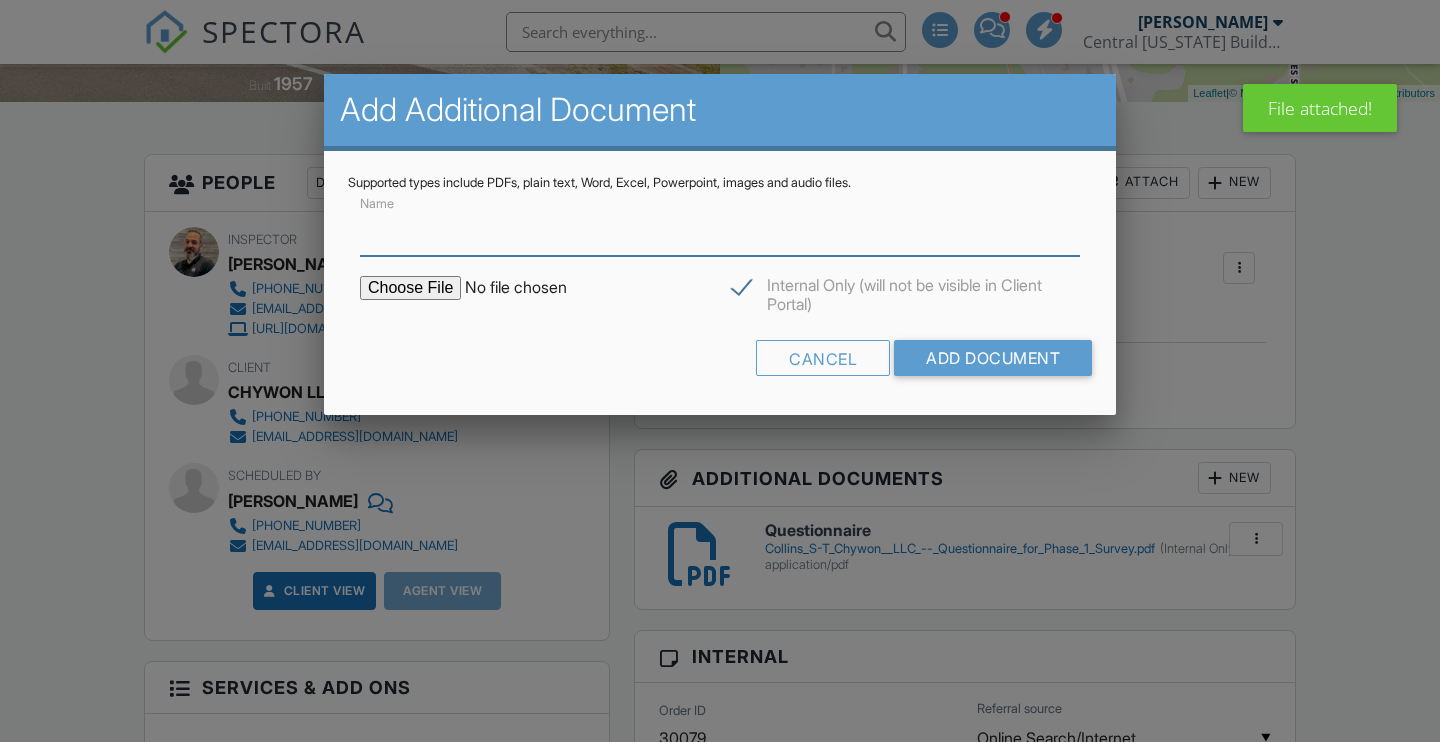 click on "Name" at bounding box center [720, 231] 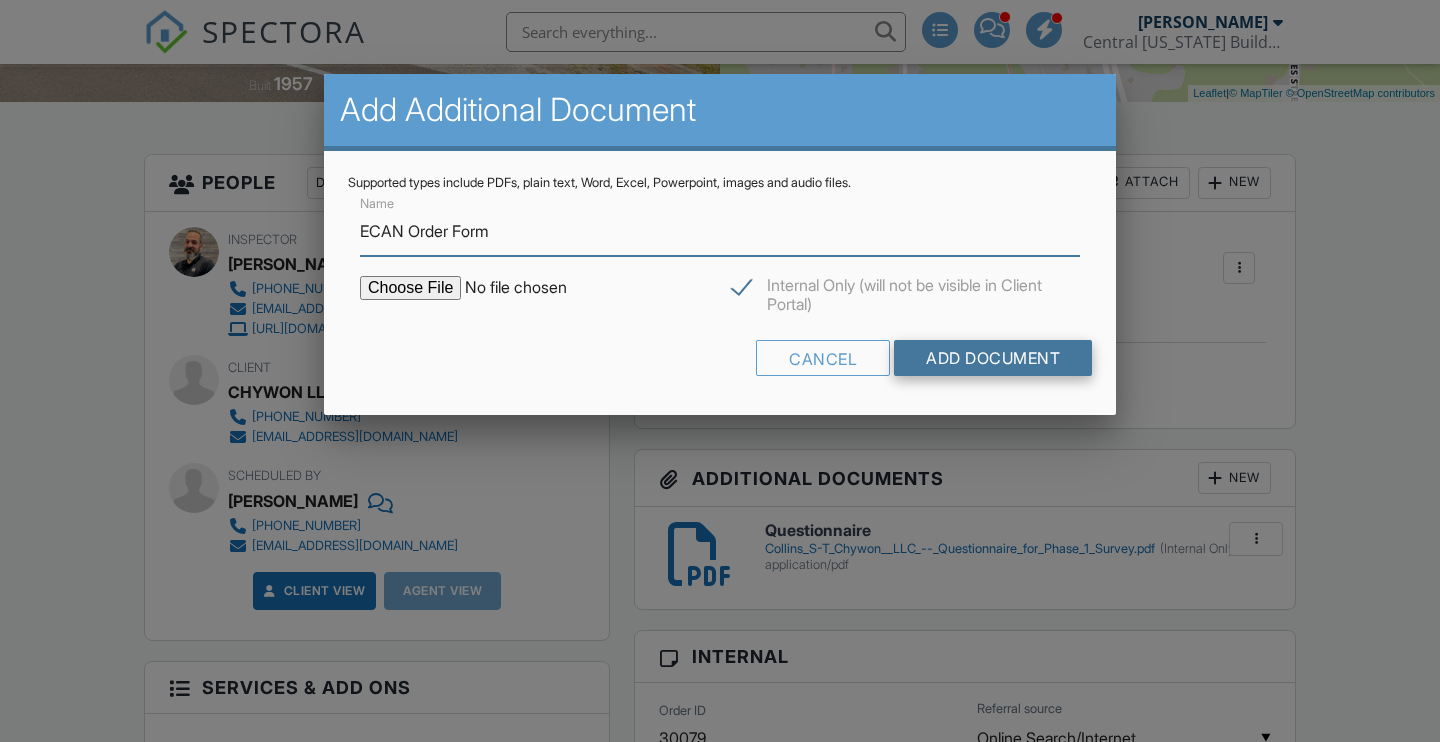 type on "ECAN Order Form" 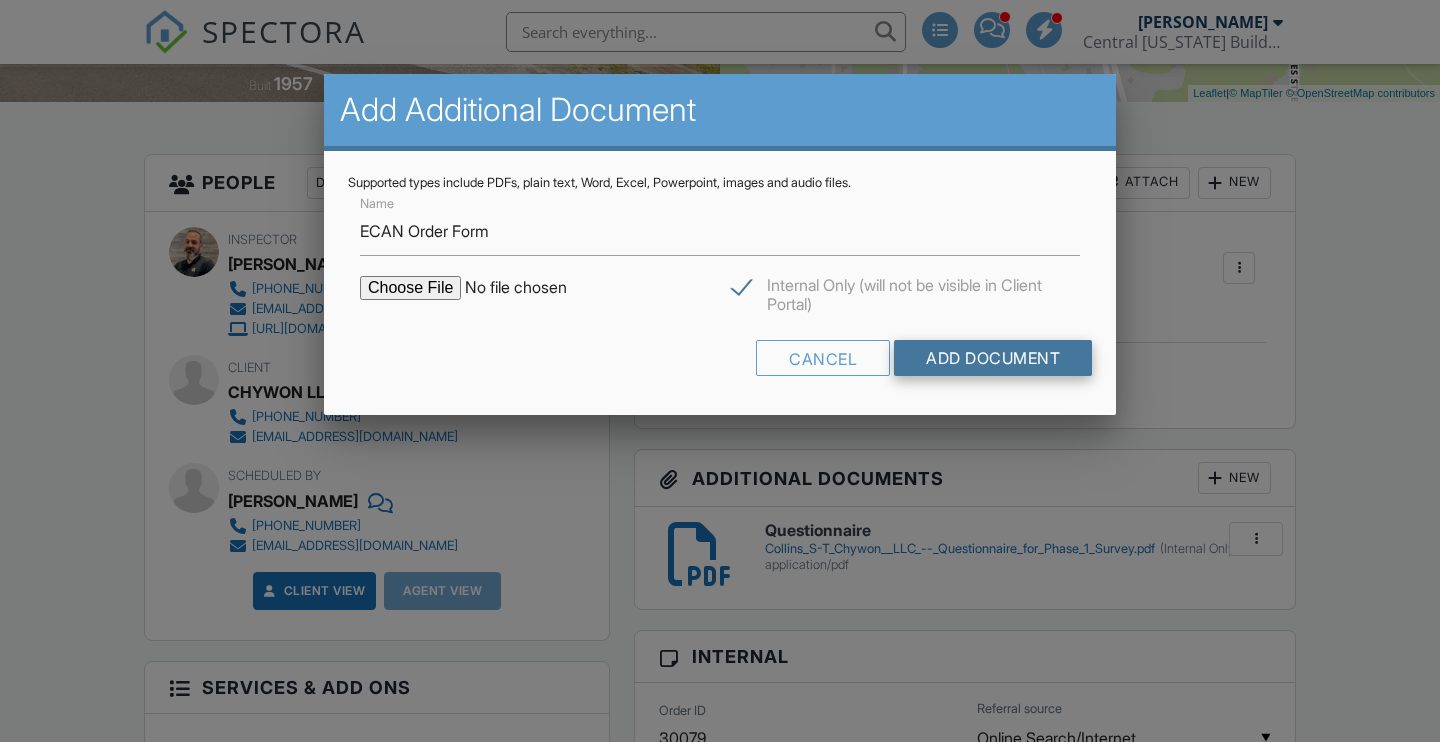 click on "Add Document" at bounding box center [993, 358] 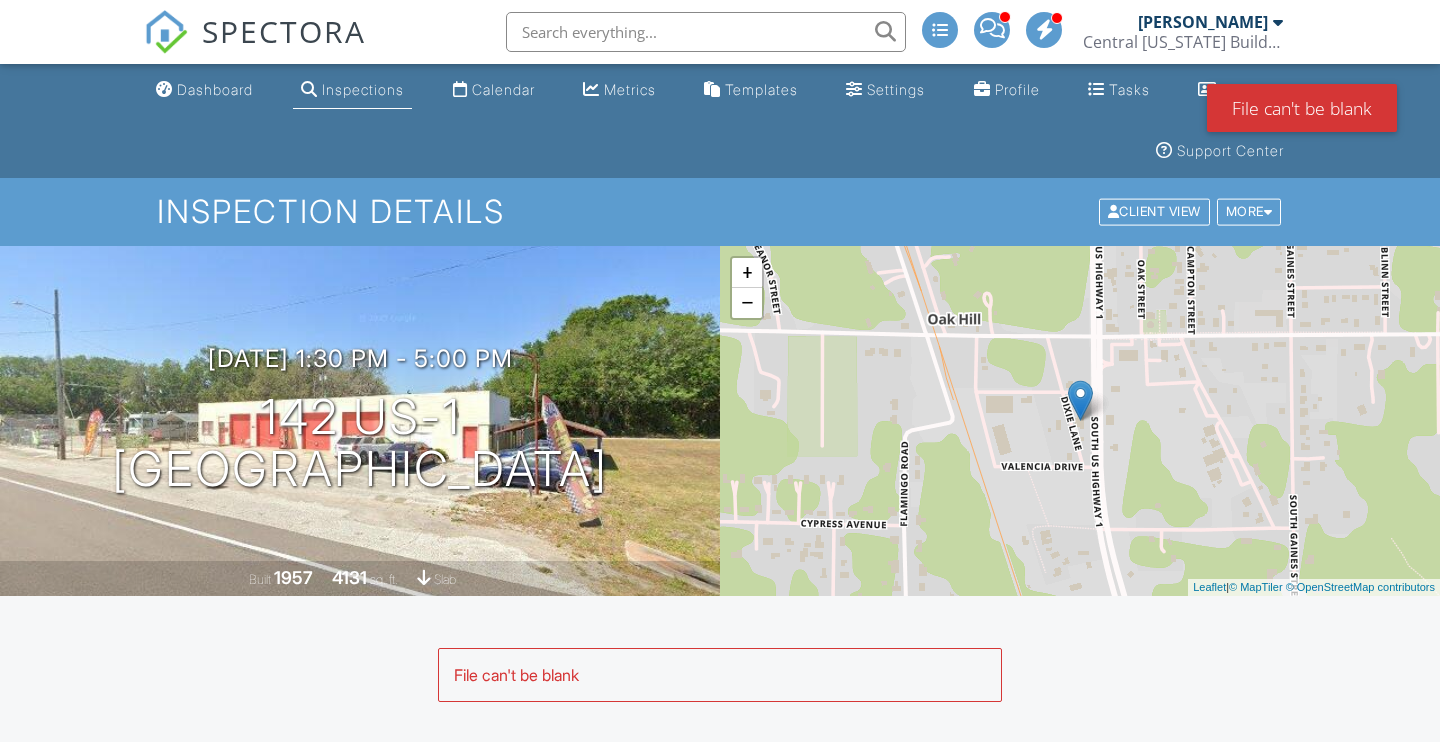 scroll, scrollTop: 628, scrollLeft: 0, axis: vertical 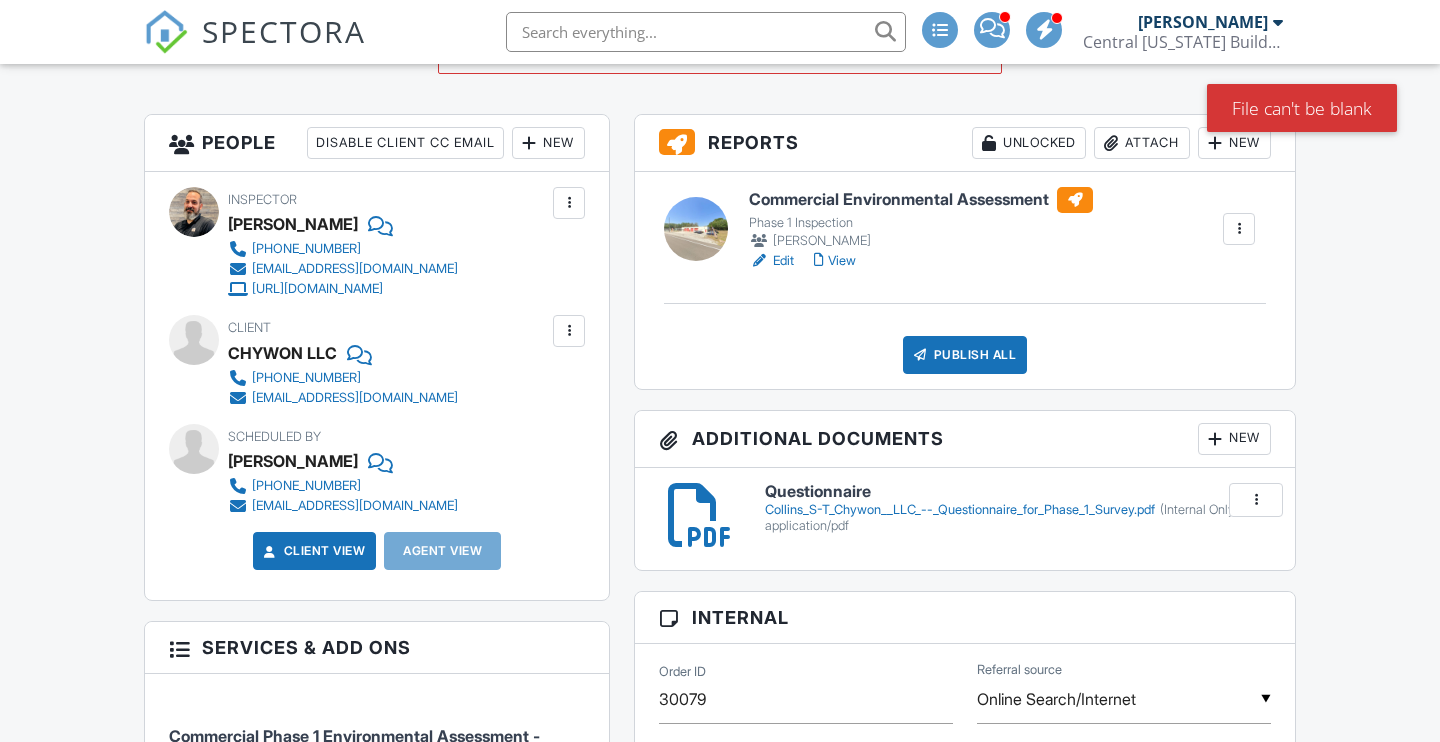 click on "New" at bounding box center (1234, 439) 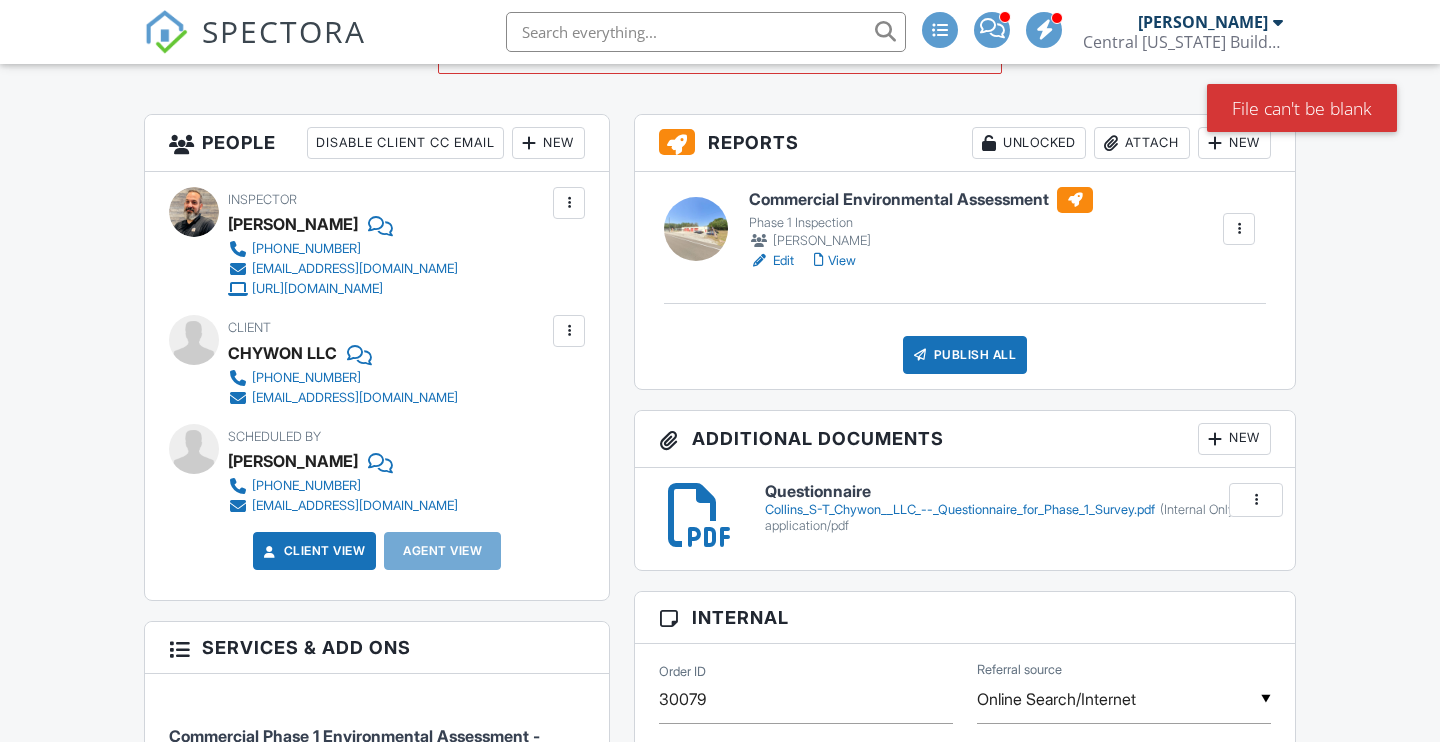 scroll, scrollTop: 0, scrollLeft: 0, axis: both 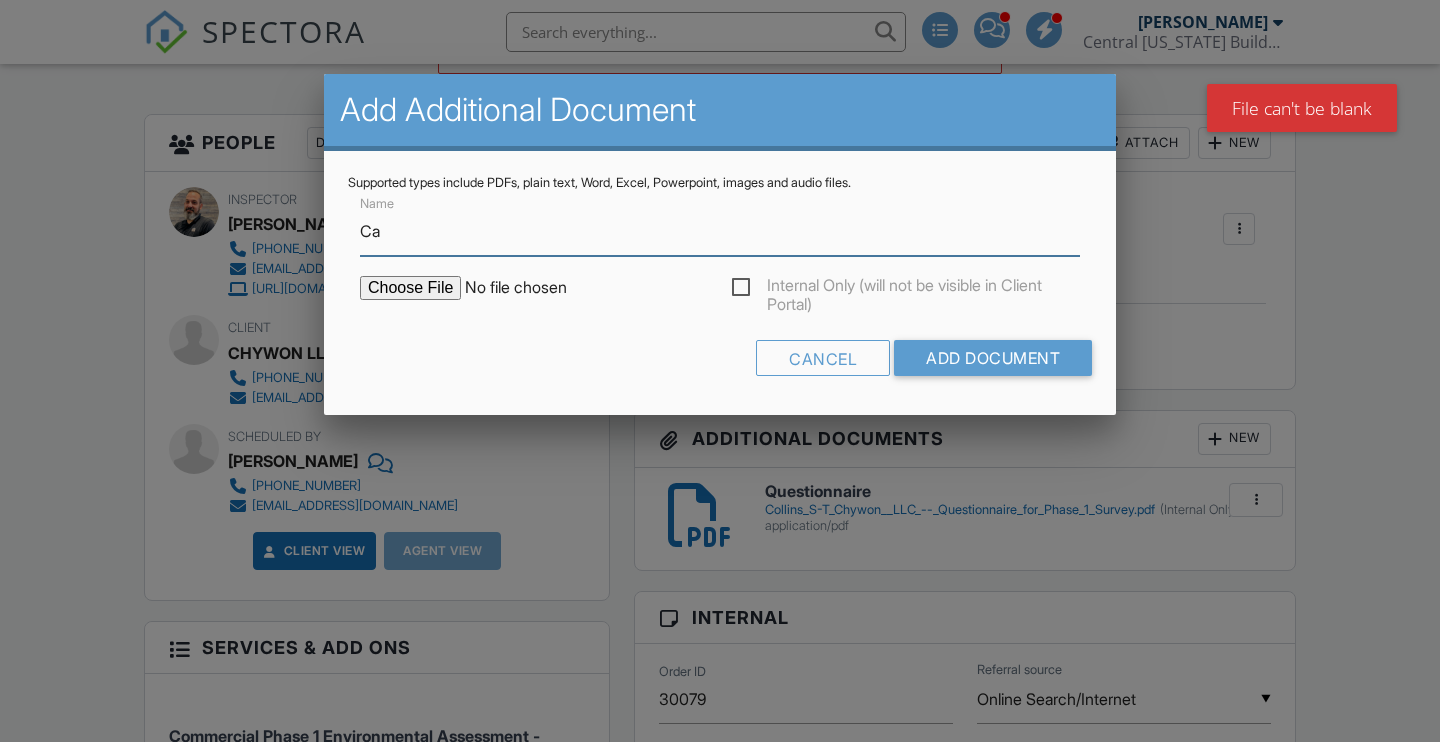 type on "C" 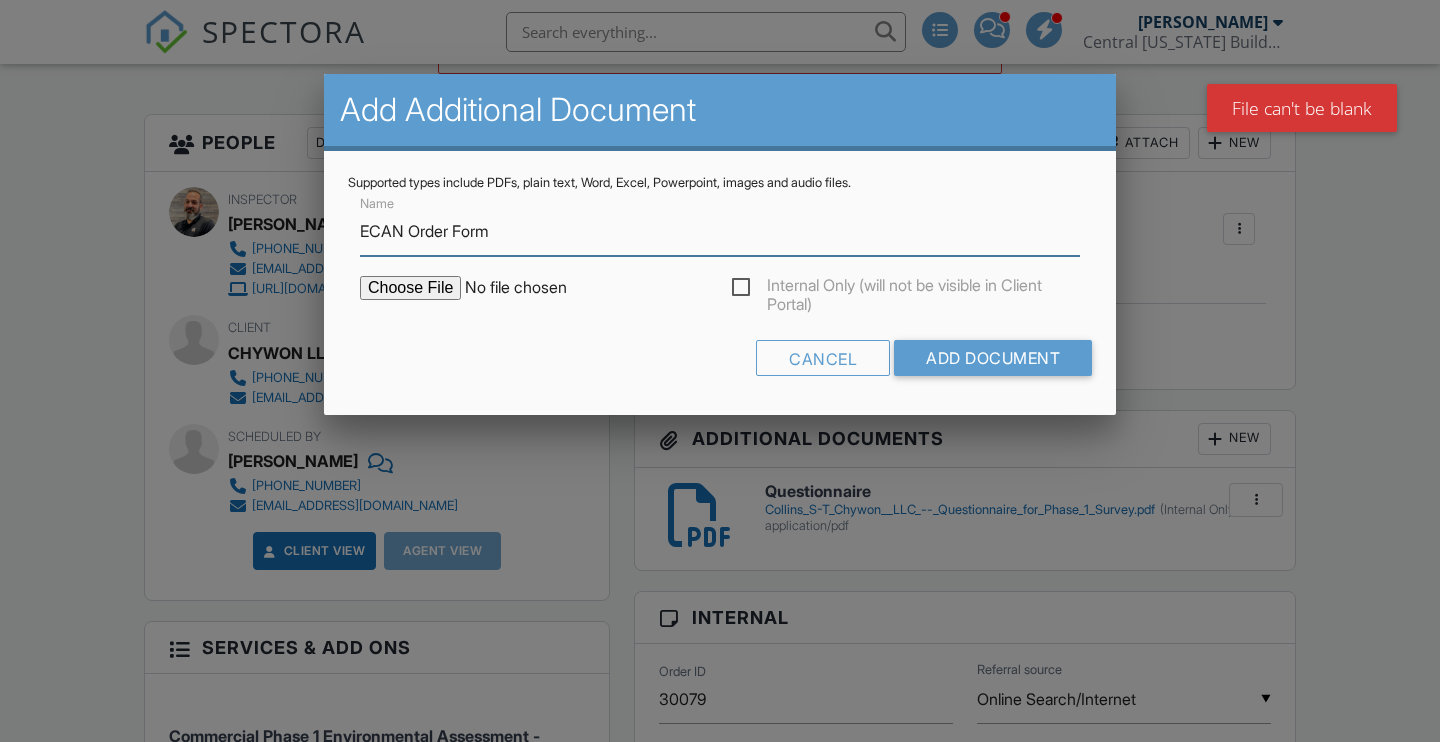 type on "ECAN Order Form" 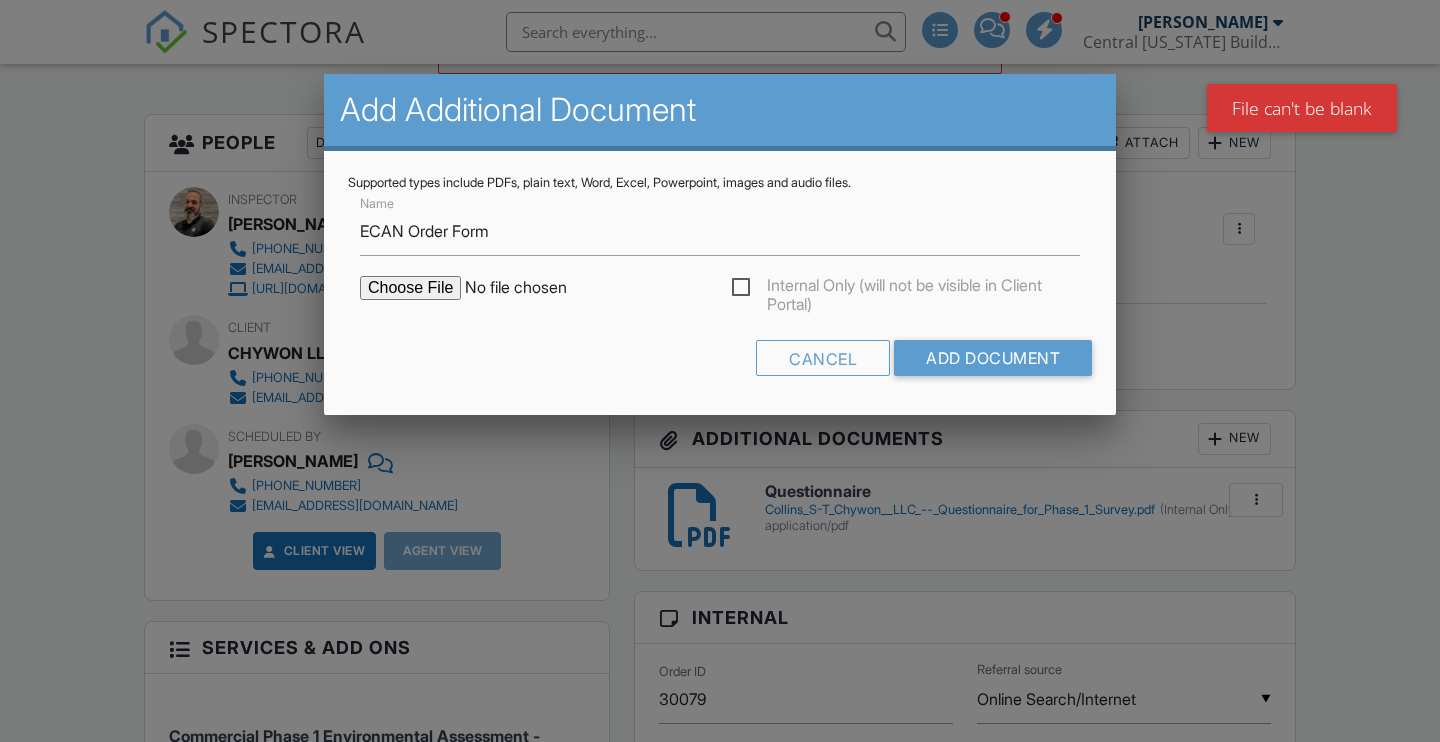 click at bounding box center (530, 288) 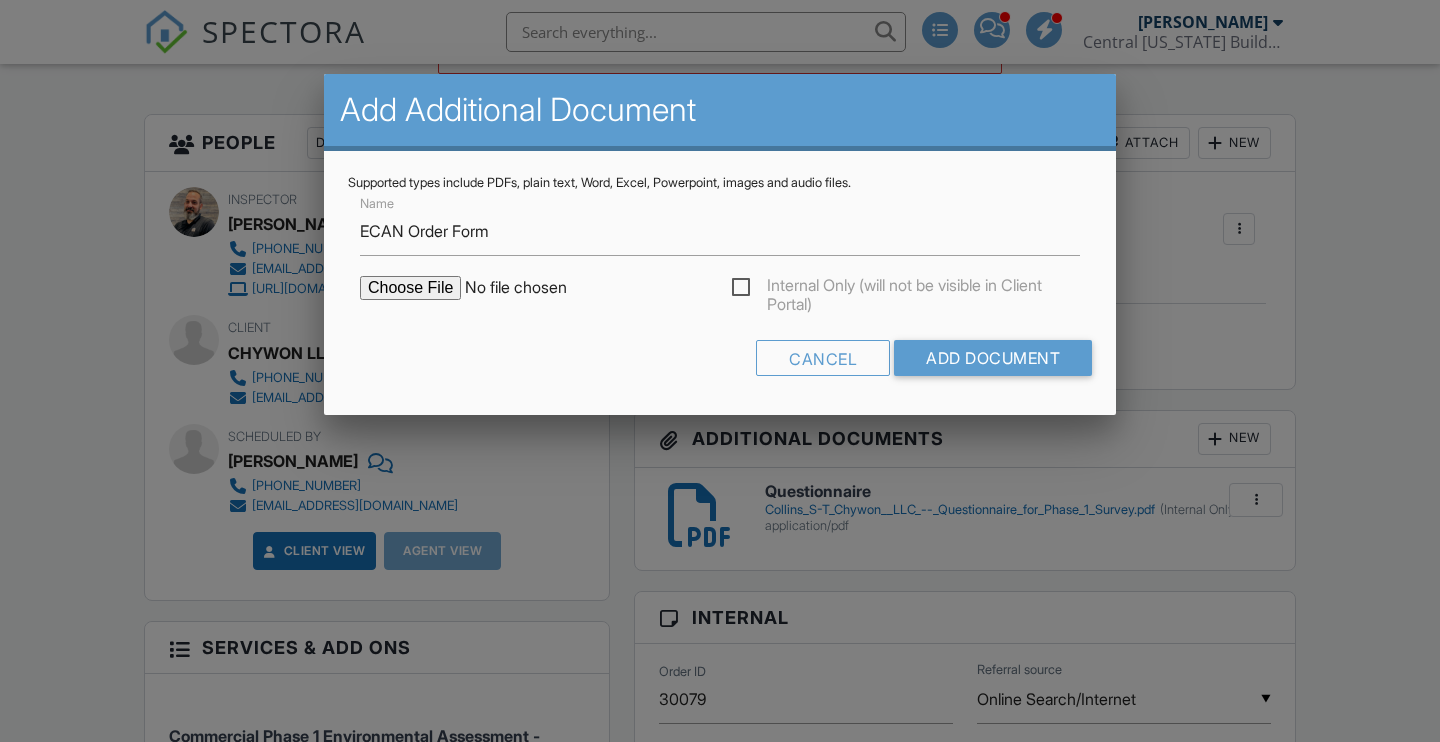 type on "C:\fakepath\ECAN Report Order Confirmation.pdf" 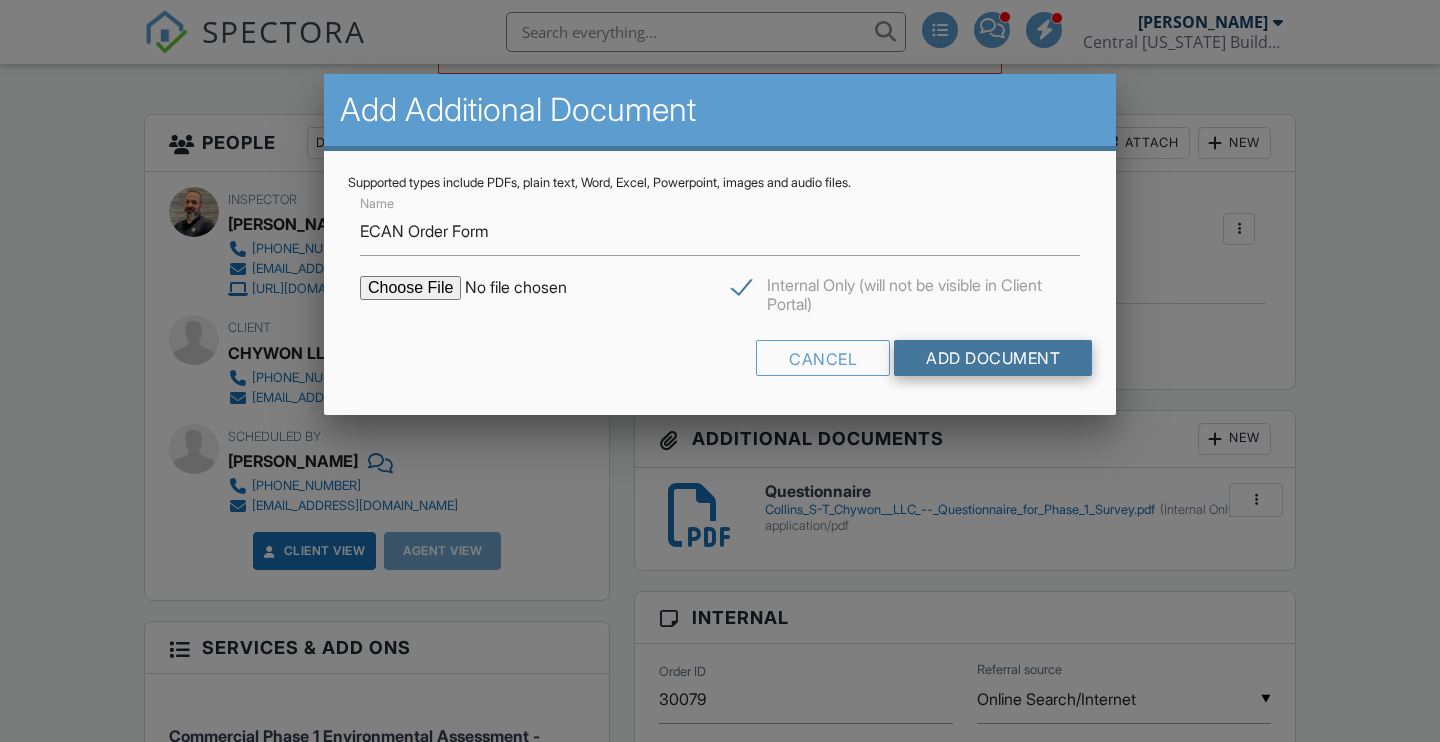 click on "Add Document" at bounding box center (993, 358) 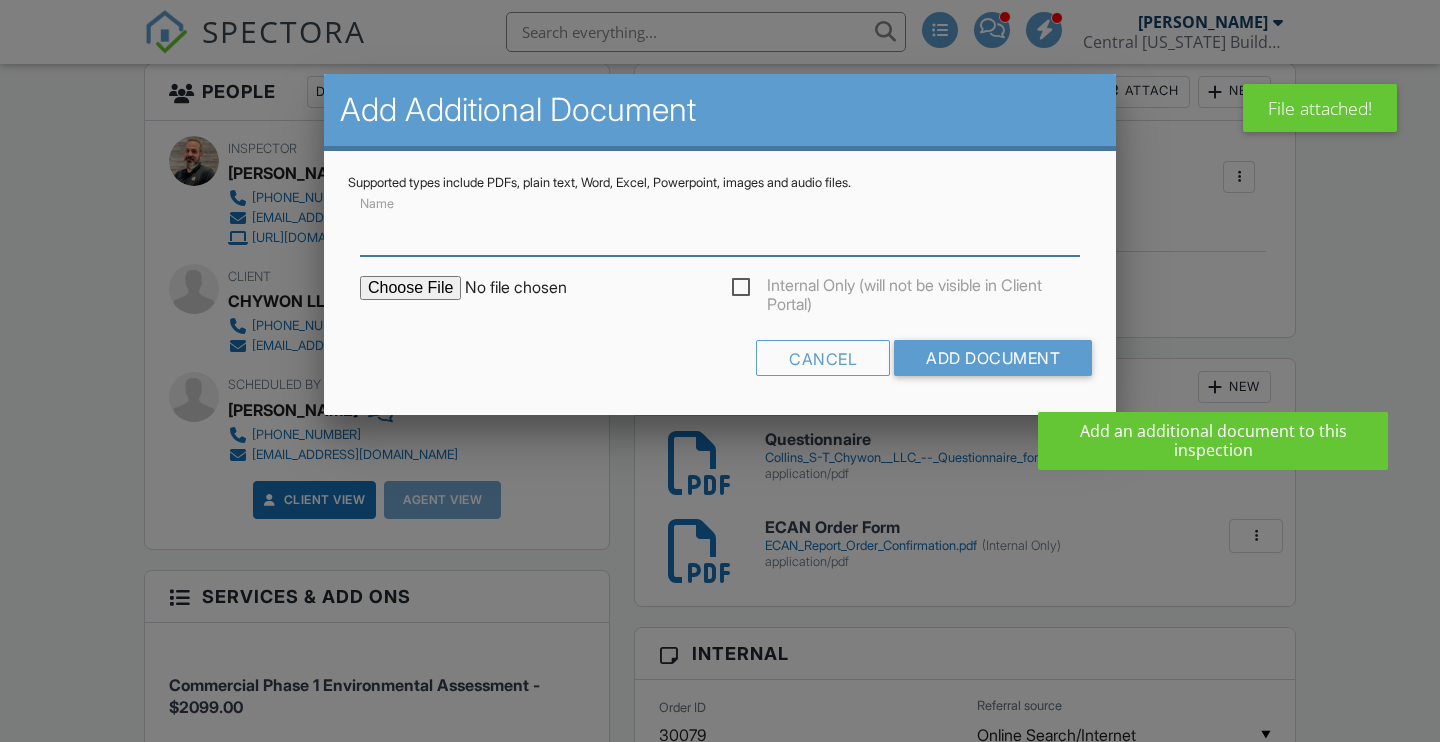 scroll, scrollTop: 0, scrollLeft: 0, axis: both 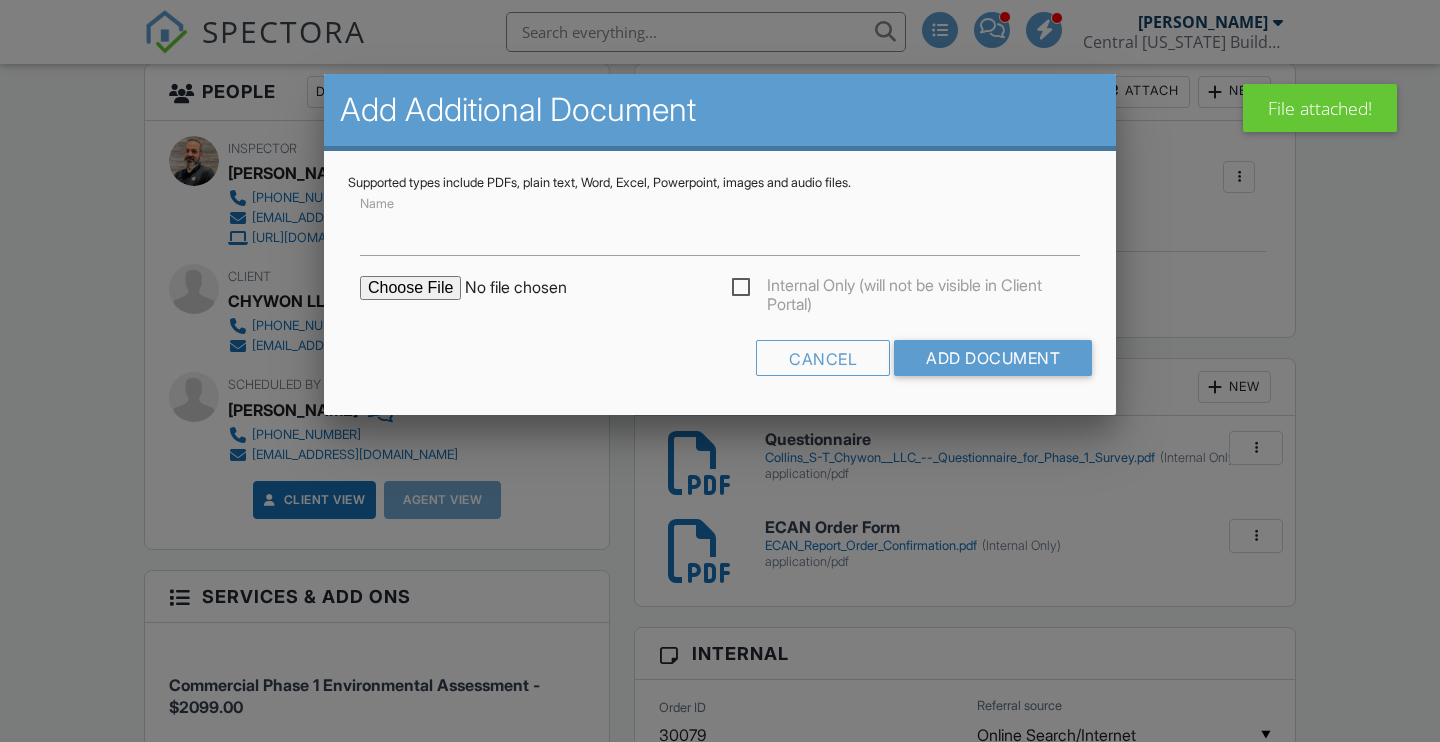 drag, startPoint x: 739, startPoint y: 284, endPoint x: 419, endPoint y: 278, distance: 320.05624 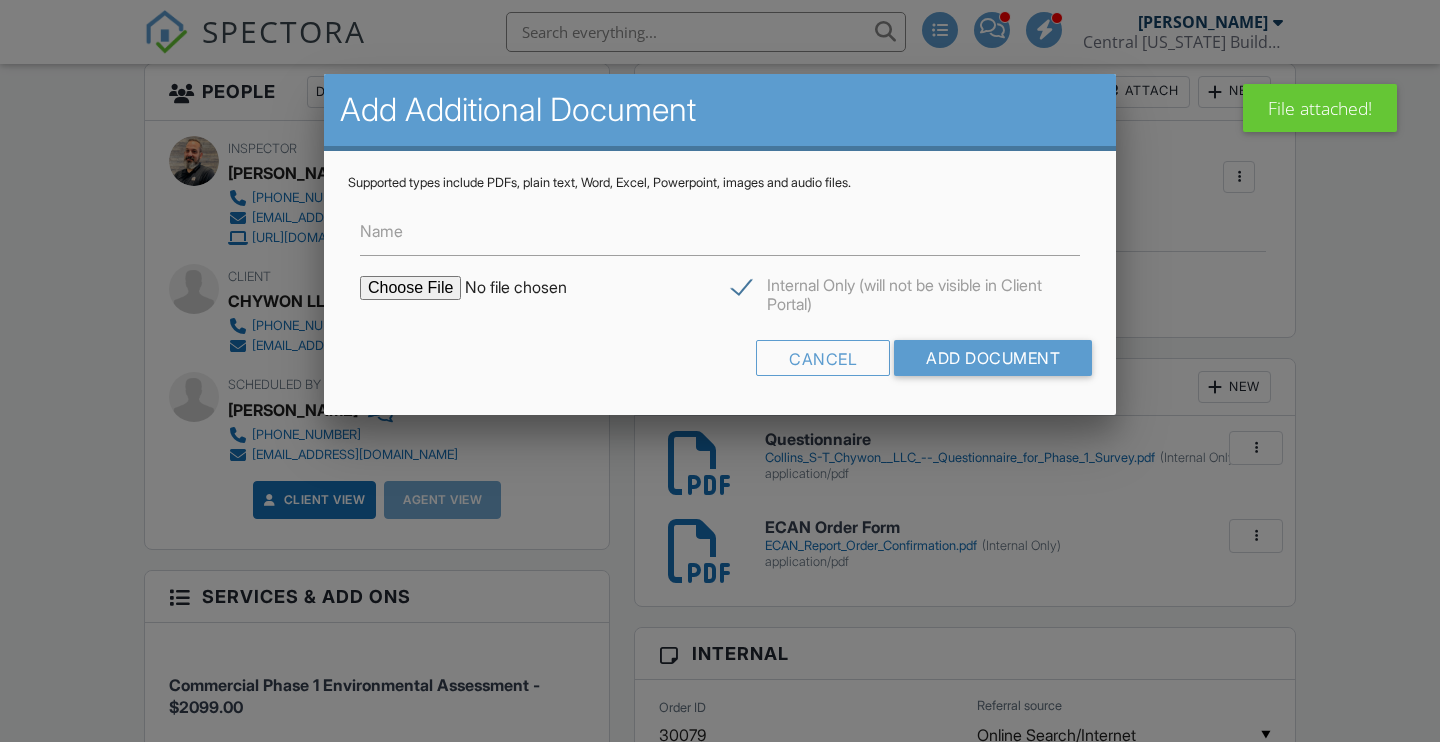 click at bounding box center [530, 288] 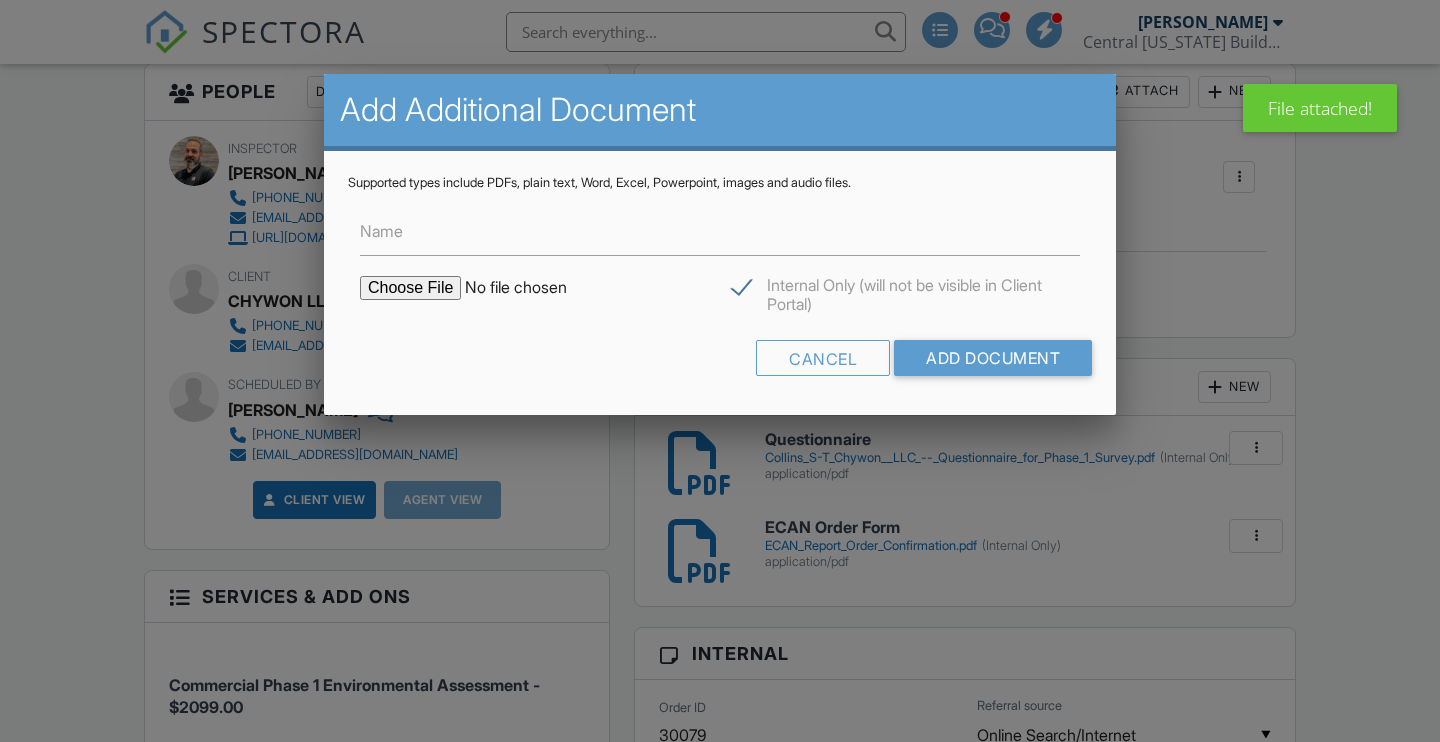 type on "C:\fakepath\PHASE I ENVIRONMENTAL SITE ASSESSMENT(ESA) ENGAGEMENT.pdf" 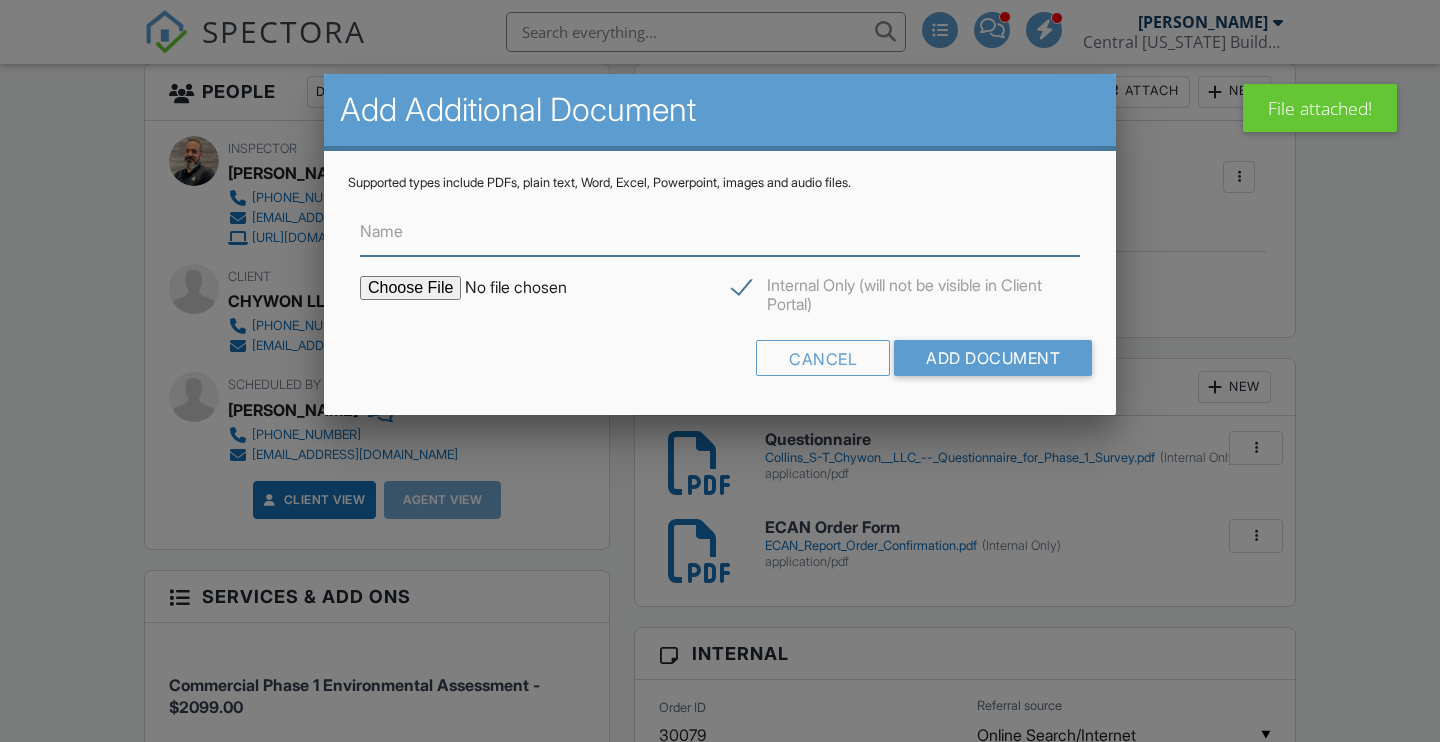 click on "Name" at bounding box center (720, 231) 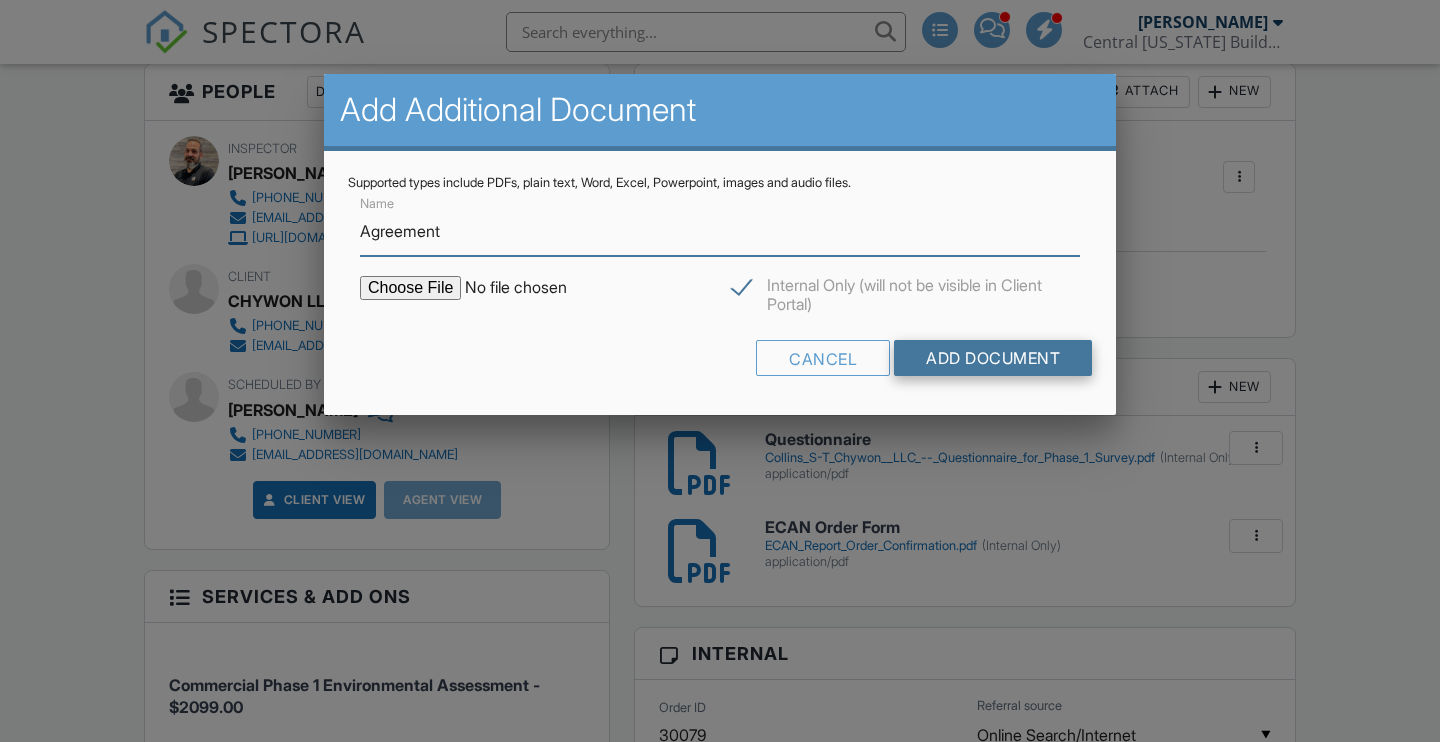 type on "Agreement" 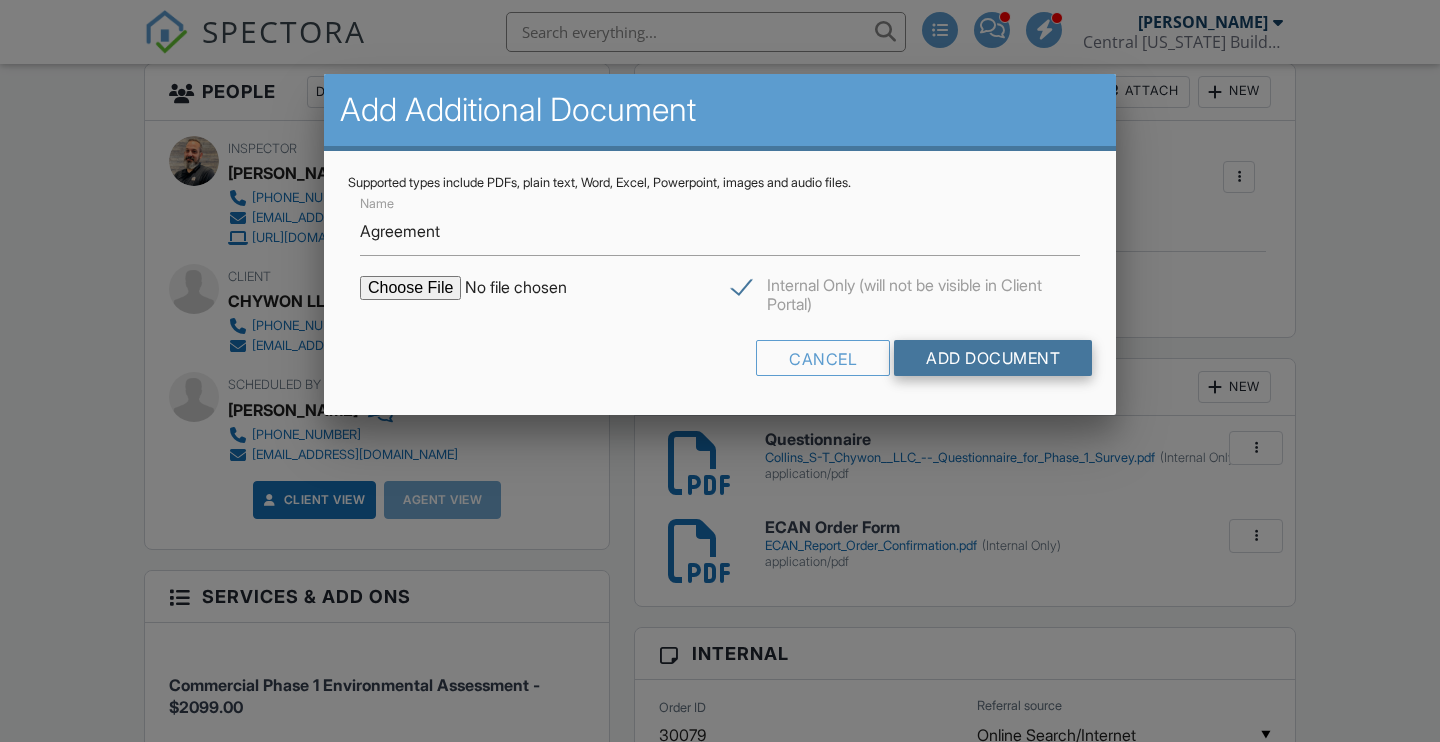 click on "Add Document" at bounding box center (993, 358) 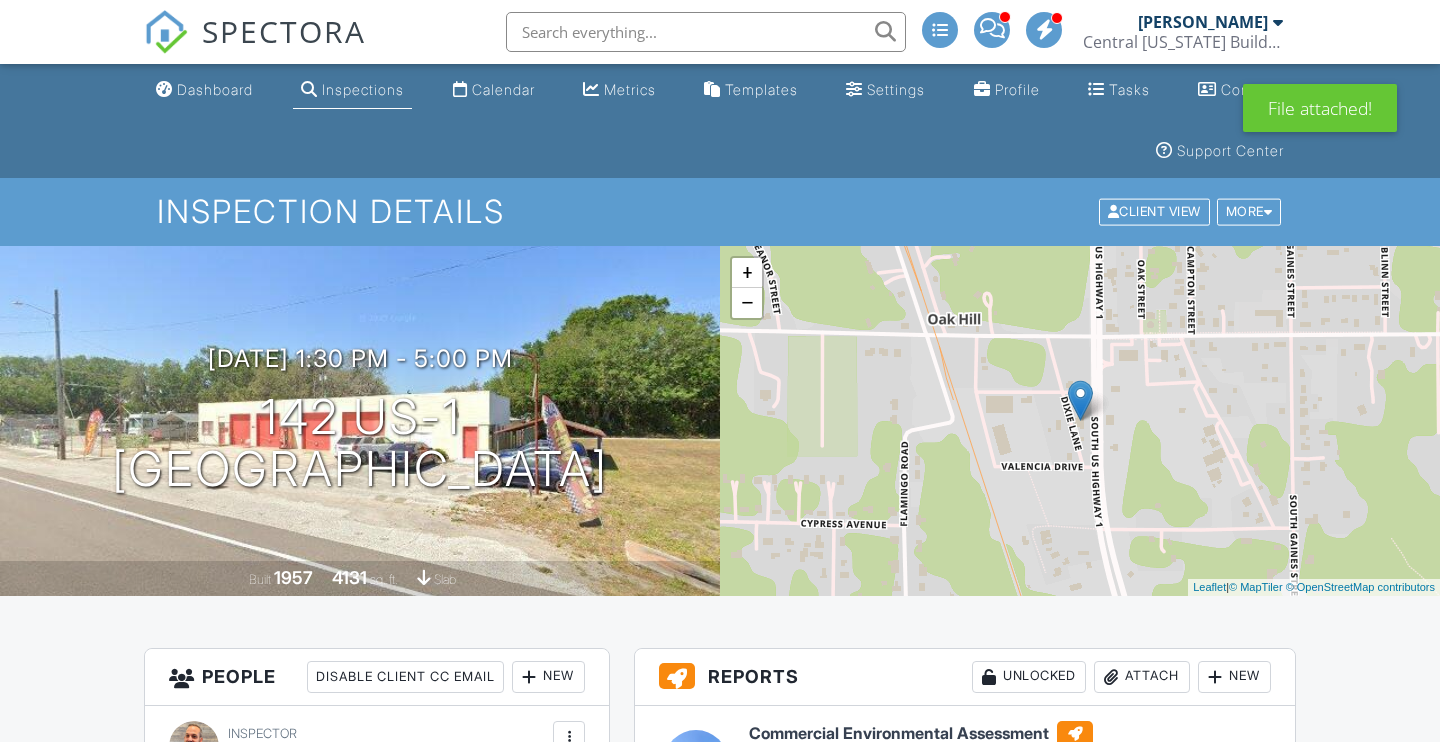 click on "Edit" at bounding box center [771, 794] 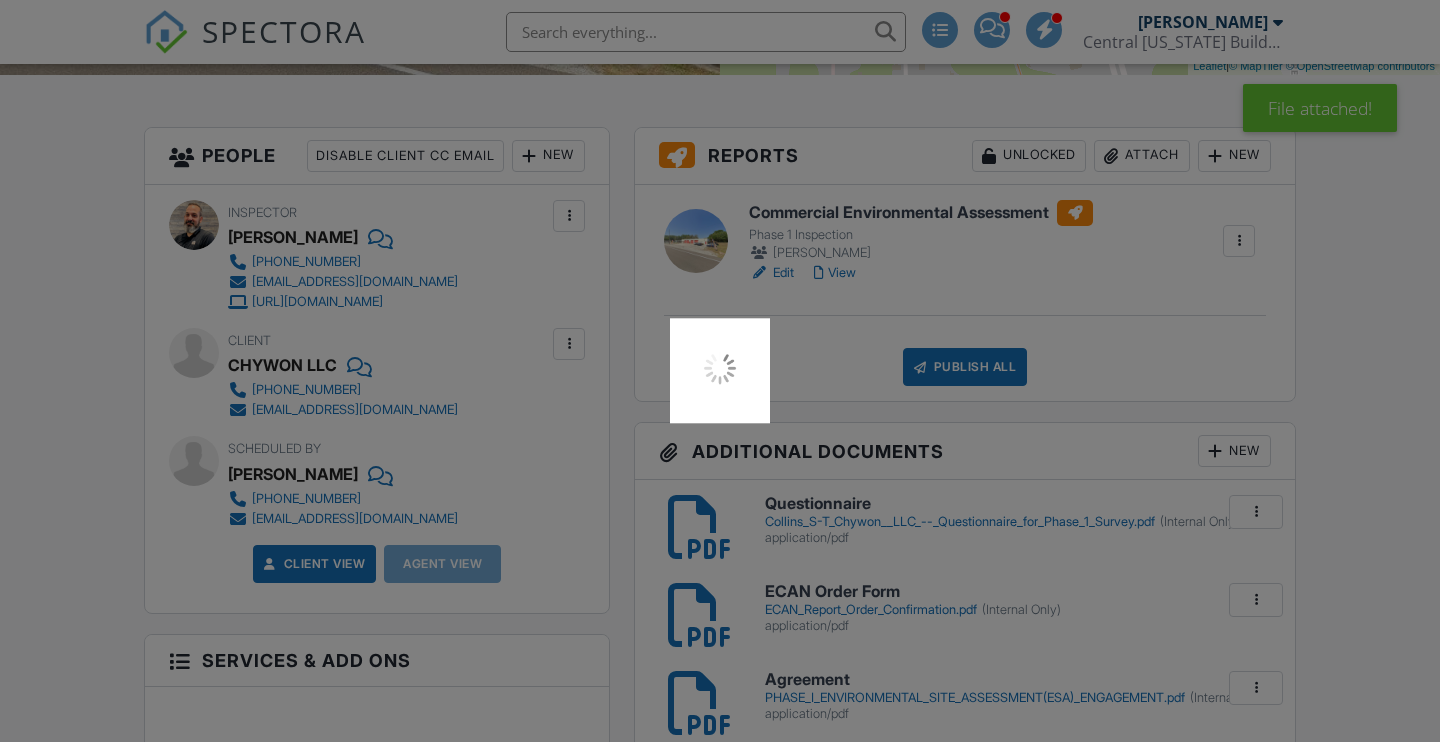 scroll, scrollTop: 521, scrollLeft: 0, axis: vertical 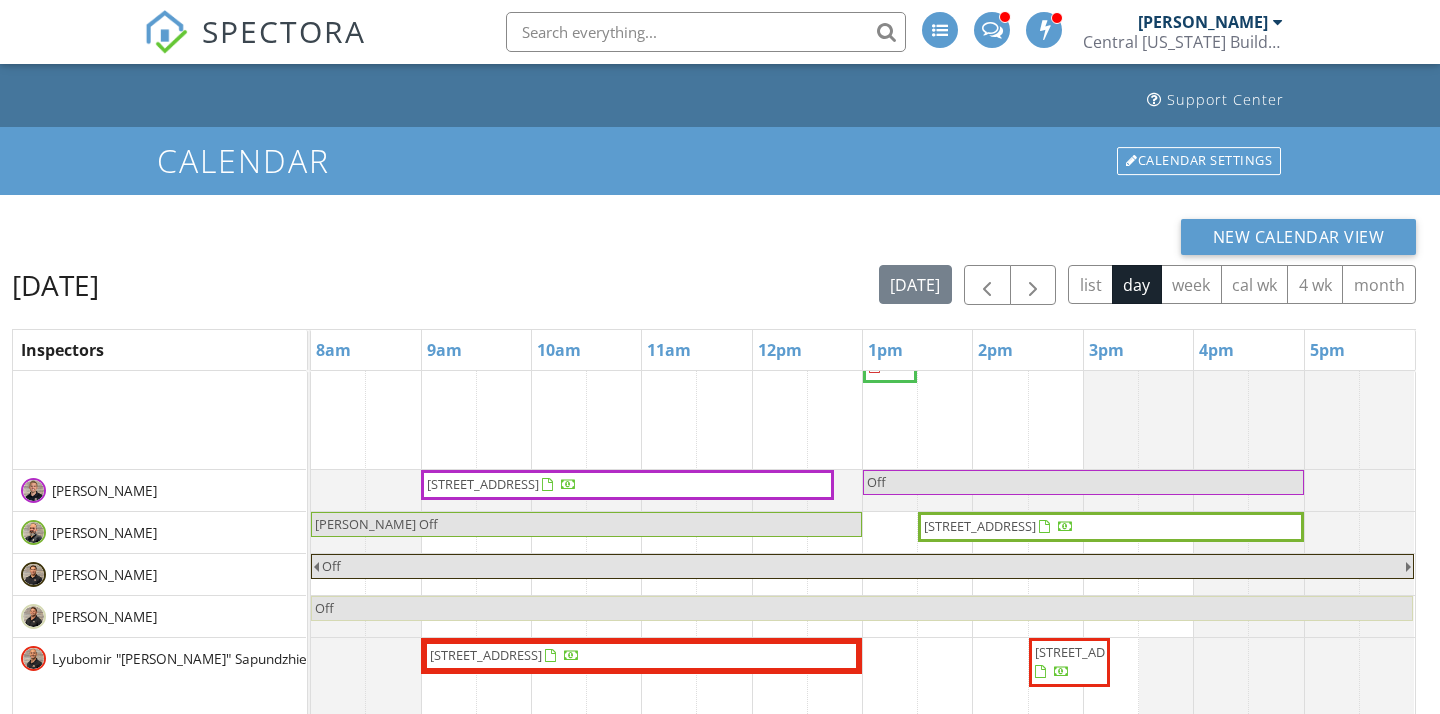 click on "142 US-1, Oak Hill 32759" at bounding box center [980, 526] 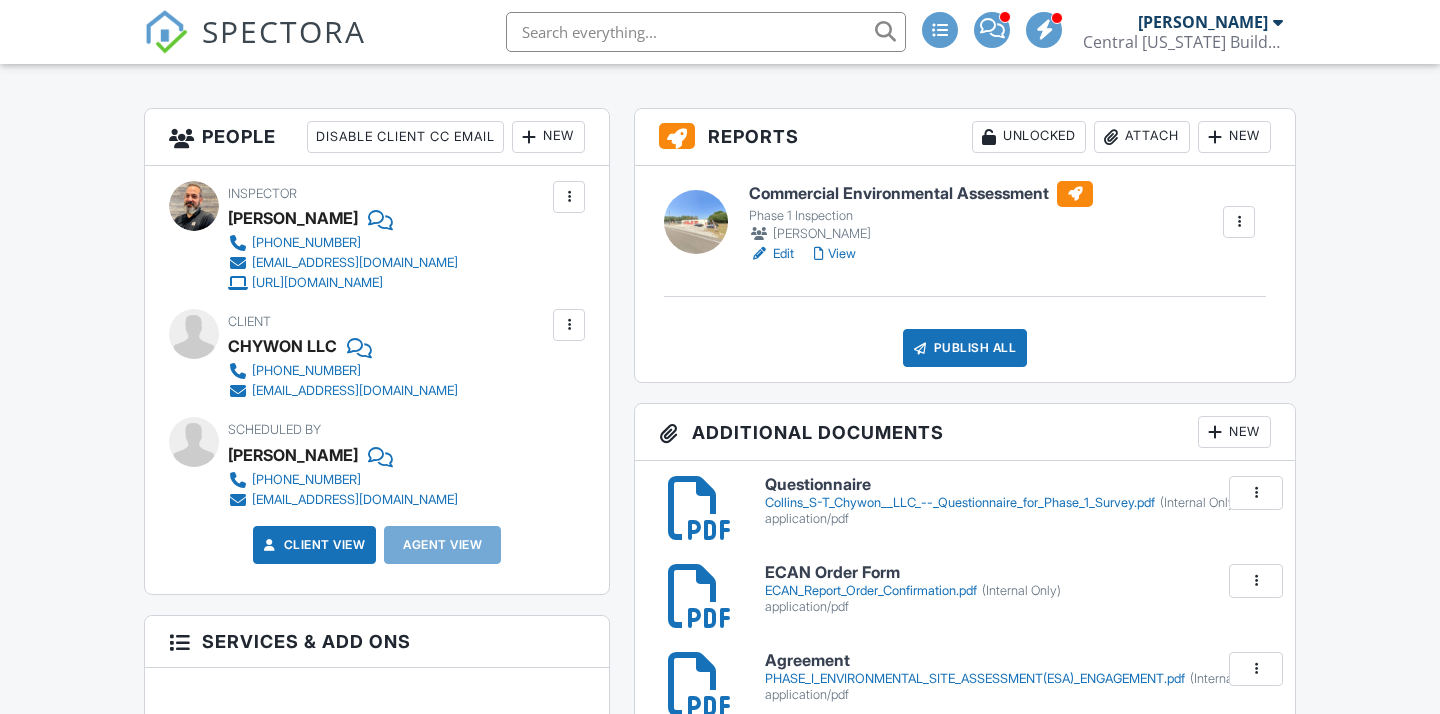 scroll, scrollTop: 1365, scrollLeft: 0, axis: vertical 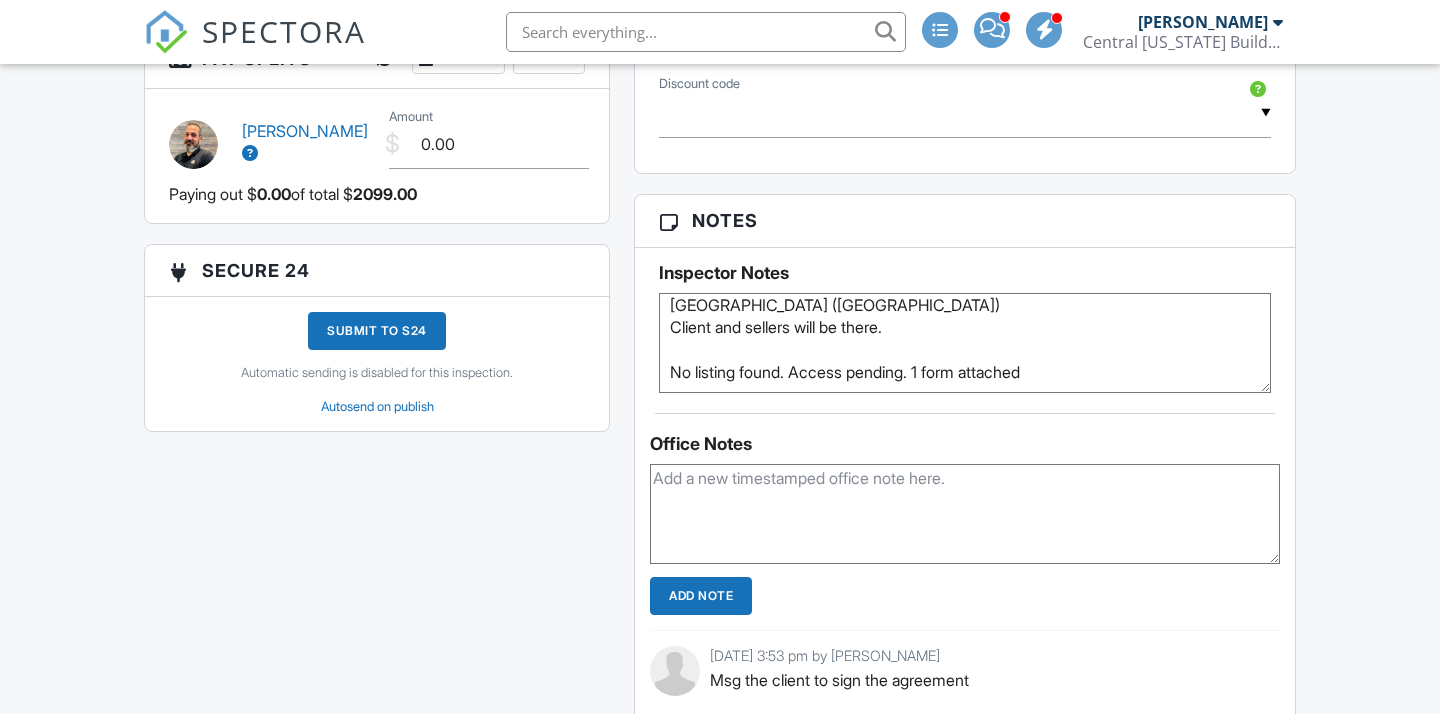 click on "South Highway 1 (Ridge Wood Ave)
Client and sellers will be there.
No listing found. Access pending. 1 form attached" at bounding box center [965, 343] 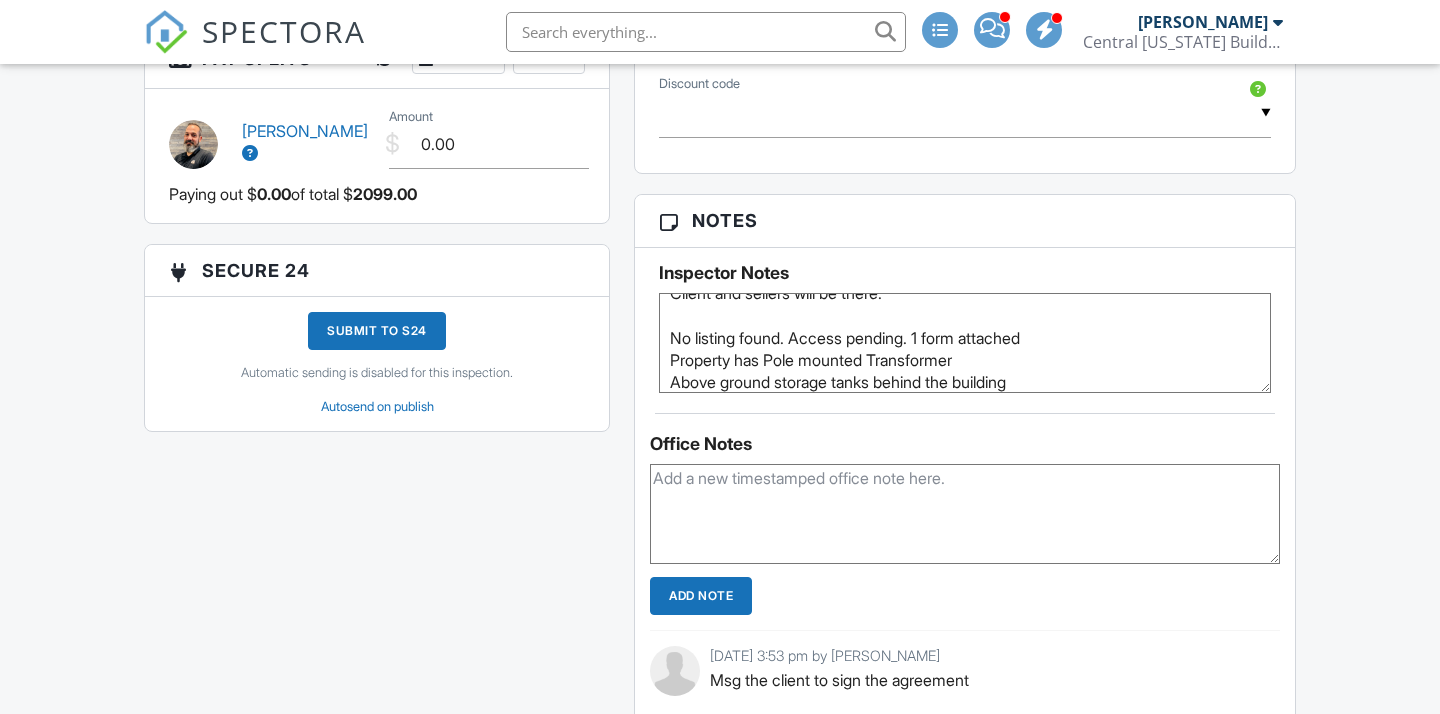 scroll, scrollTop: 66, scrollLeft: 0, axis: vertical 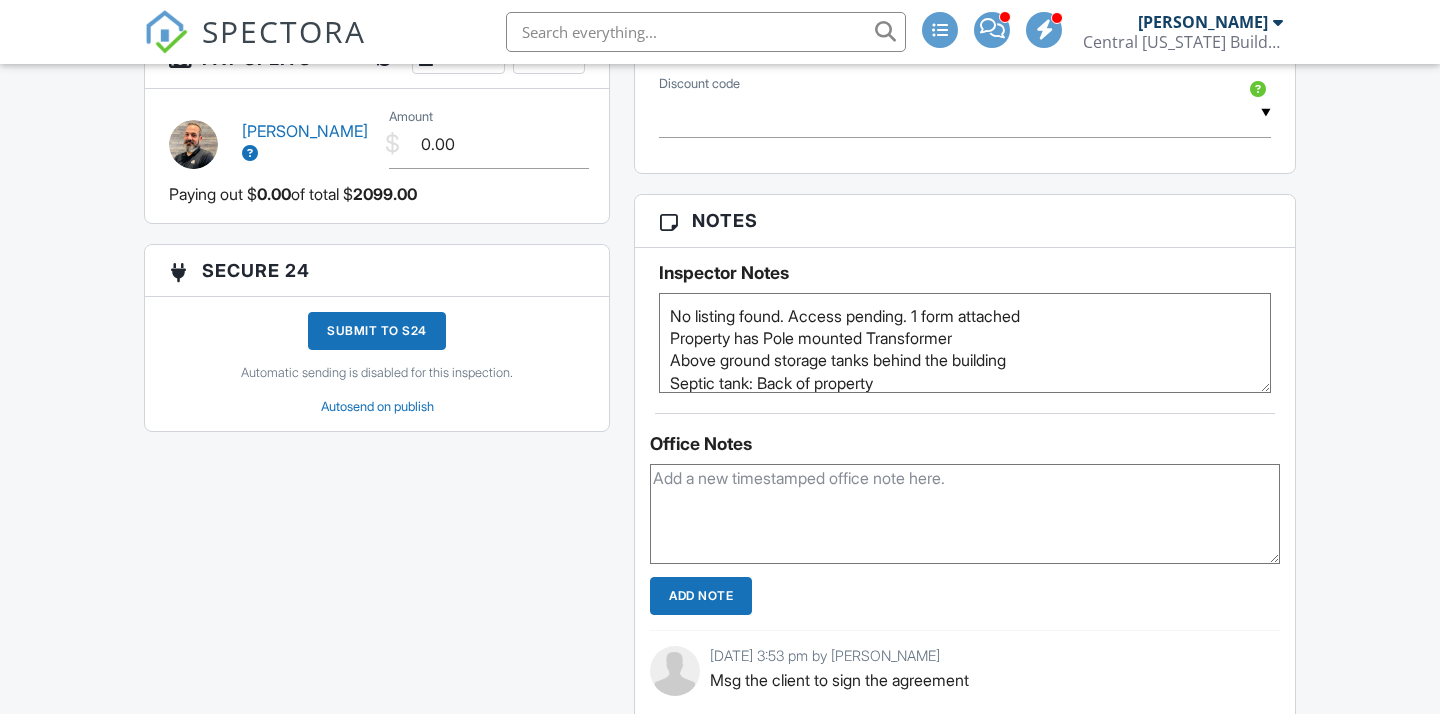 click on "South Highway 1 (Ridge Wood Ave)
Client and sellers will be there.
No listing found. Access pending. 1 form attached" at bounding box center [965, 343] 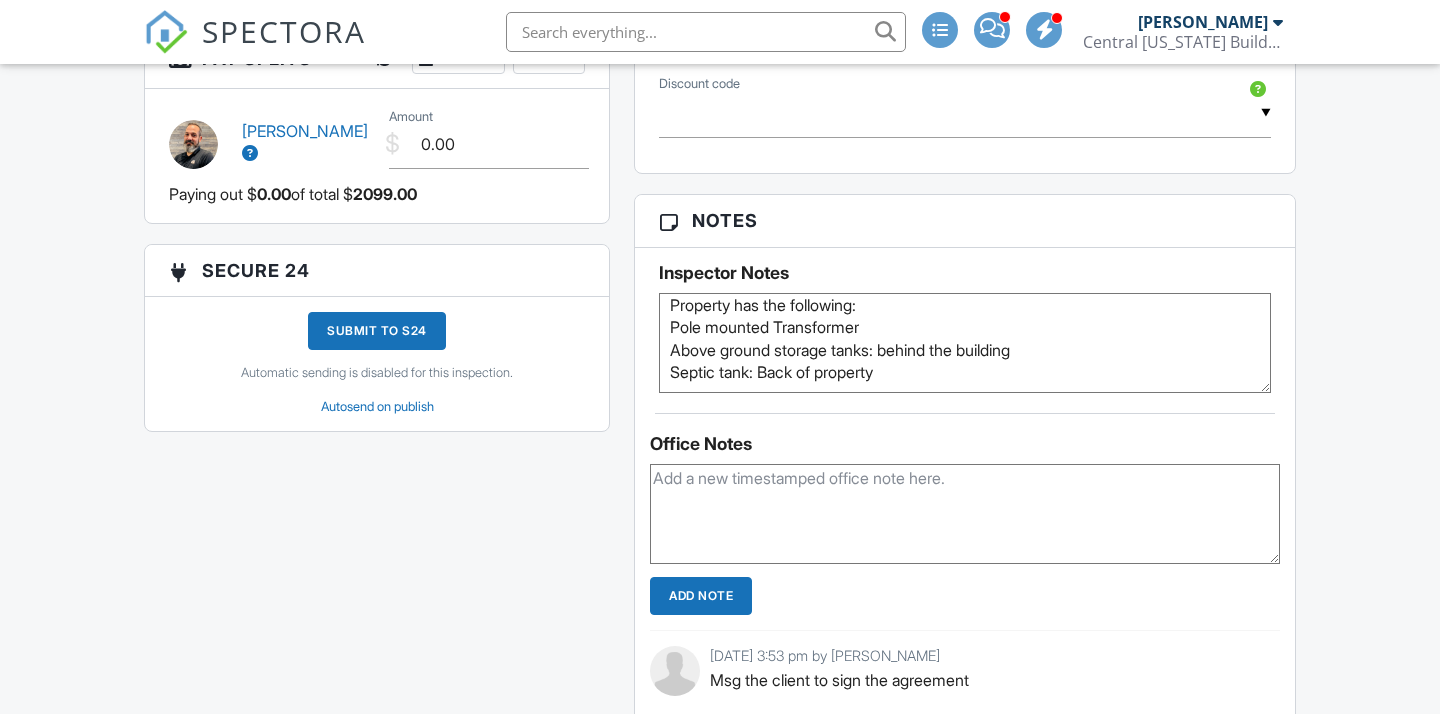 scroll, scrollTop: 98, scrollLeft: 0, axis: vertical 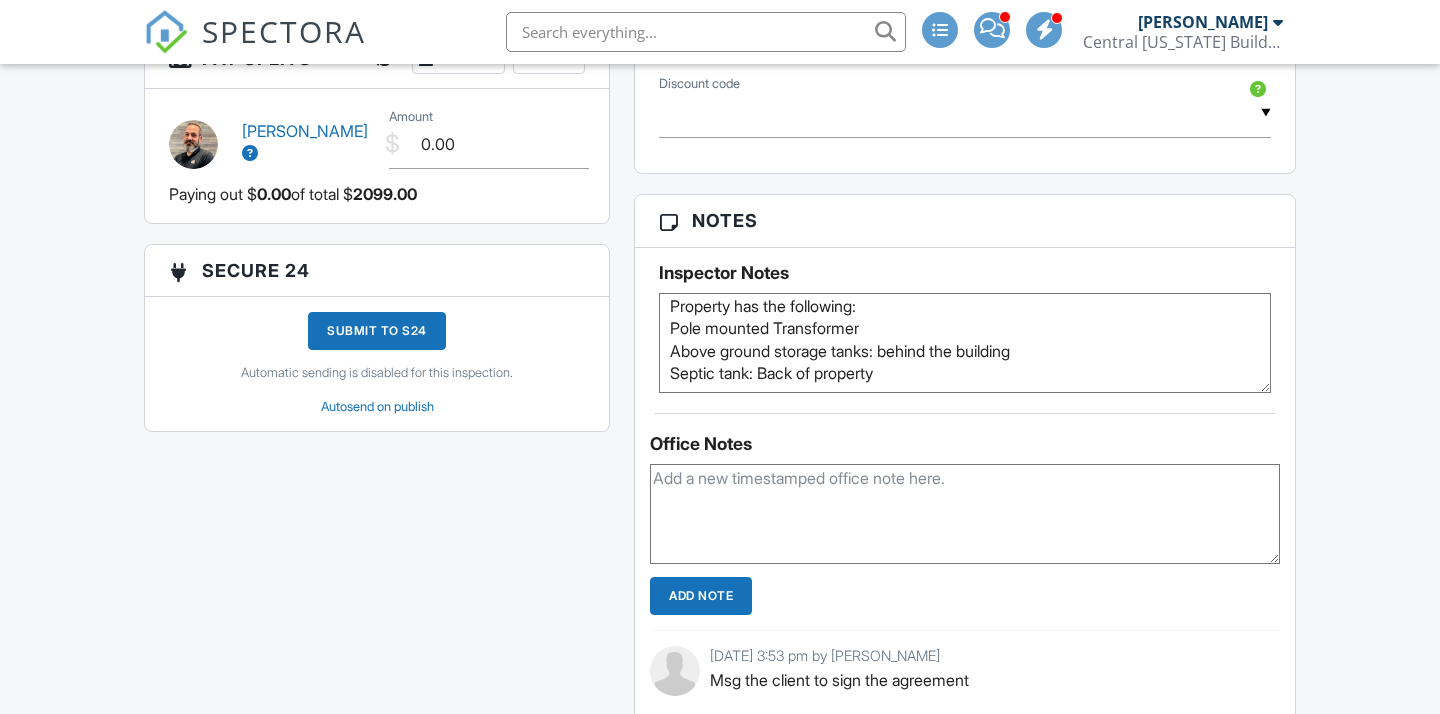 click on "South Highway 1 (Ridge Wood Ave)
Client and sellers will be there.
No listing found. Access pending. 1 form attached" at bounding box center (965, 343) 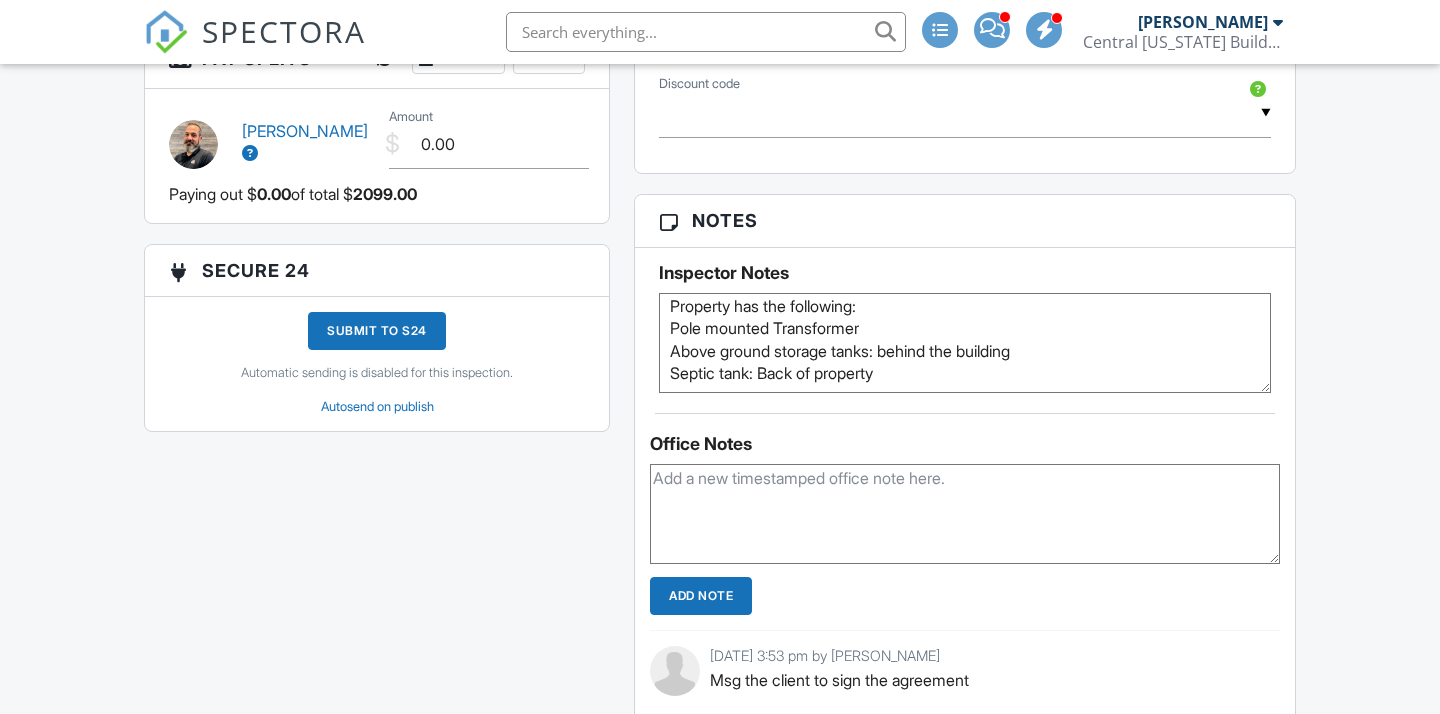 scroll, scrollTop: 110, scrollLeft: 0, axis: vertical 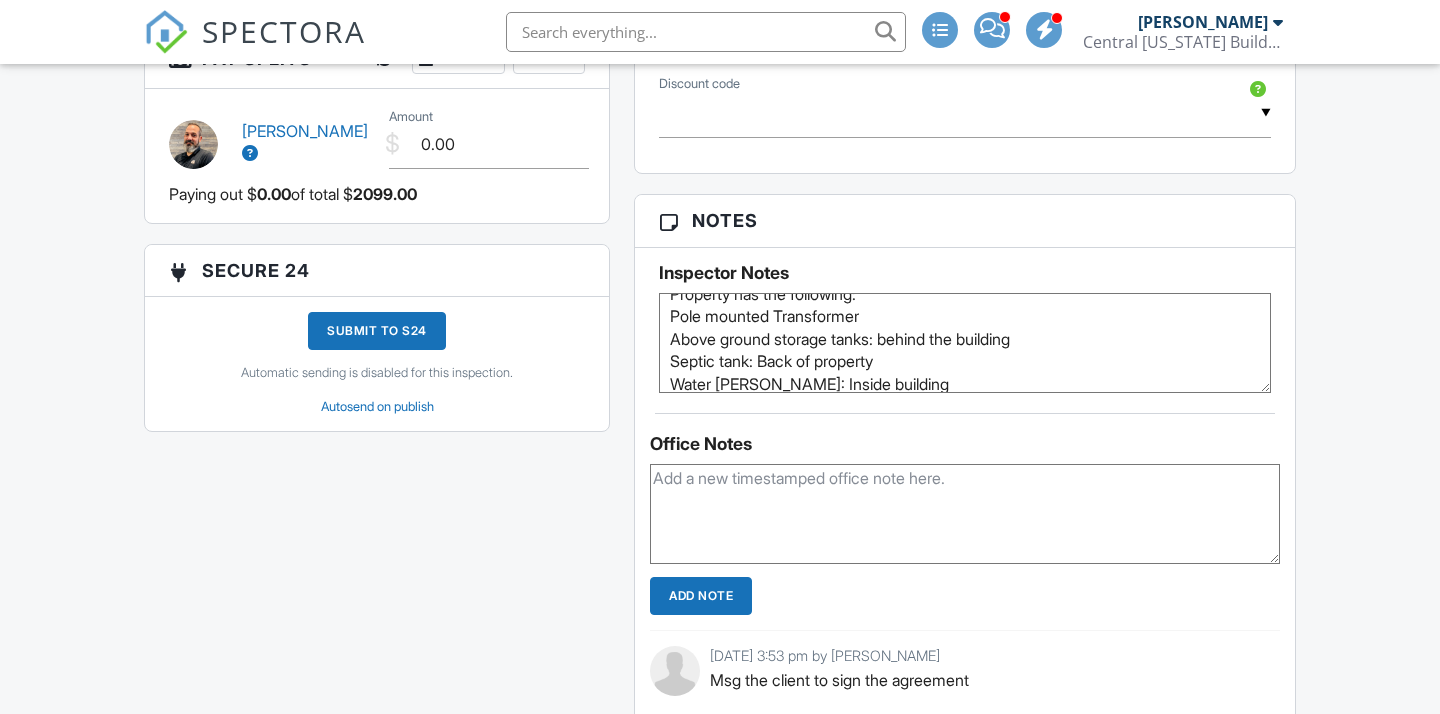 type on "[GEOGRAPHIC_DATA] ([GEOGRAPHIC_DATA])
Client and sellers will be there.
No listing found. Access pending. 1 form attached
Property has the following:
Pole mounted Transformer
Above ground storage tanks: behind the building
Septic tank: Back of property
Water [PERSON_NAME]: Inside building" 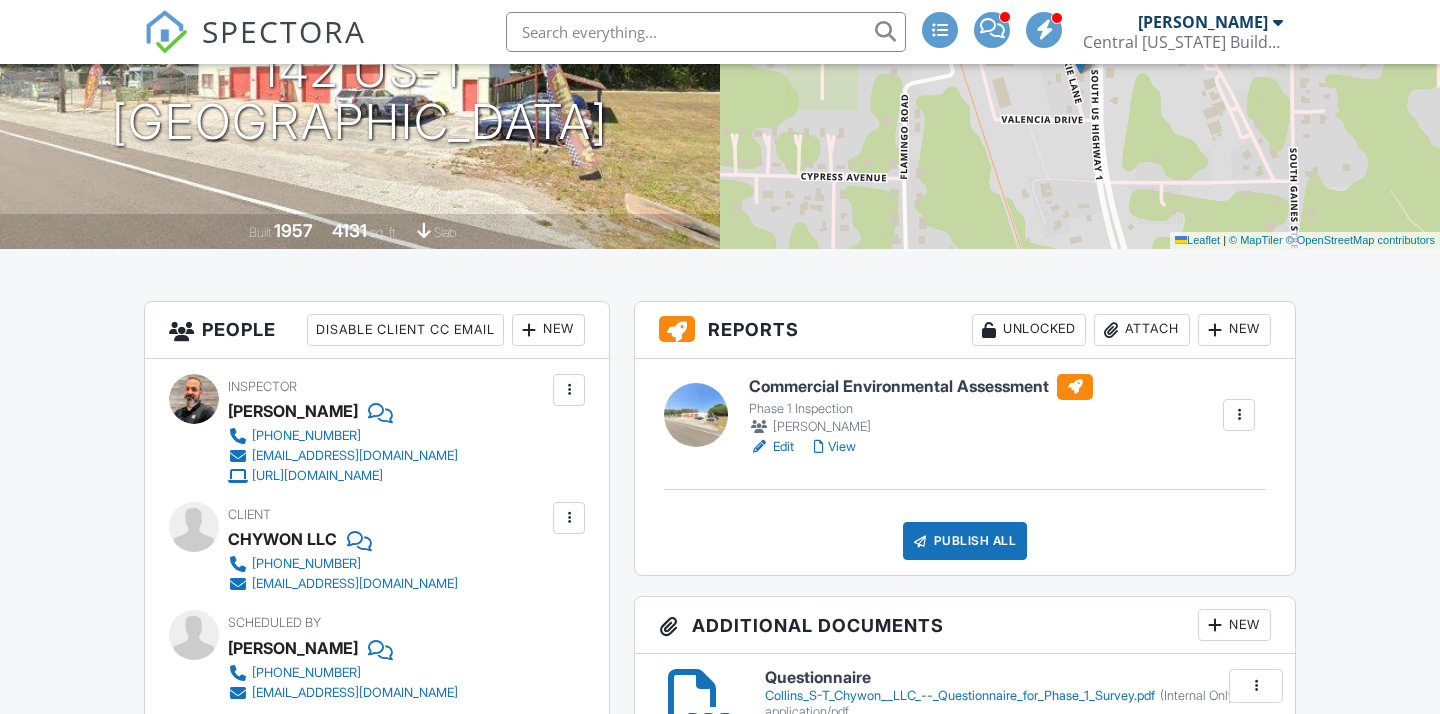 scroll, scrollTop: 348, scrollLeft: 0, axis: vertical 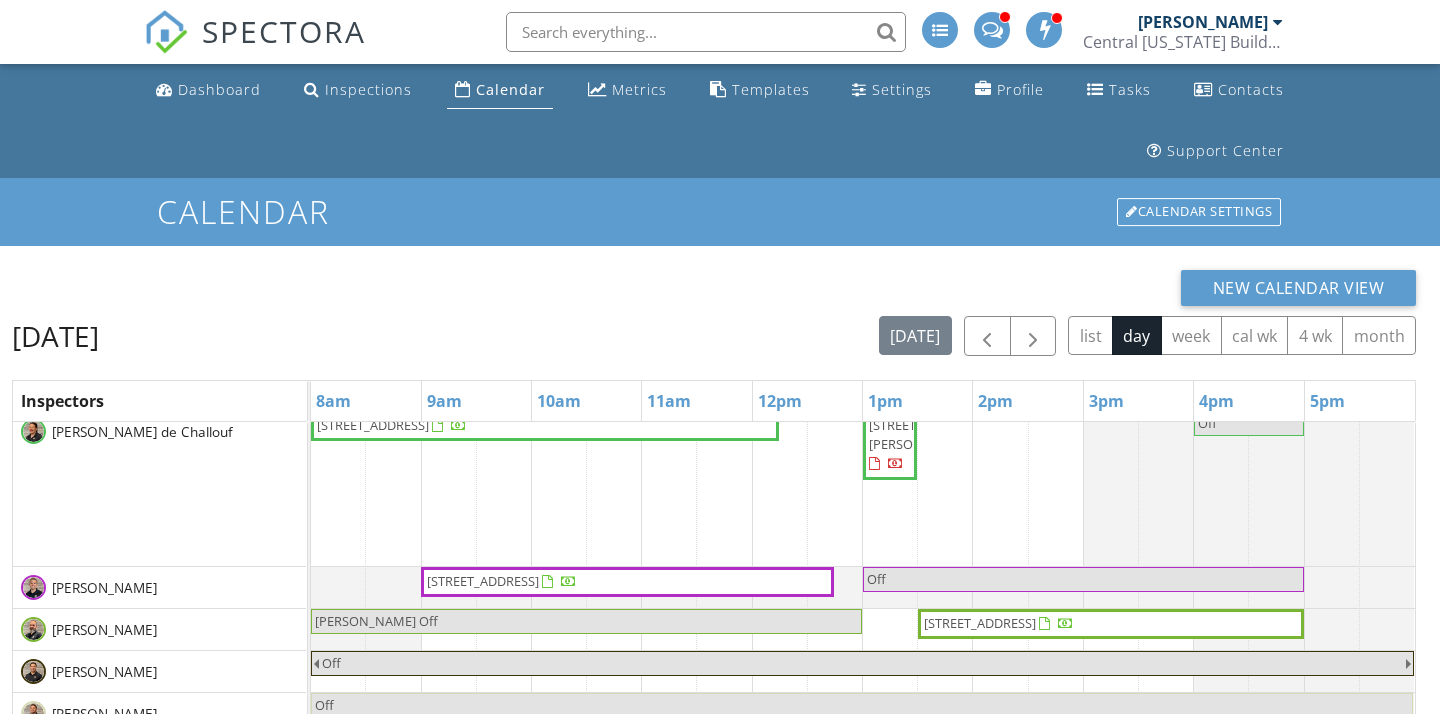 click on "[STREET_ADDRESS]" at bounding box center [980, 623] 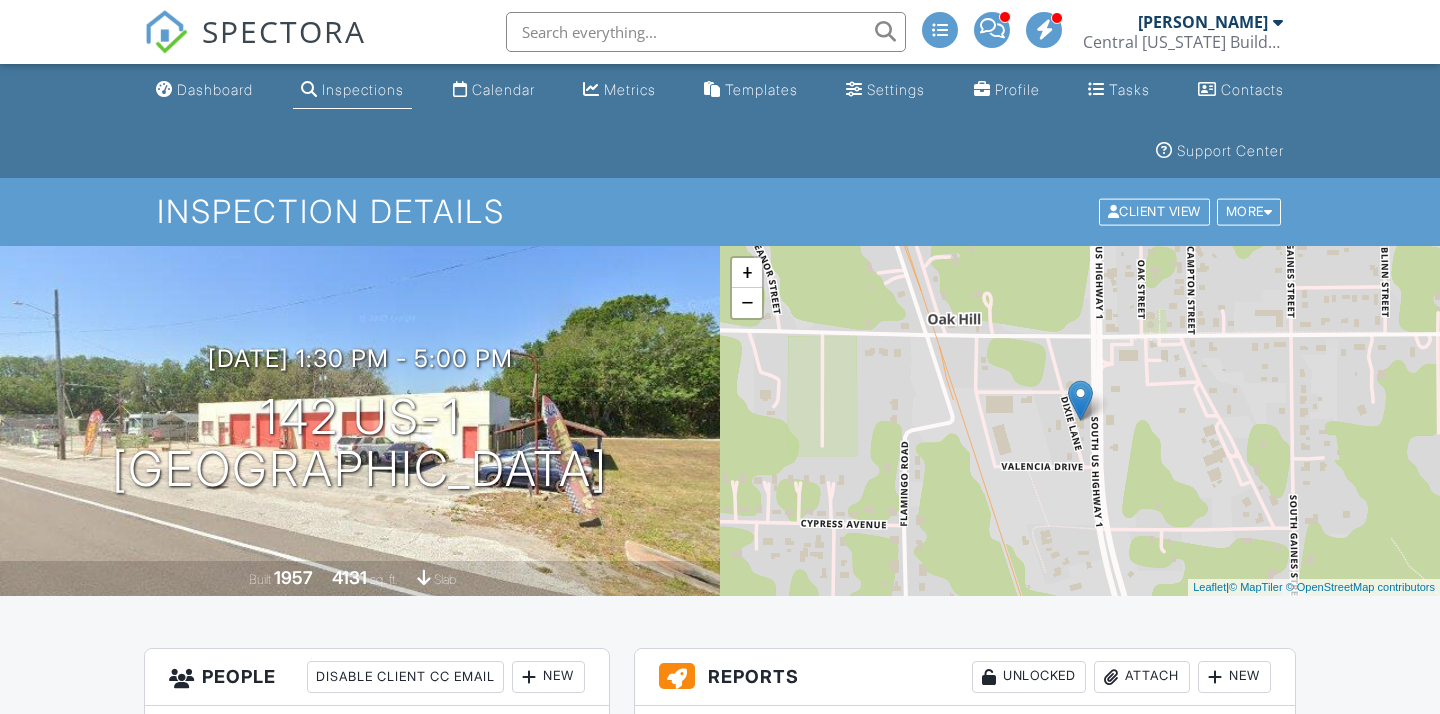scroll, scrollTop: 670, scrollLeft: 0, axis: vertical 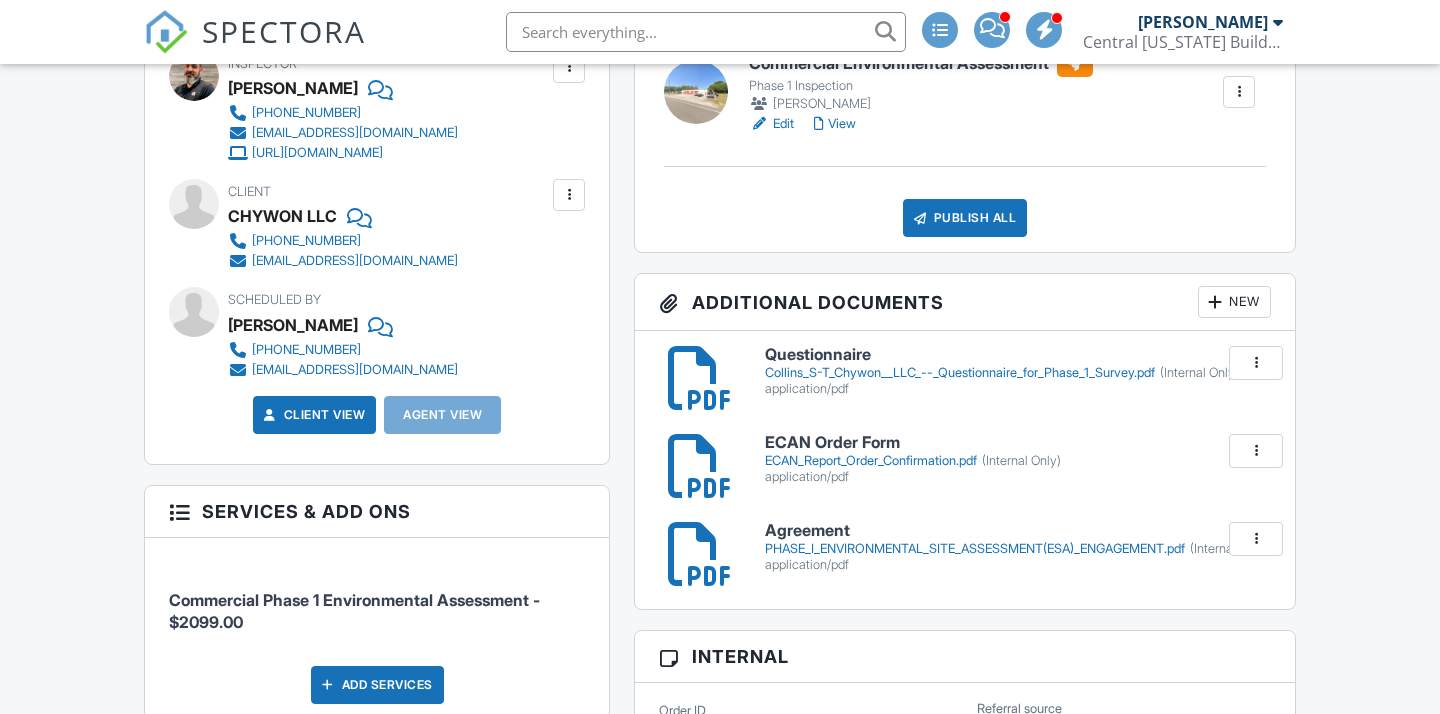 click at bounding box center [1256, 363] 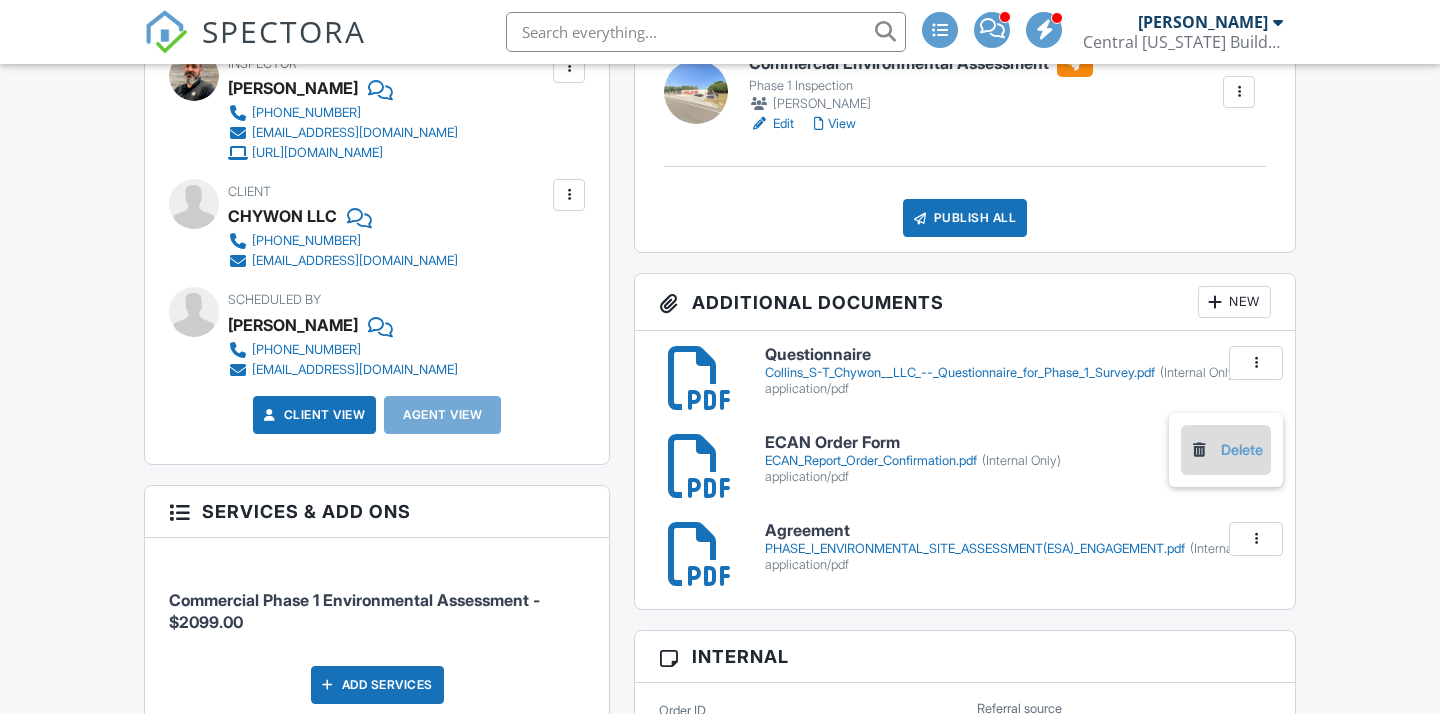 click on "Delete" at bounding box center (1226, 450) 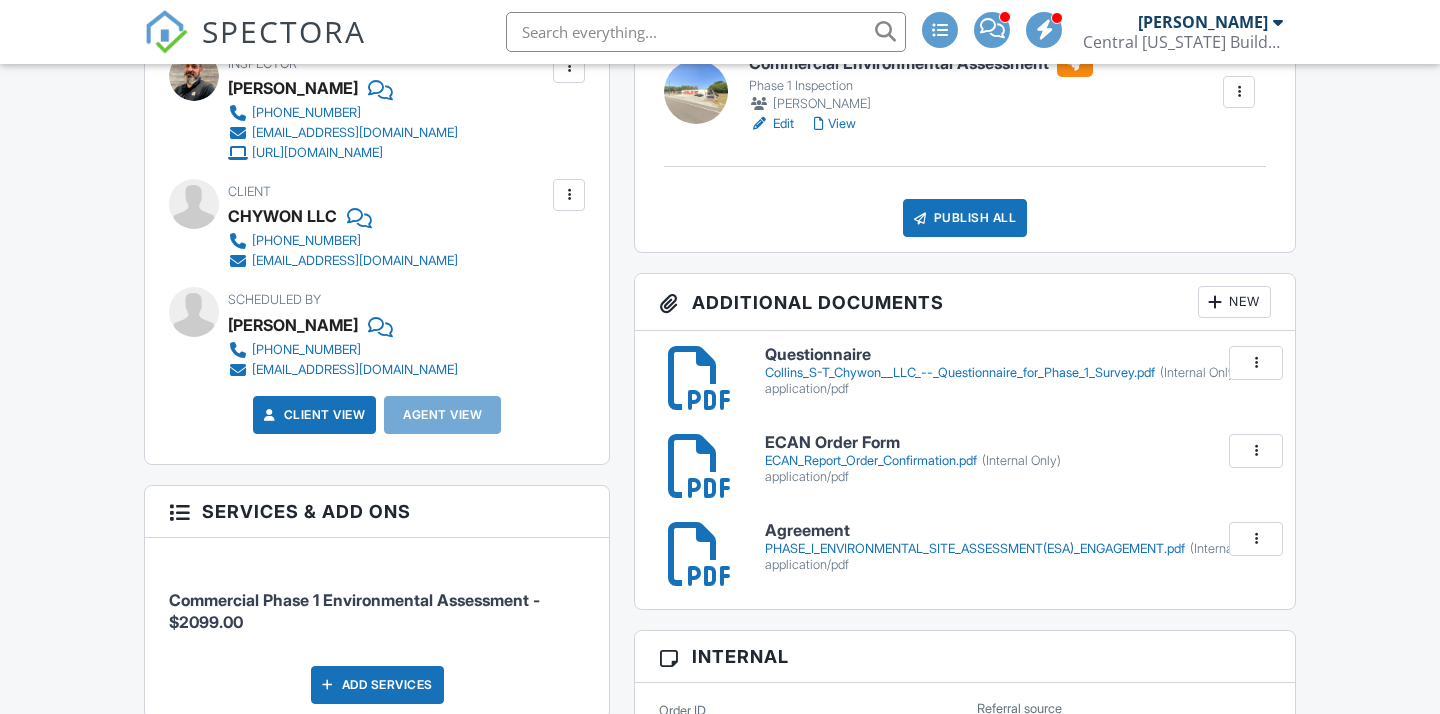 click at bounding box center [1256, 363] 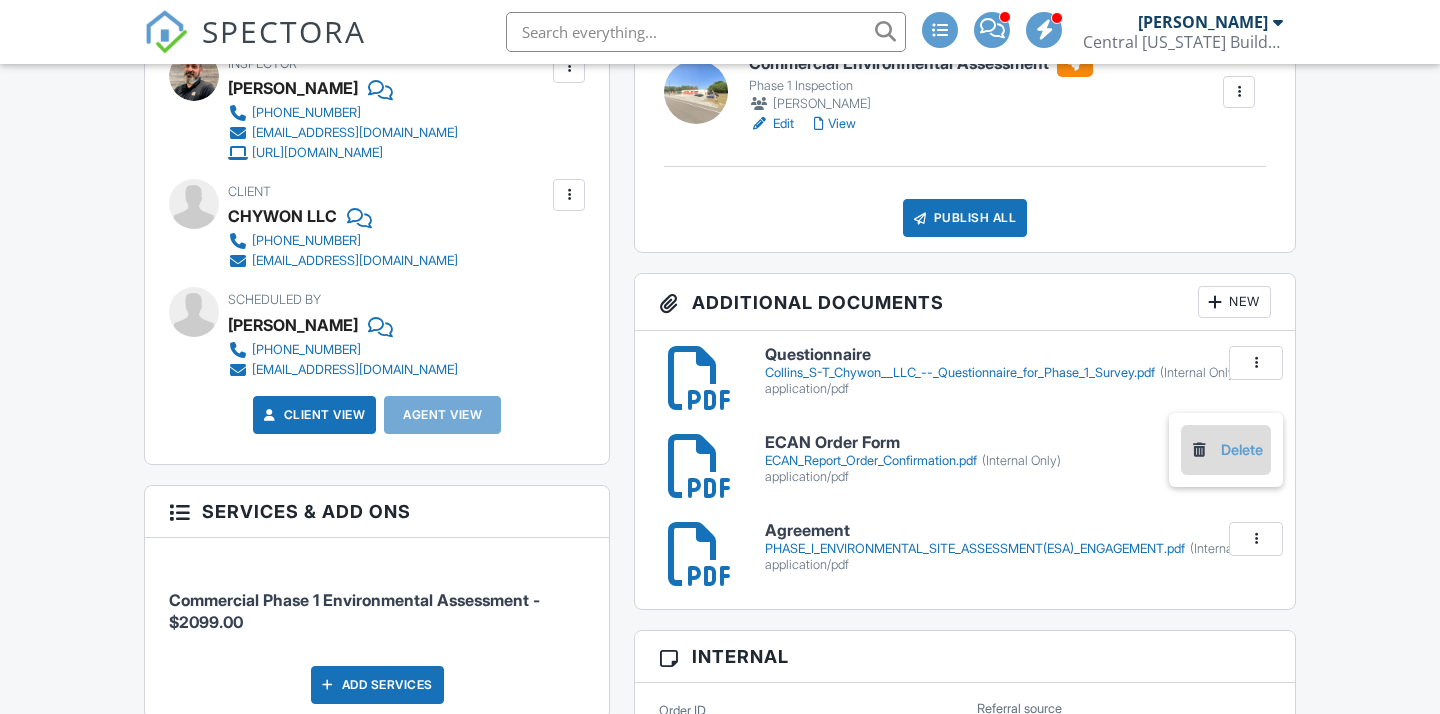 click on "Delete" at bounding box center (1226, 450) 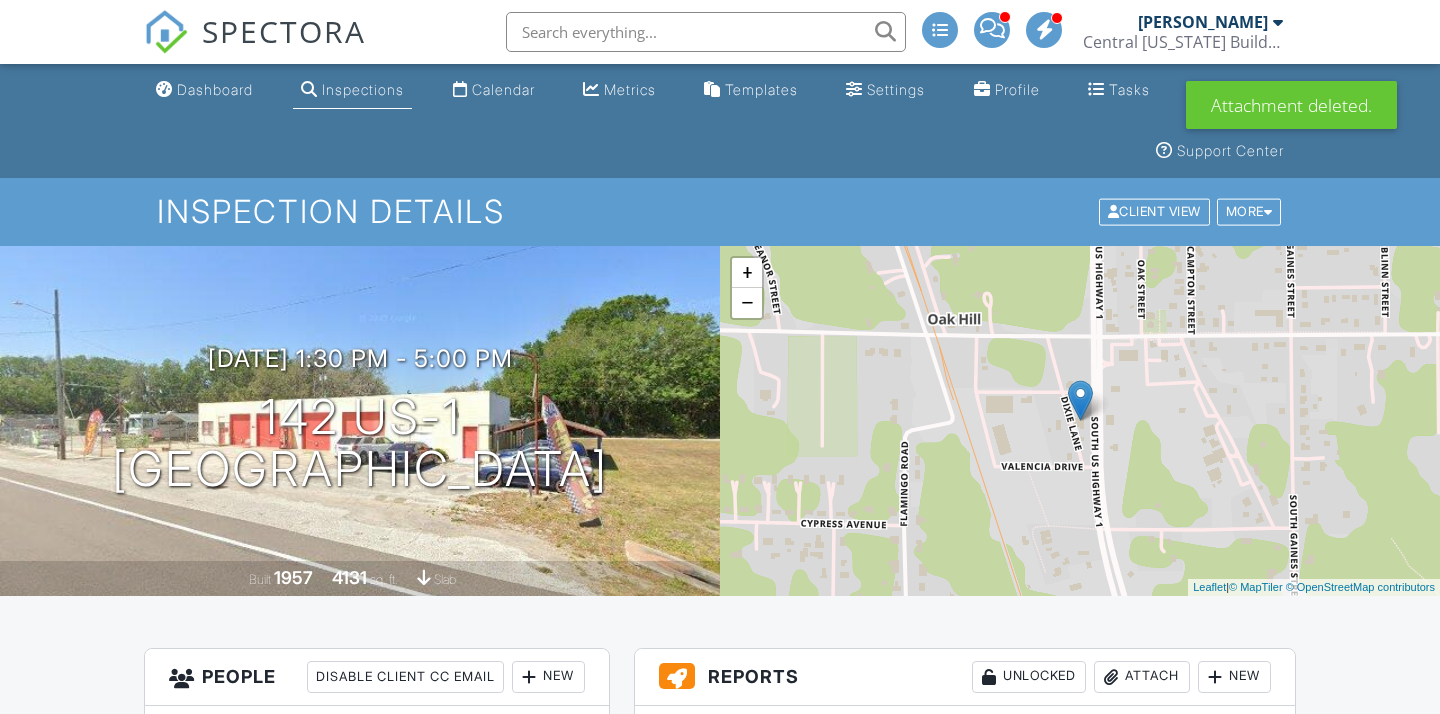click on "Delete" at bounding box center (1226, 1068) 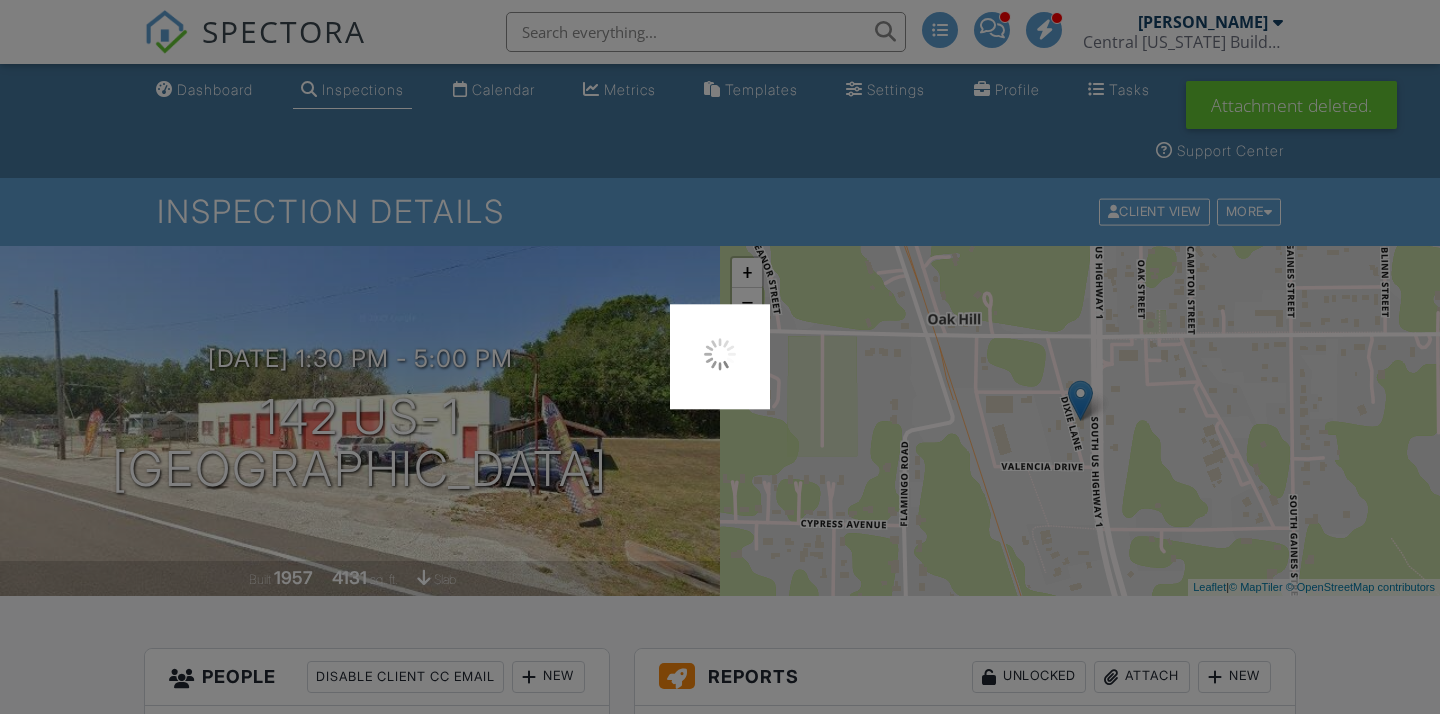 scroll, scrollTop: 622, scrollLeft: 0, axis: vertical 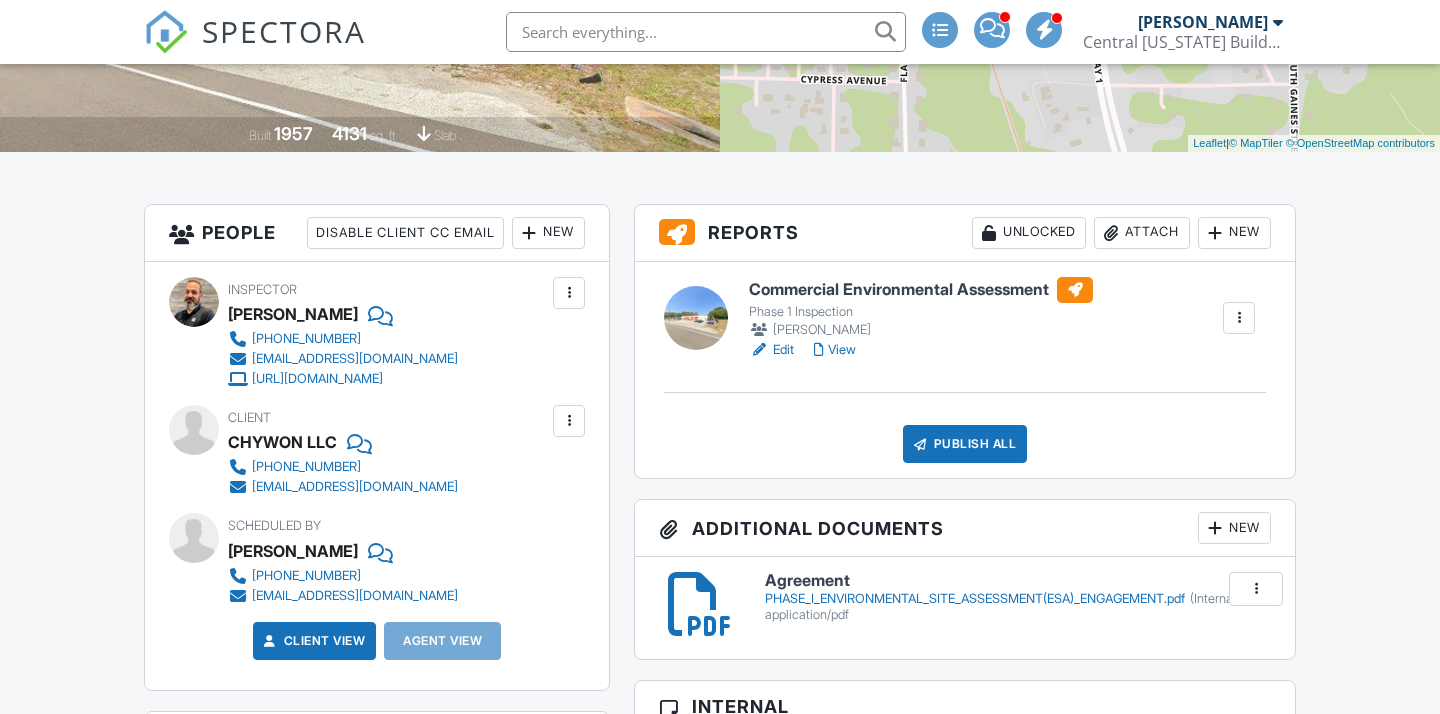 click on "New" at bounding box center (1234, 528) 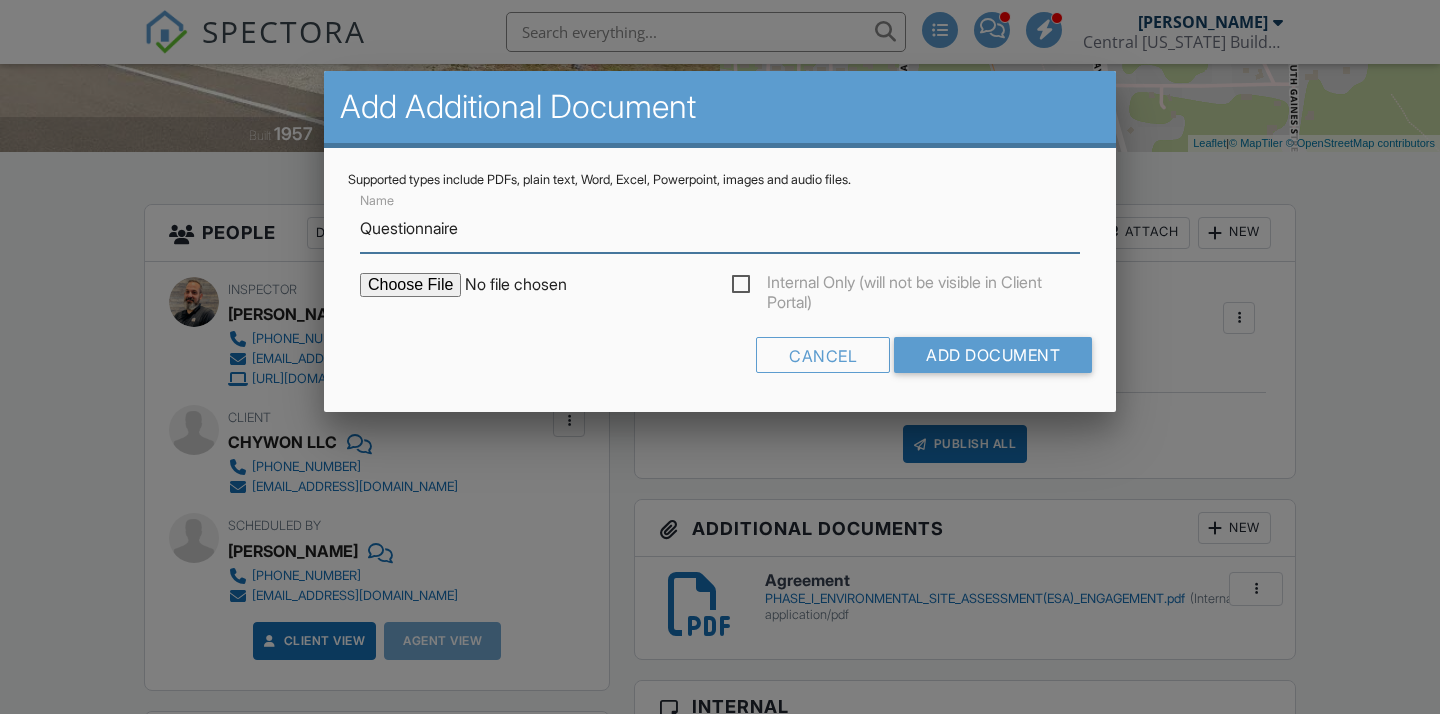 type on "Questionnaire" 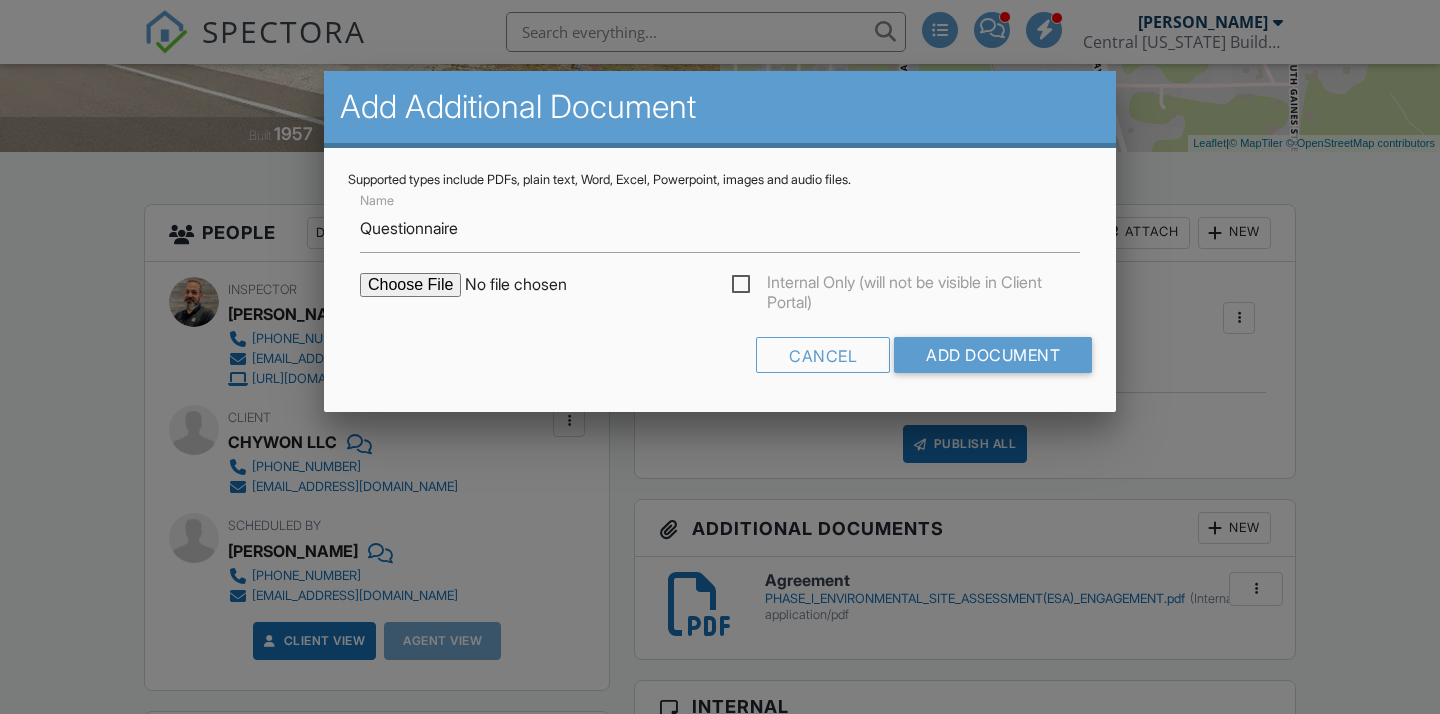 click at bounding box center (530, 285) 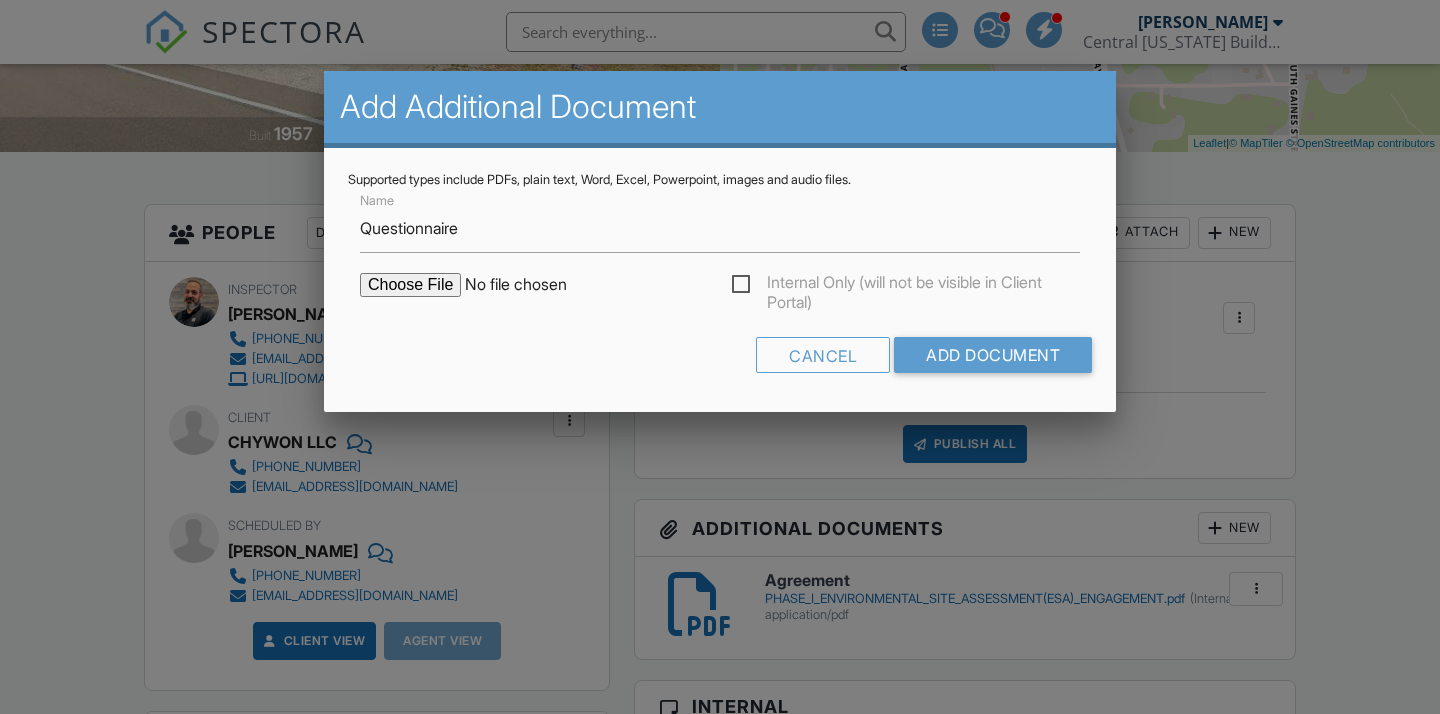 type on "C:\fakepath\Collins S-T Chywon, LLC -- Questionnaire for Phase 1 Survey.pdf" 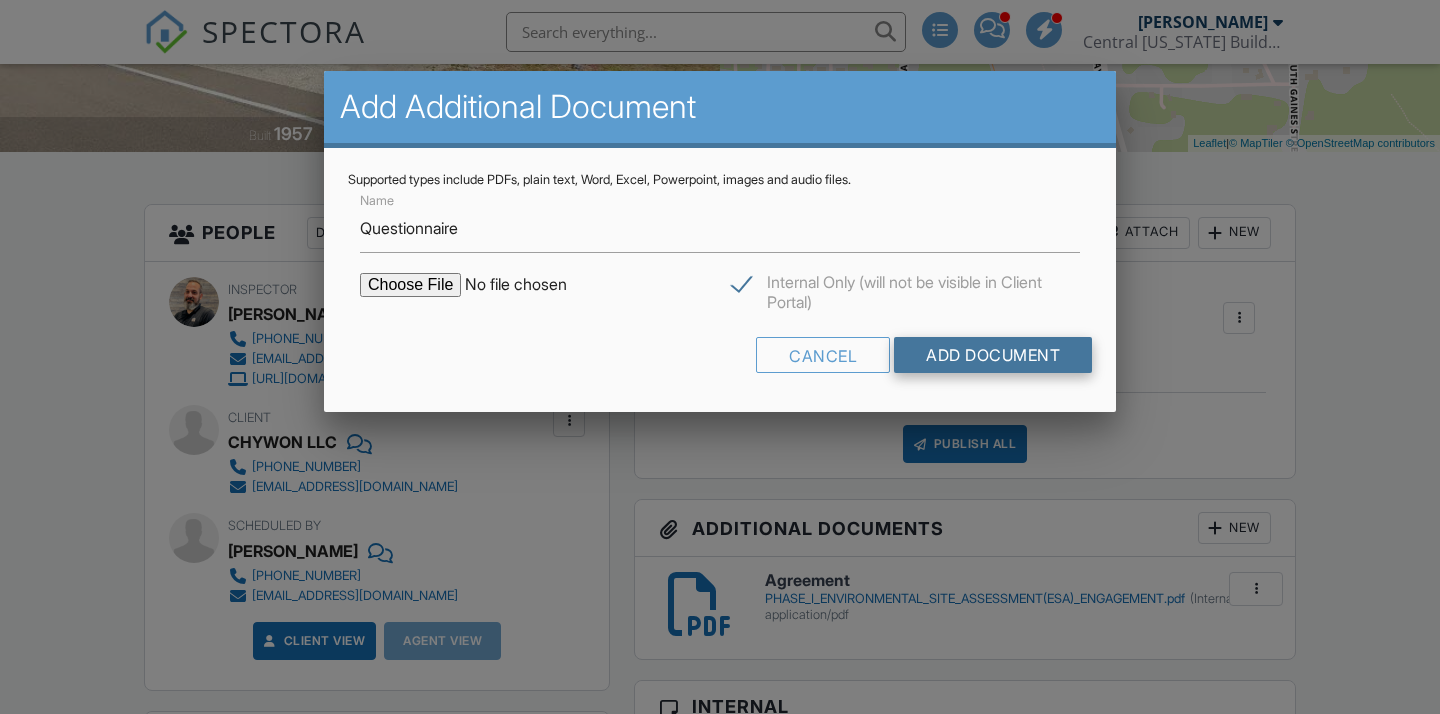 click on "Add Document" at bounding box center (993, 355) 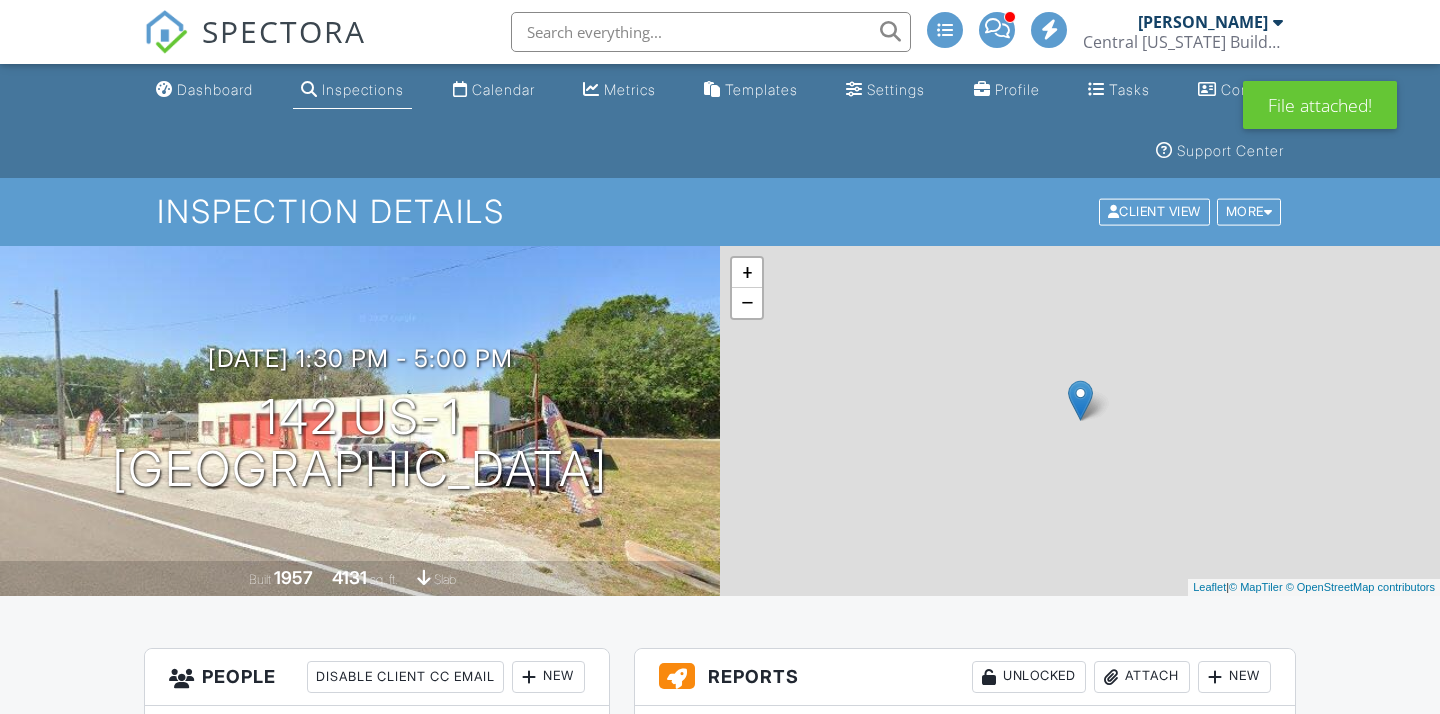 click on "New" at bounding box center [1234, 972] 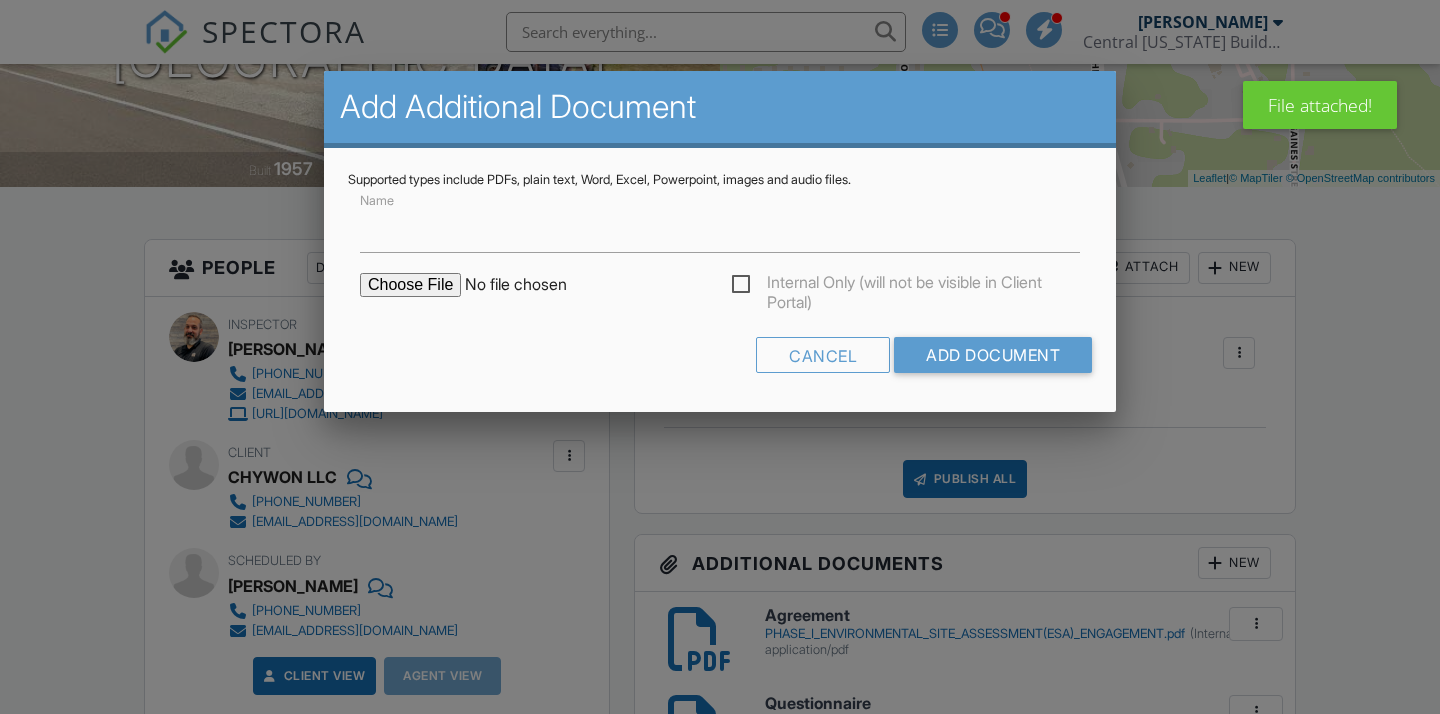 click on "Internal Only (will not be visible in Client Portal)" at bounding box center [906, 285] 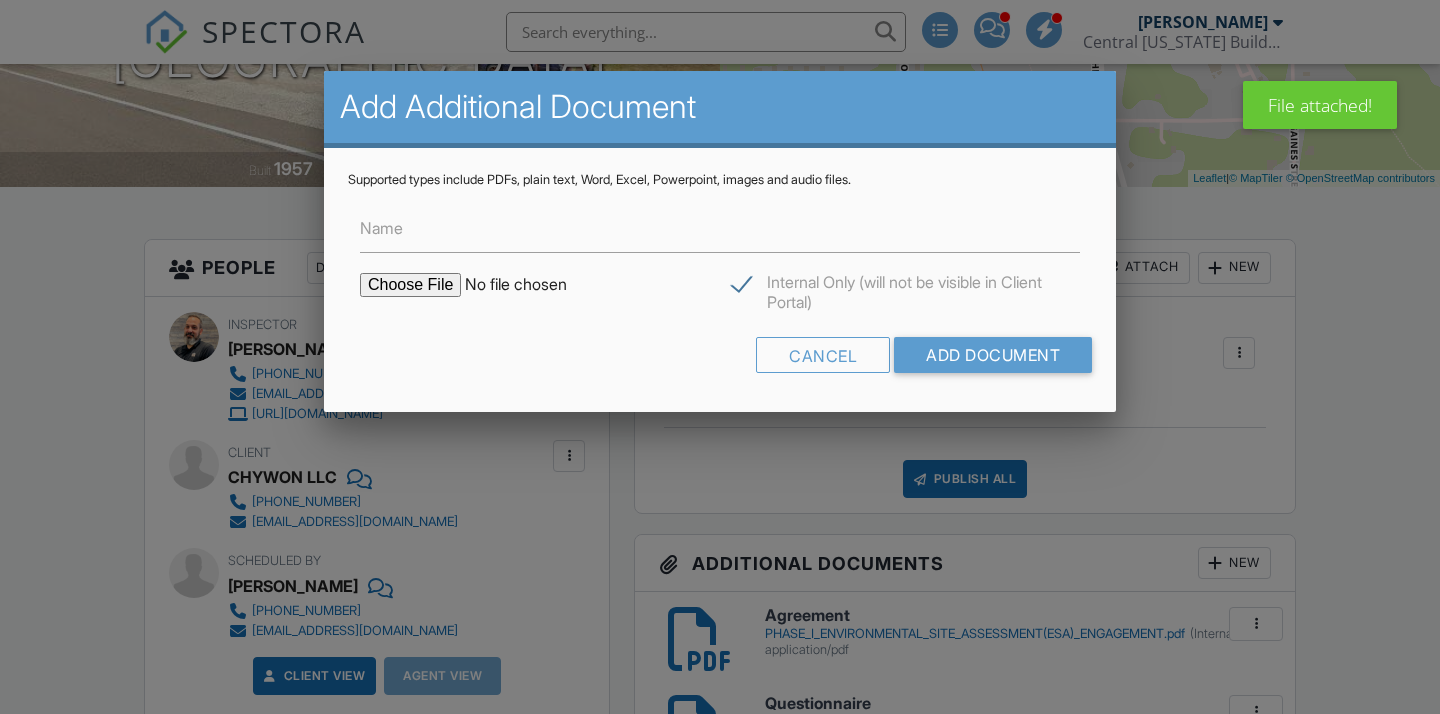 scroll, scrollTop: 409, scrollLeft: 0, axis: vertical 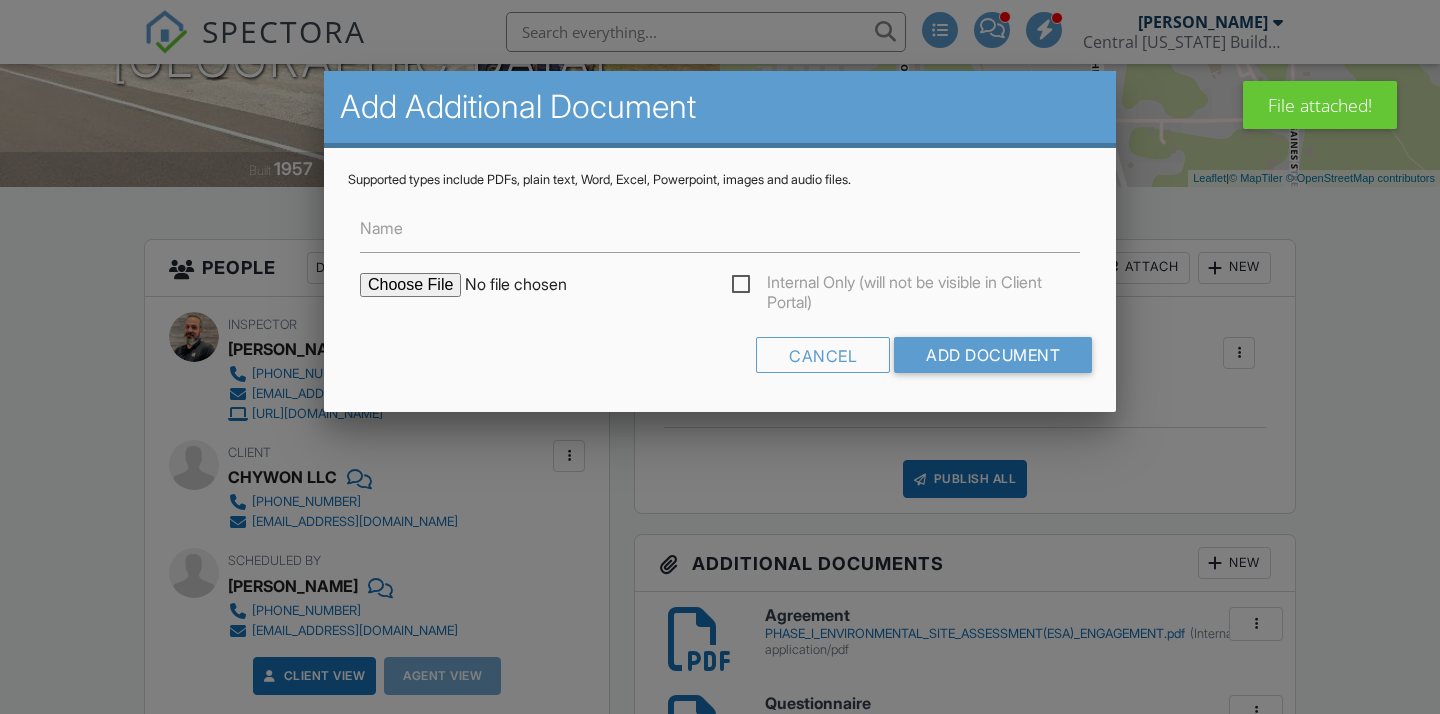 click on "Internal Only (will not be visible in Client Portal)" at bounding box center [906, 285] 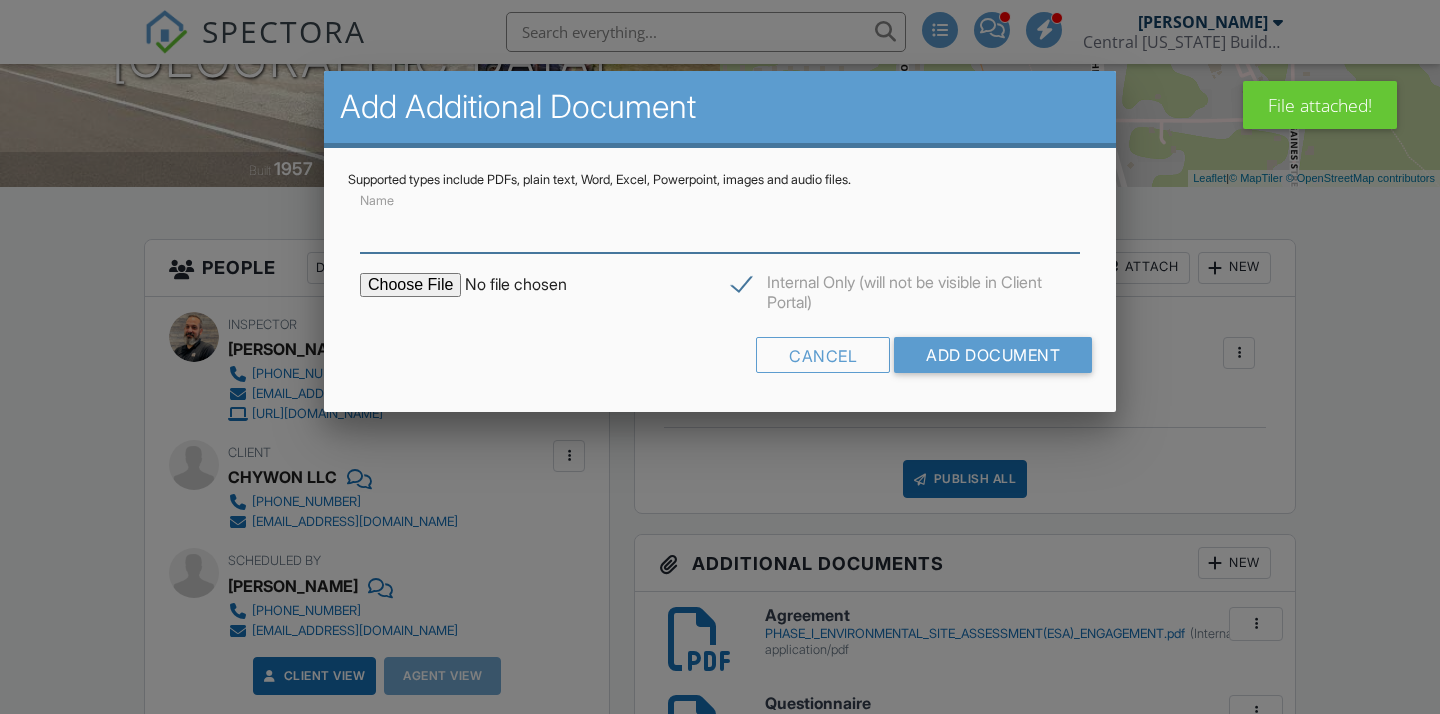click on "Name" at bounding box center [720, 228] 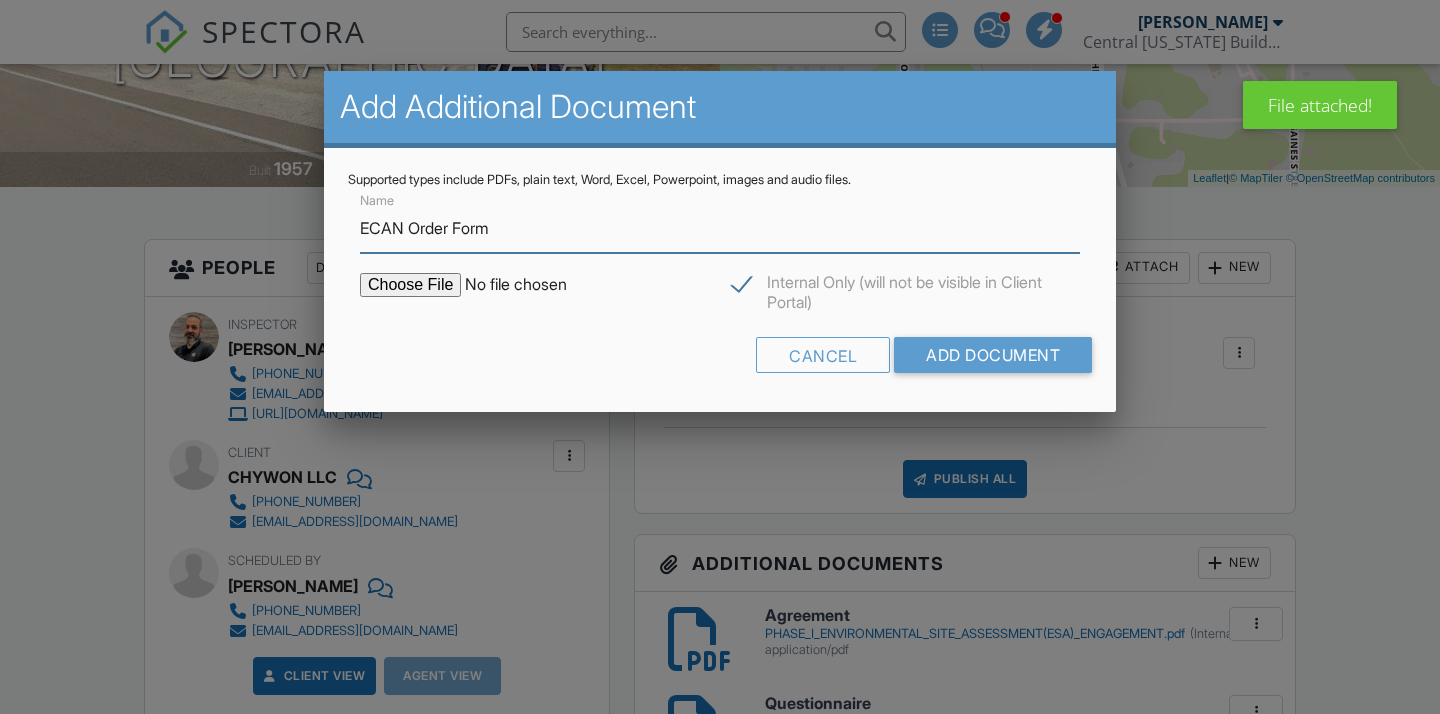 type on "ECAN Order Form" 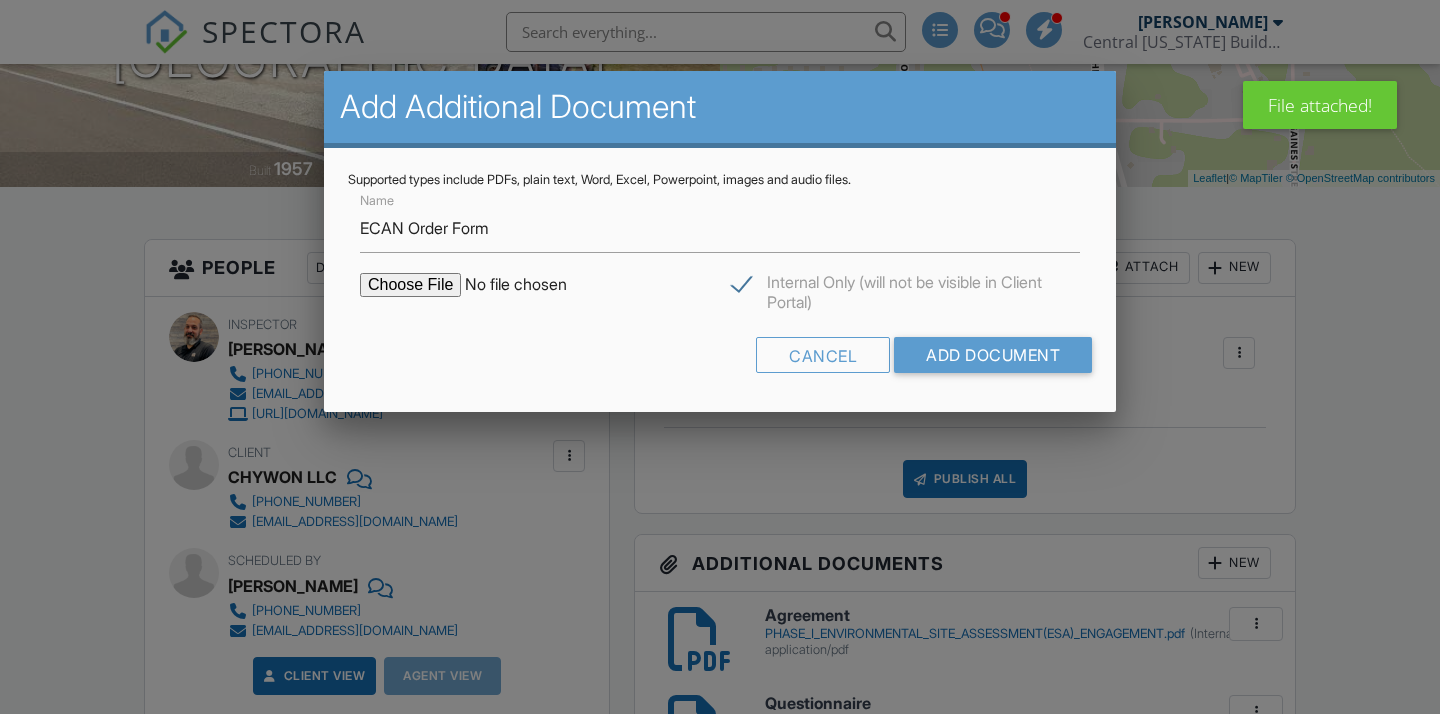 click at bounding box center (530, 285) 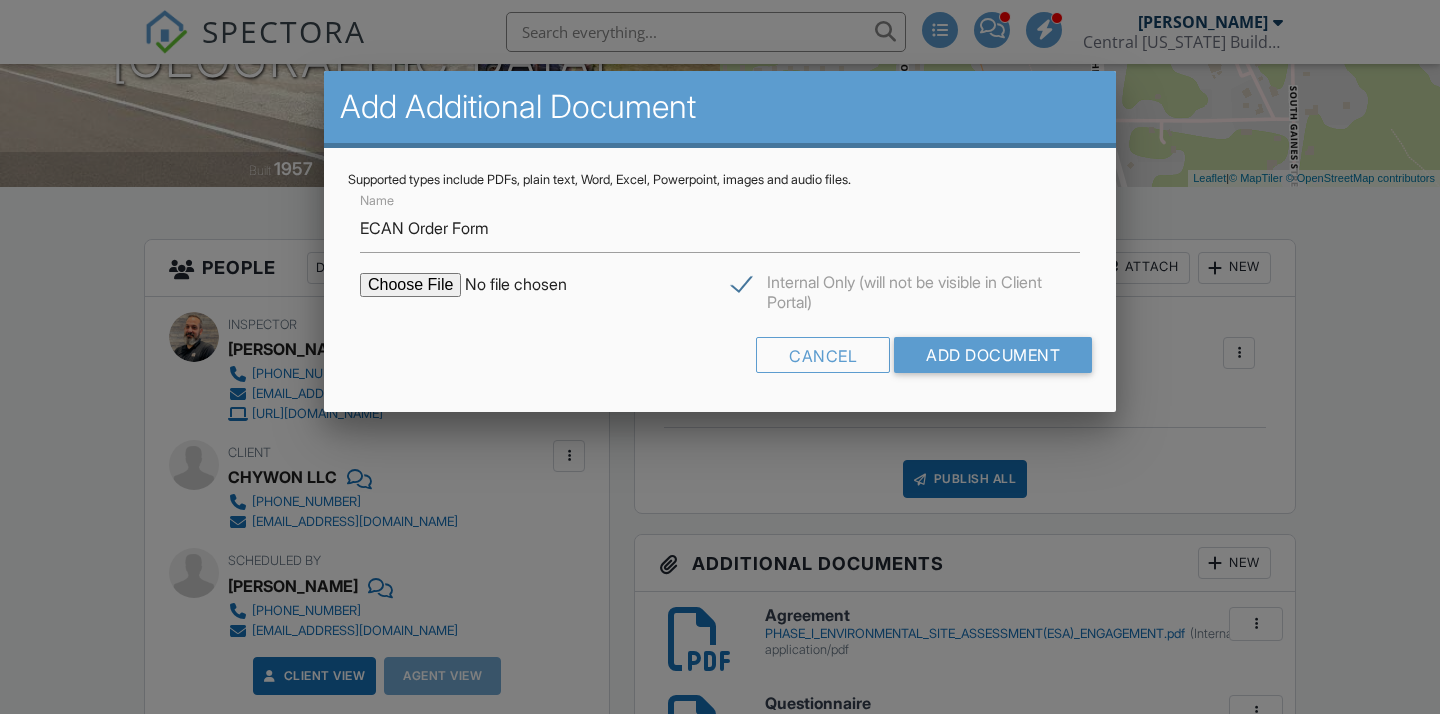type on "C:\fakepath\ECAN Report Order Confirmation.pdf" 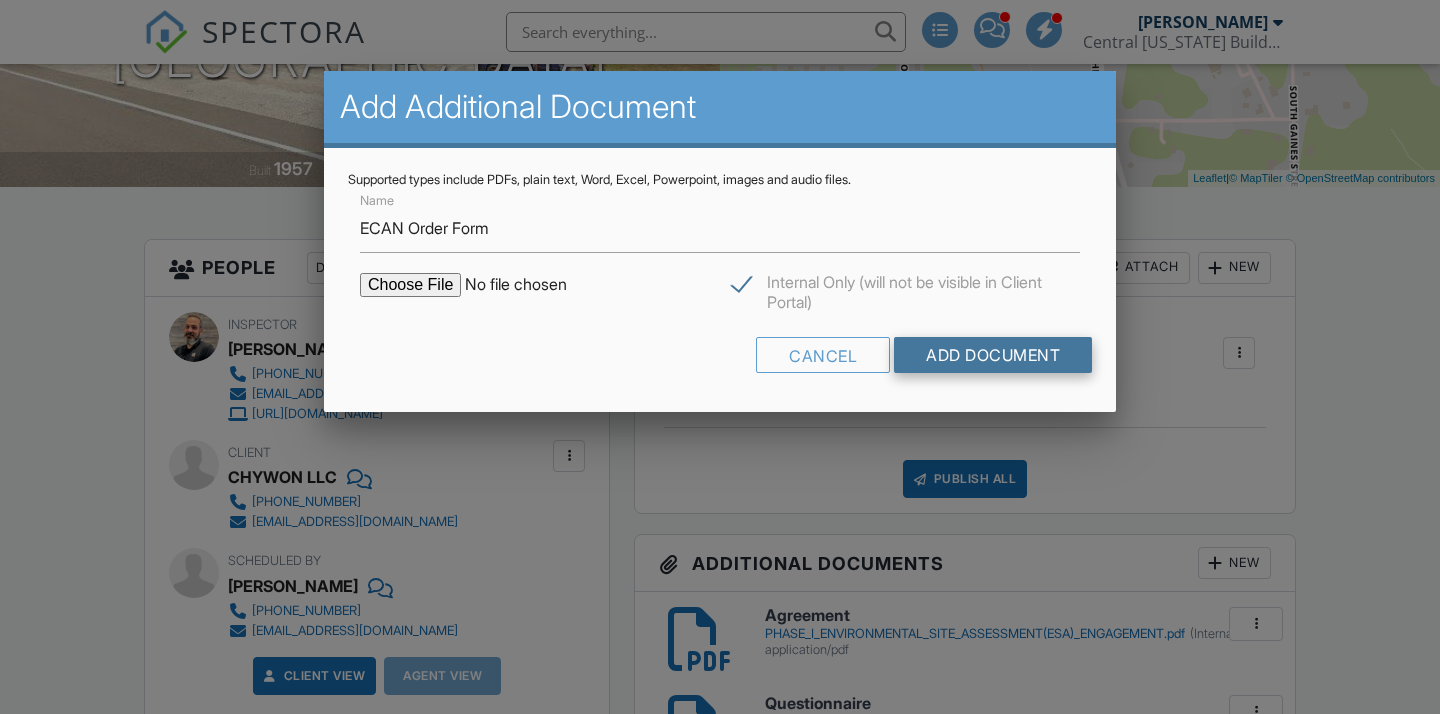 click on "Add Document" at bounding box center (993, 355) 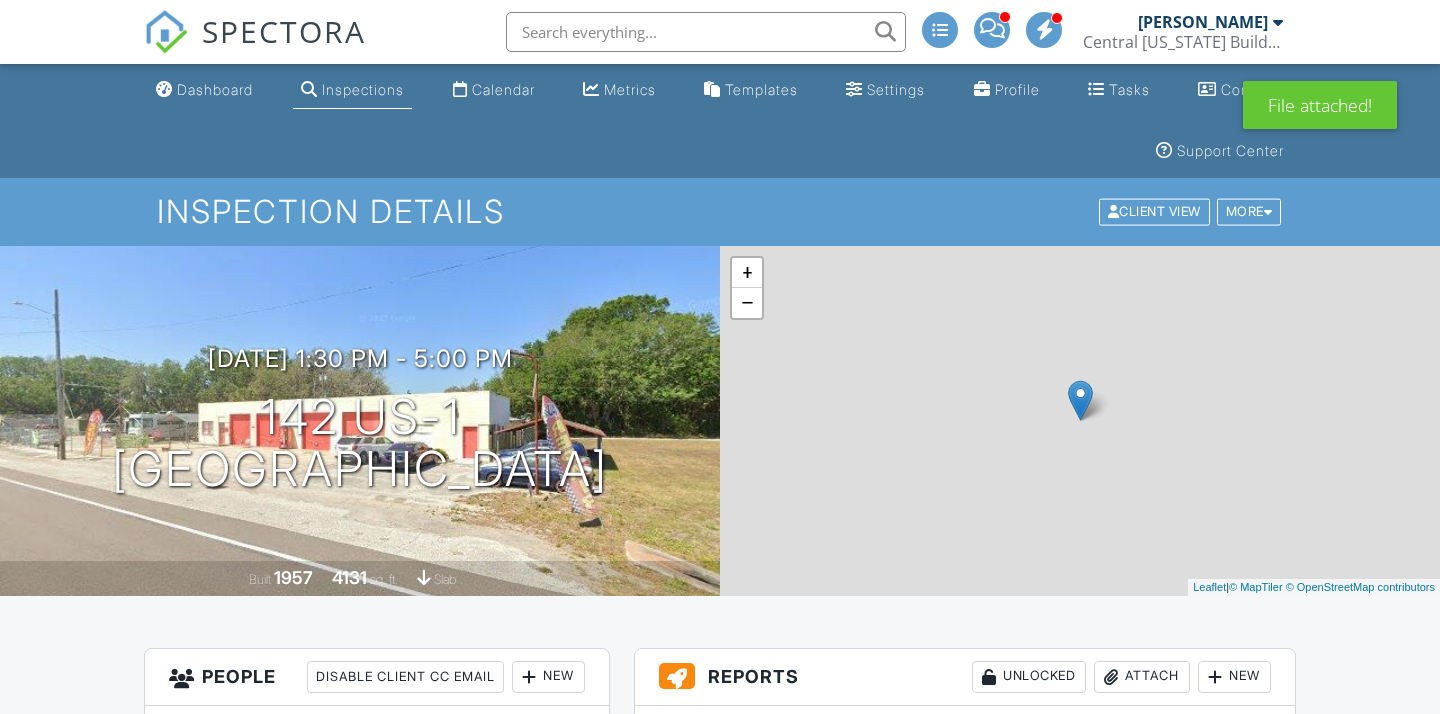 scroll, scrollTop: 0, scrollLeft: 0, axis: both 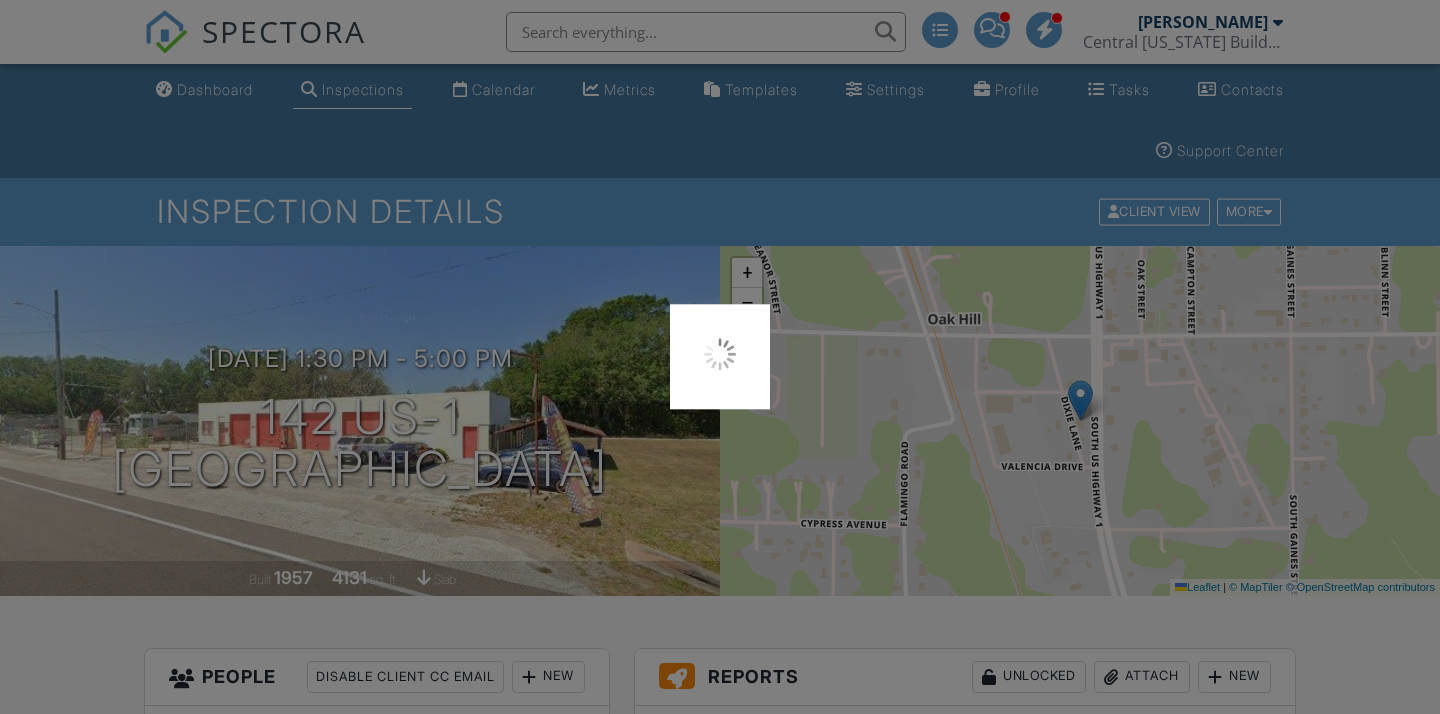 click at bounding box center (720, 357) 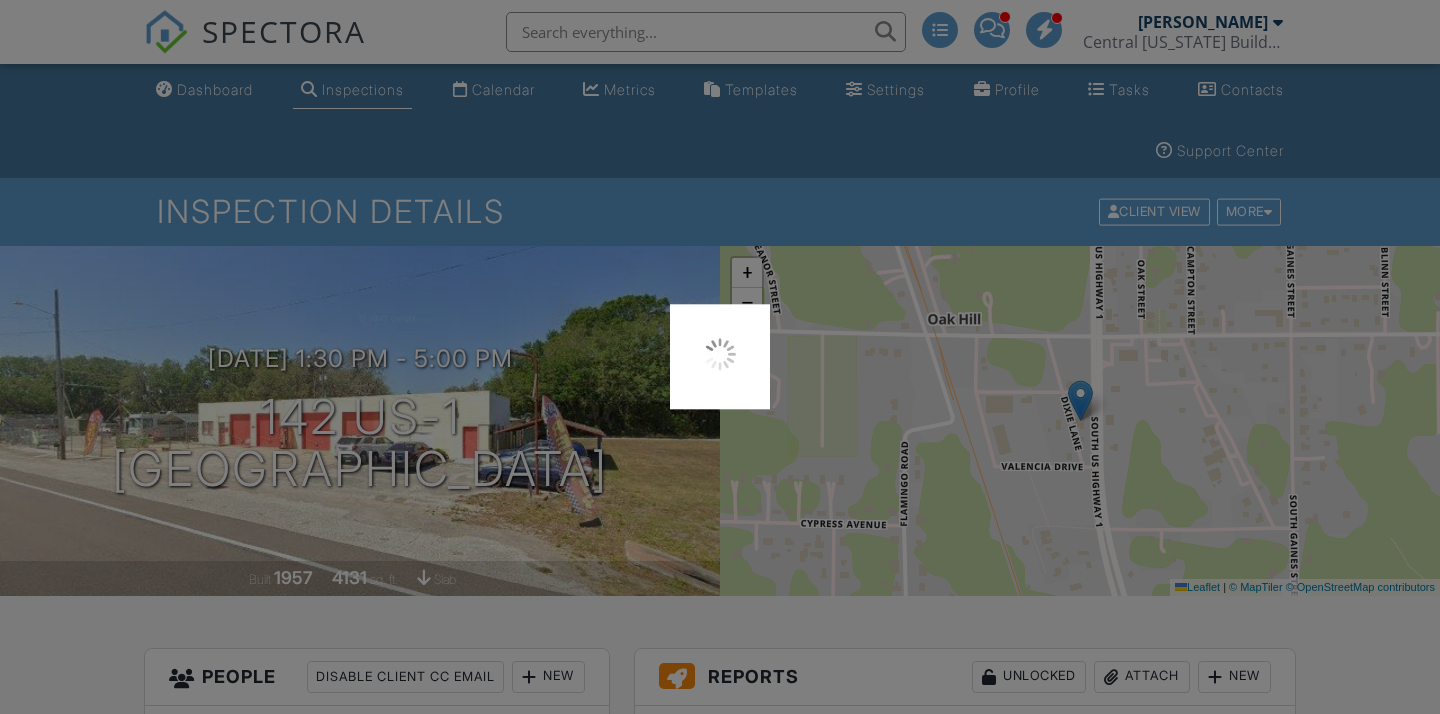 click at bounding box center [720, 357] 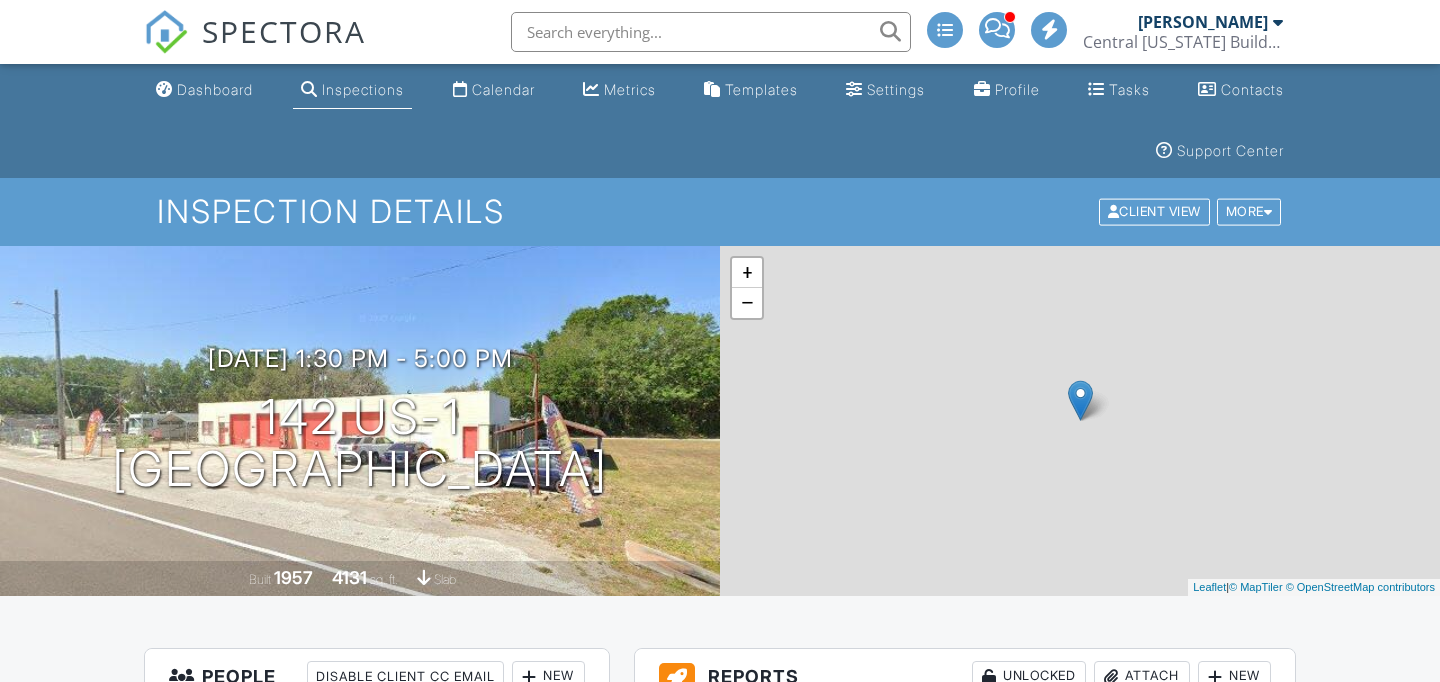 scroll, scrollTop: 0, scrollLeft: 0, axis: both 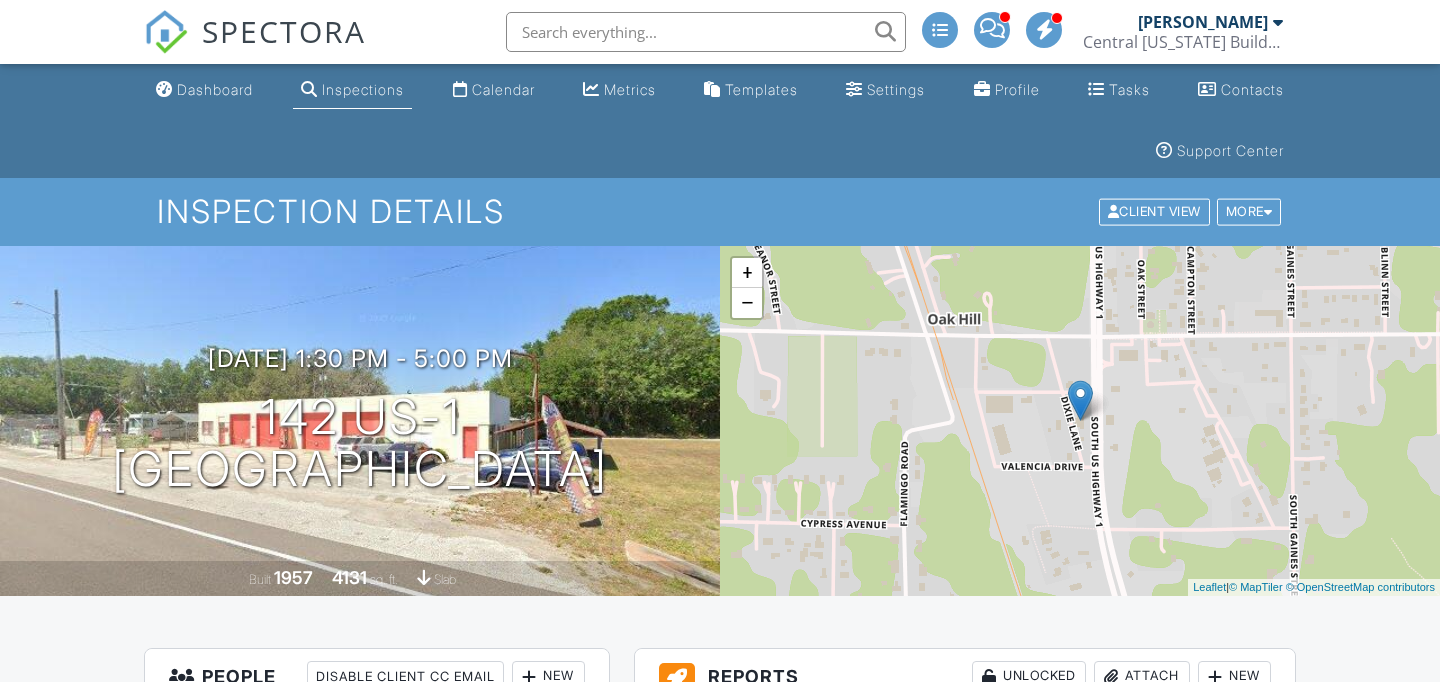 click on "Calendar" at bounding box center (503, 89) 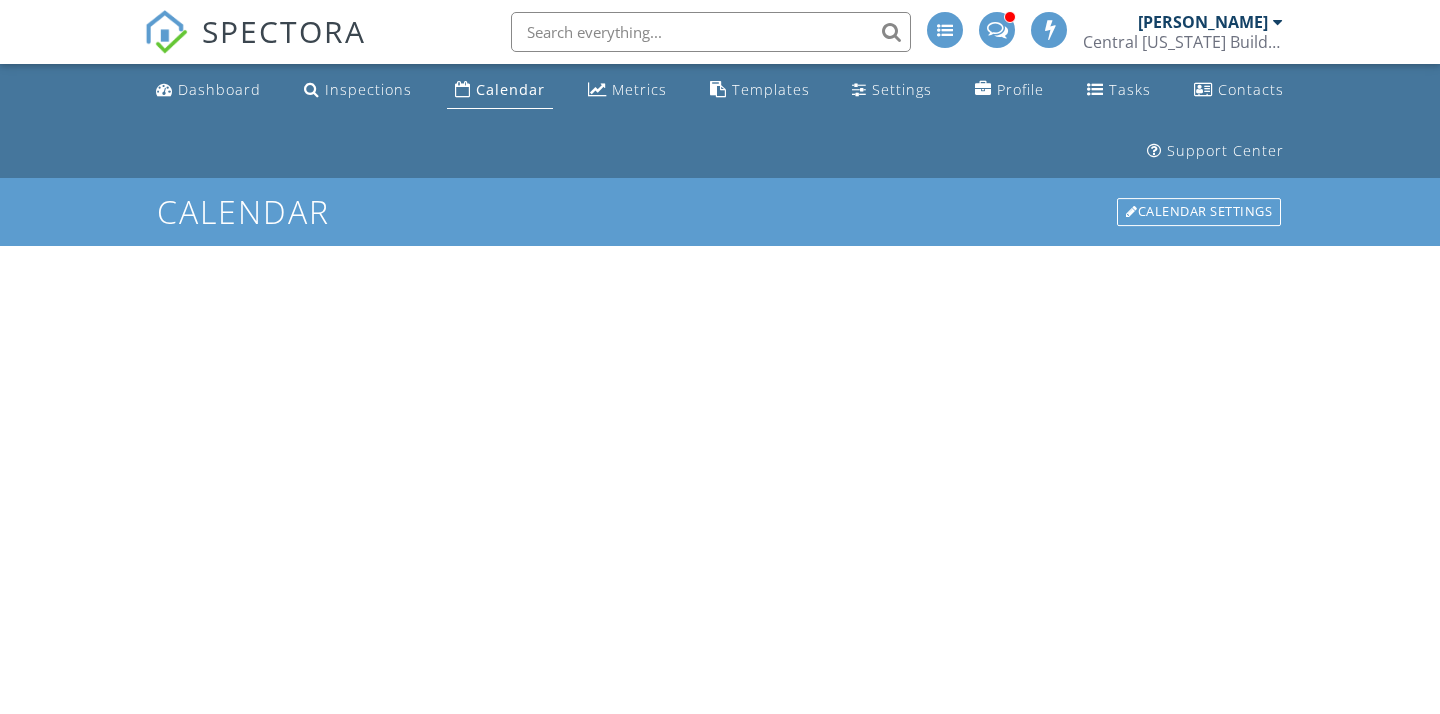 scroll, scrollTop: 0, scrollLeft: 0, axis: both 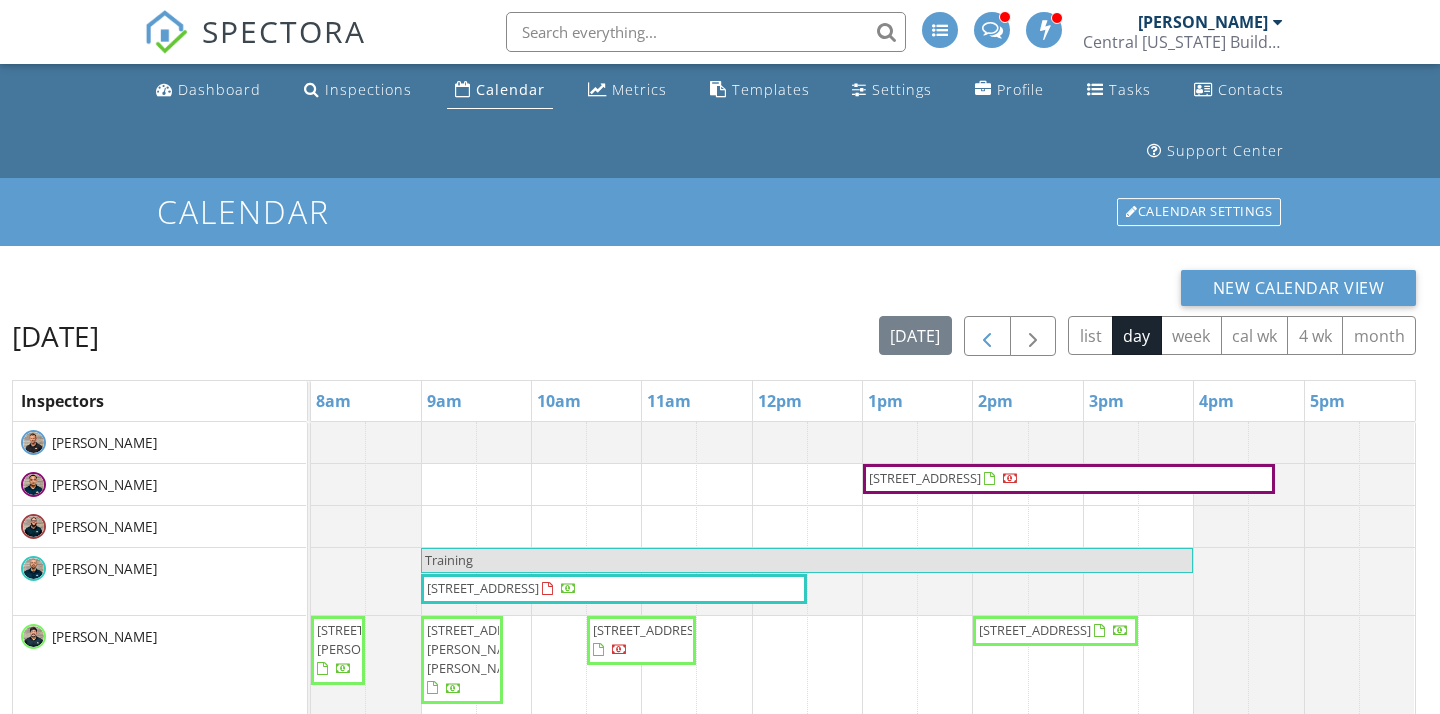 click at bounding box center (987, 336) 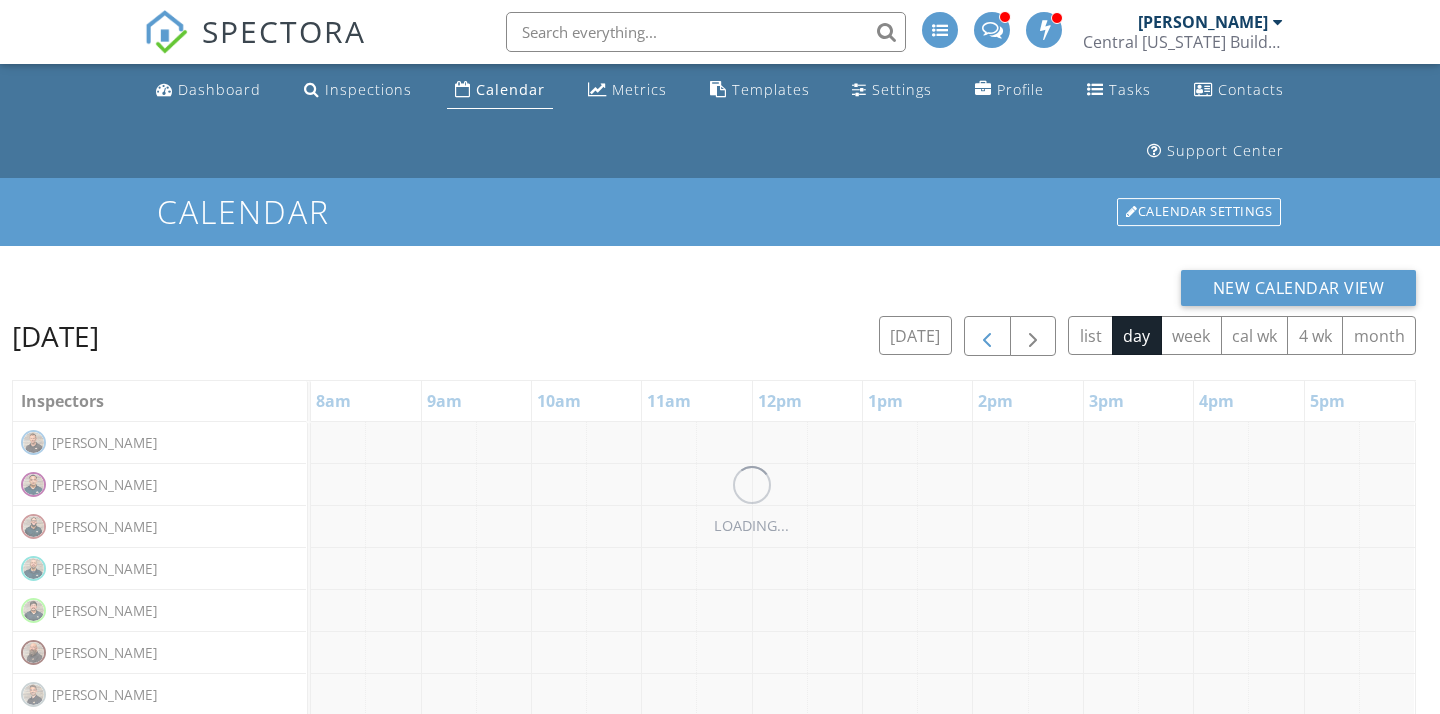 click at bounding box center (987, 336) 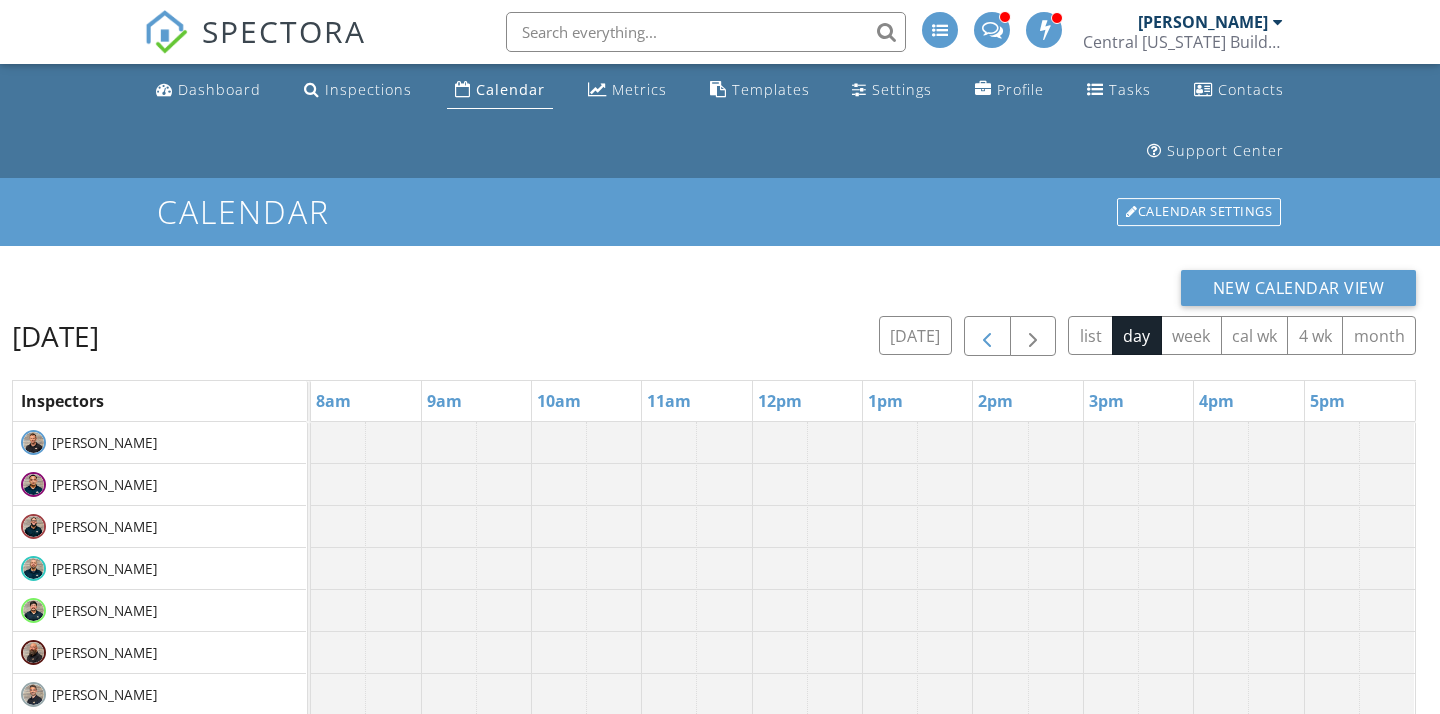 click at bounding box center (987, 336) 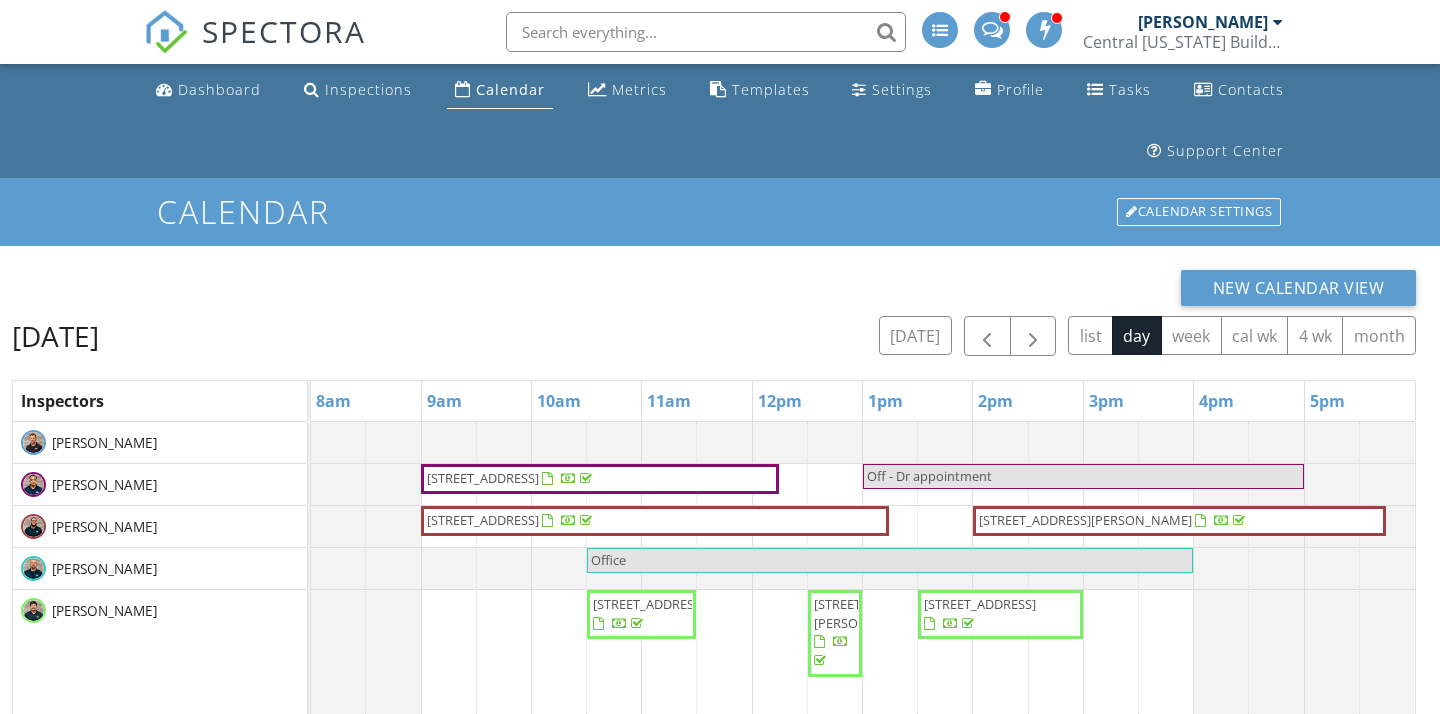 scroll, scrollTop: 40, scrollLeft: 0, axis: vertical 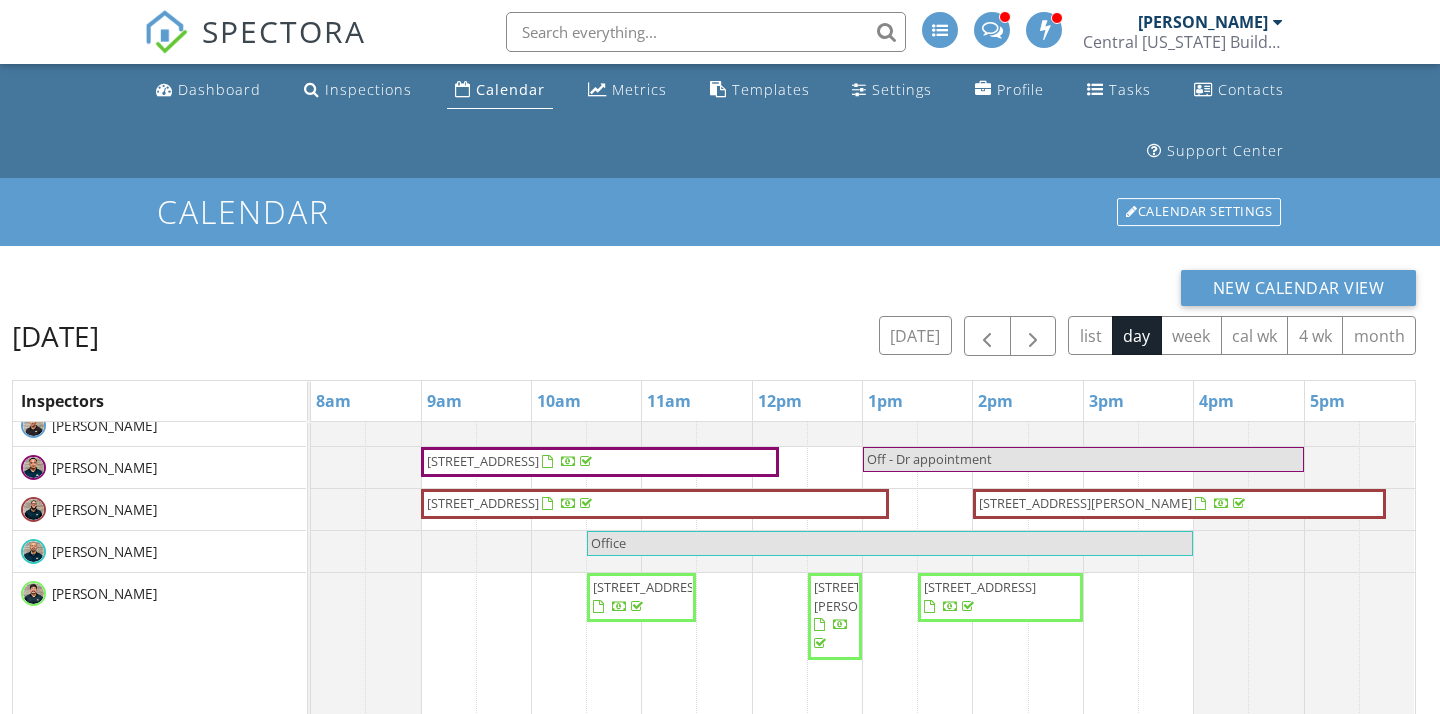 click on "7400 Estuary Lk Lp , Celebration 34747" at bounding box center [483, 461] 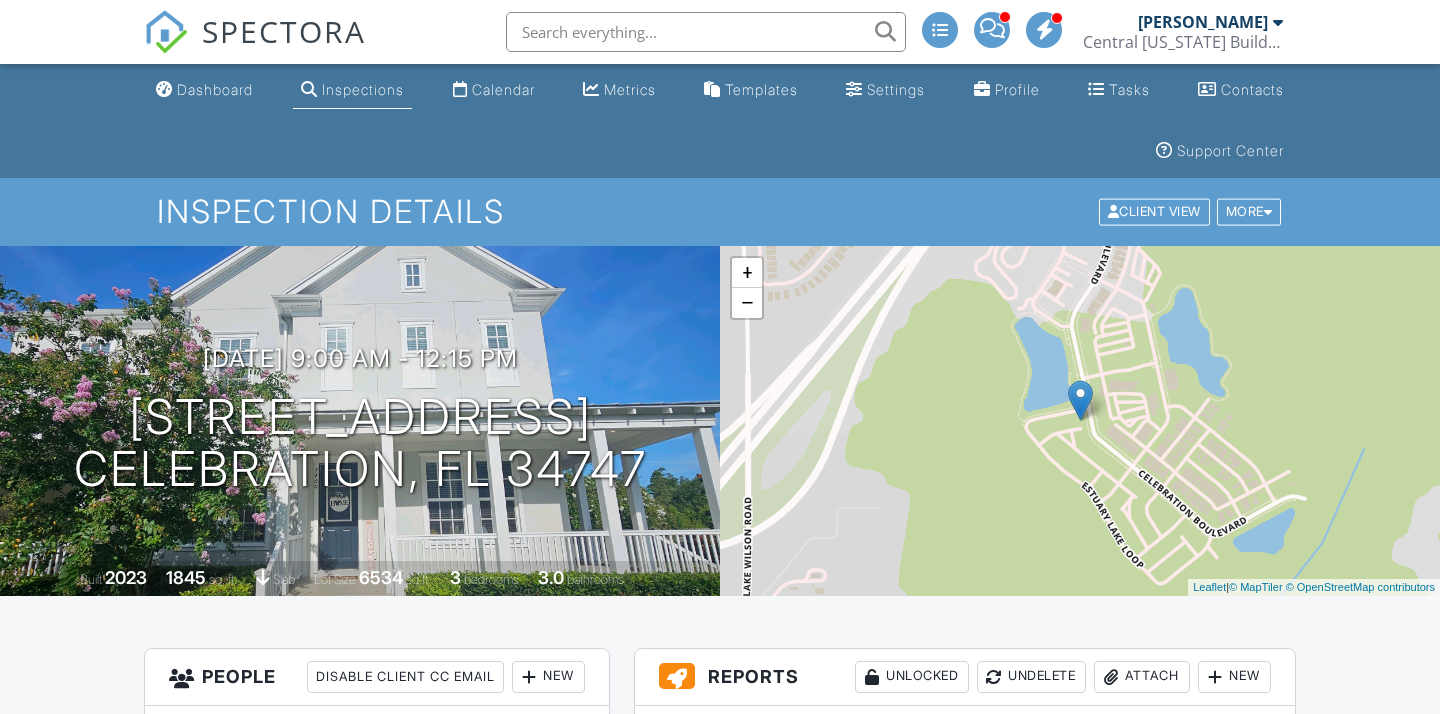 scroll, scrollTop: 0, scrollLeft: 0, axis: both 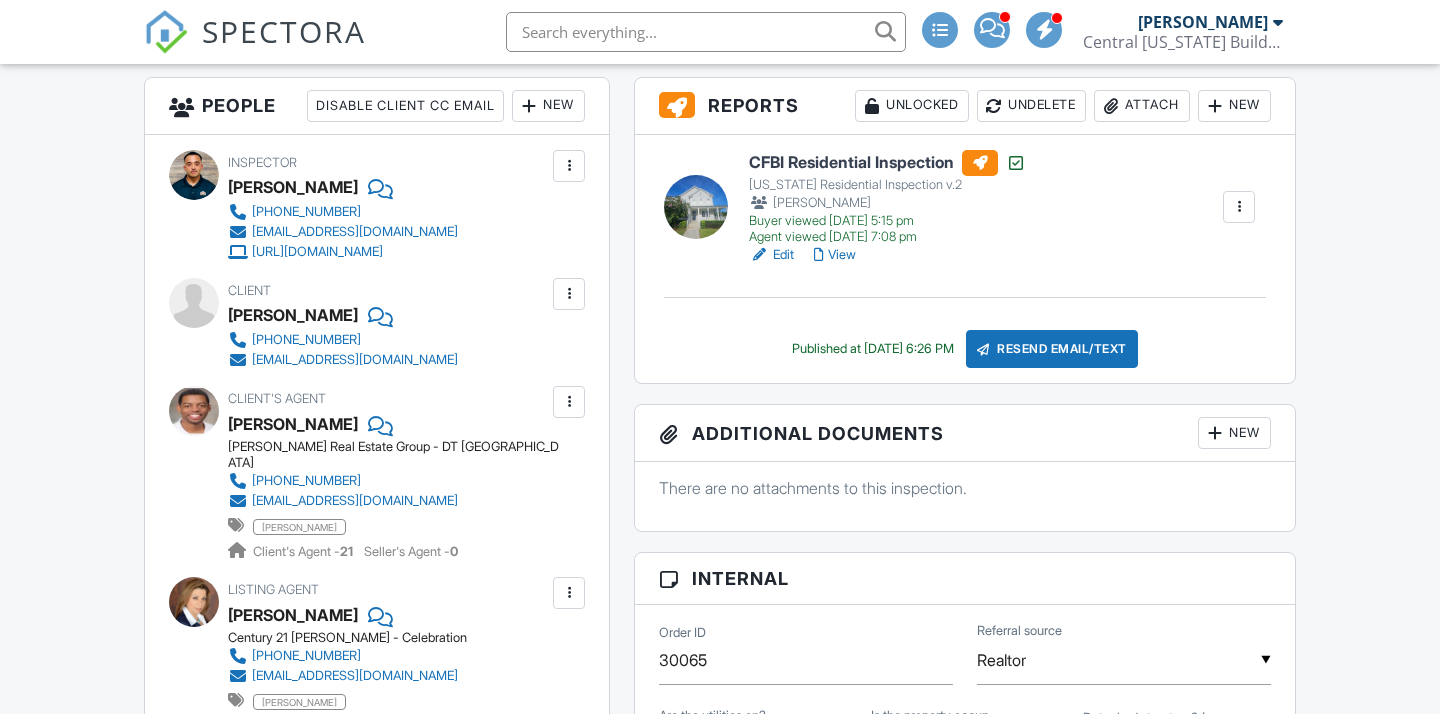 click on "View" at bounding box center (835, 255) 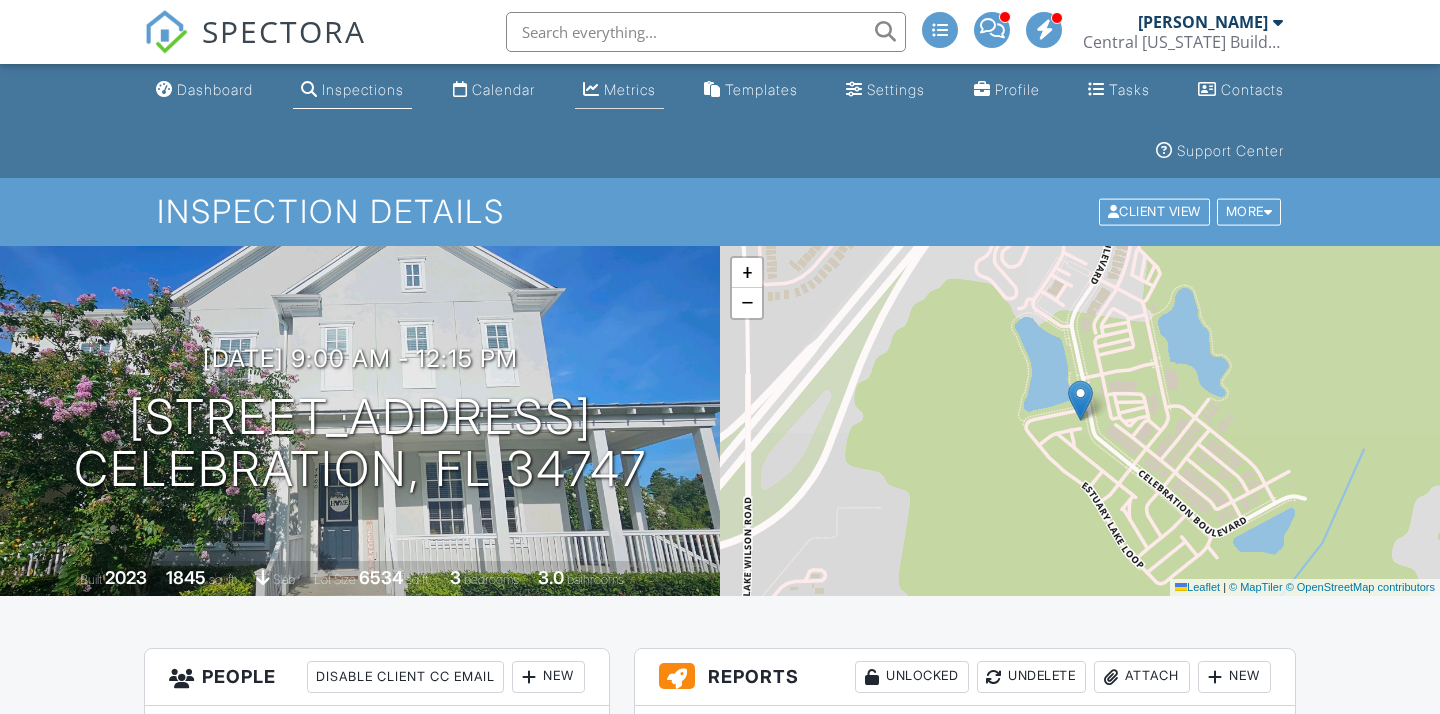 scroll, scrollTop: 0, scrollLeft: 0, axis: both 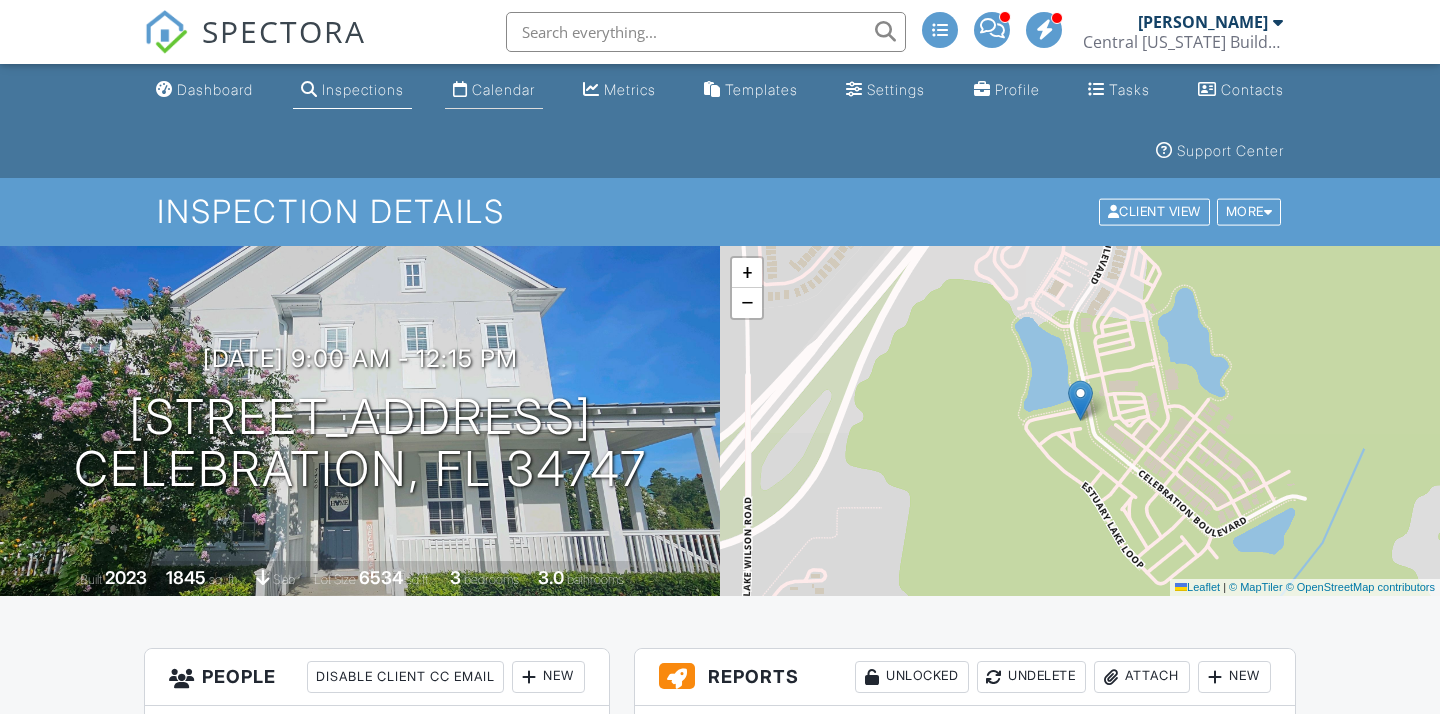 click on "Calendar" at bounding box center (503, 89) 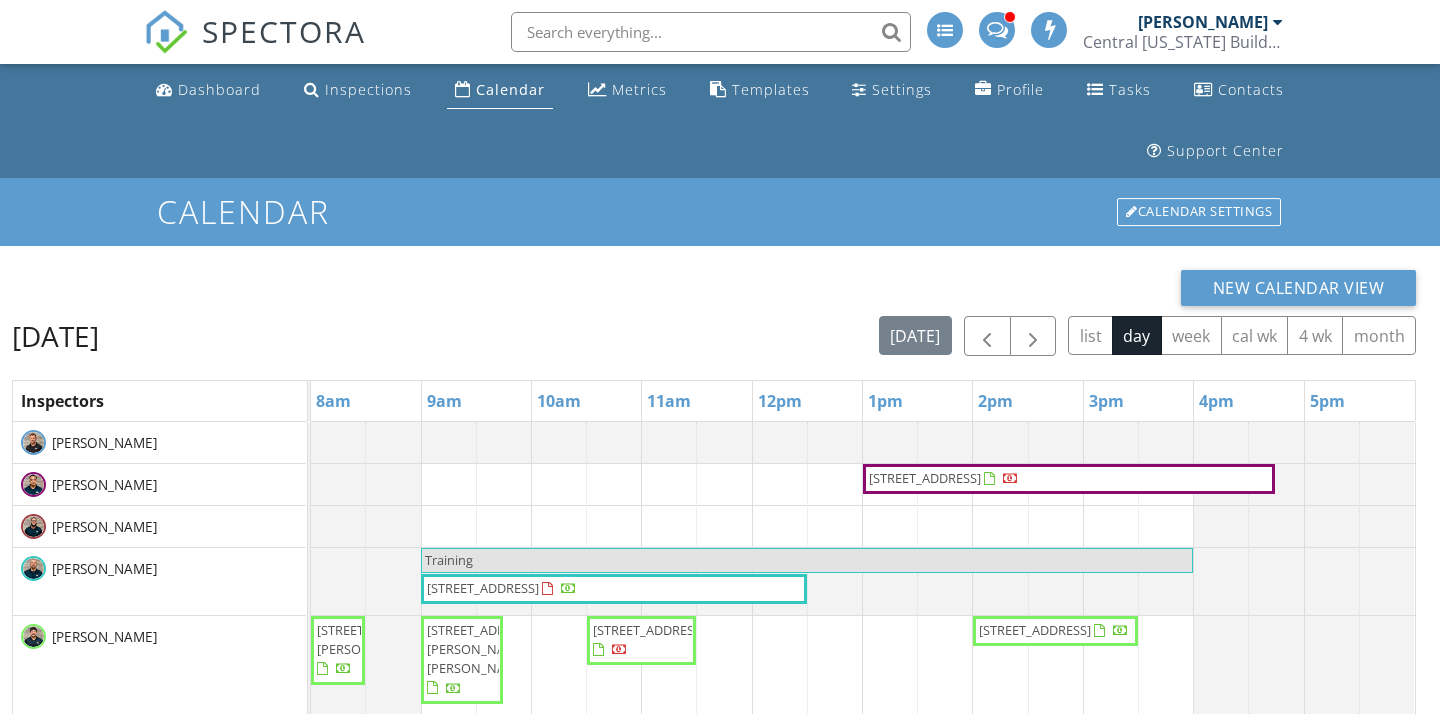scroll, scrollTop: 0, scrollLeft: 0, axis: both 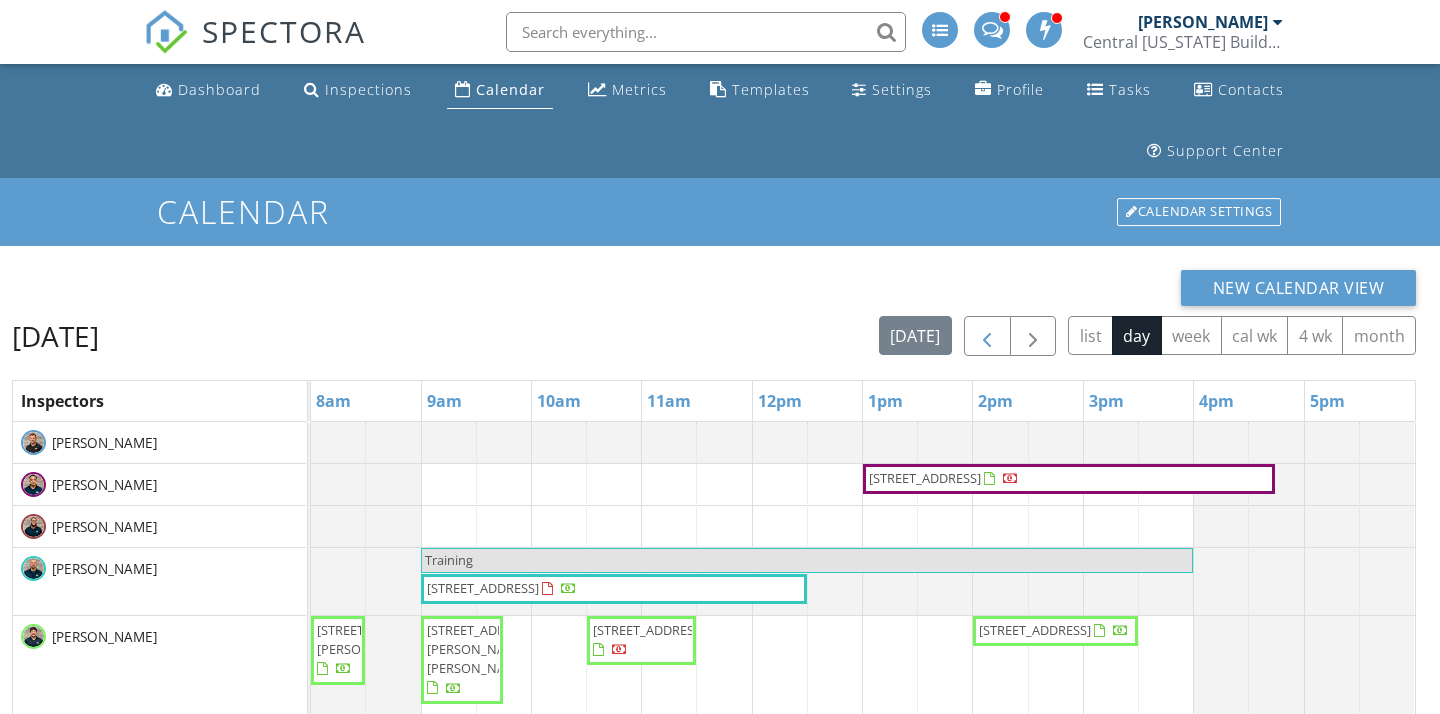 click at bounding box center (987, 336) 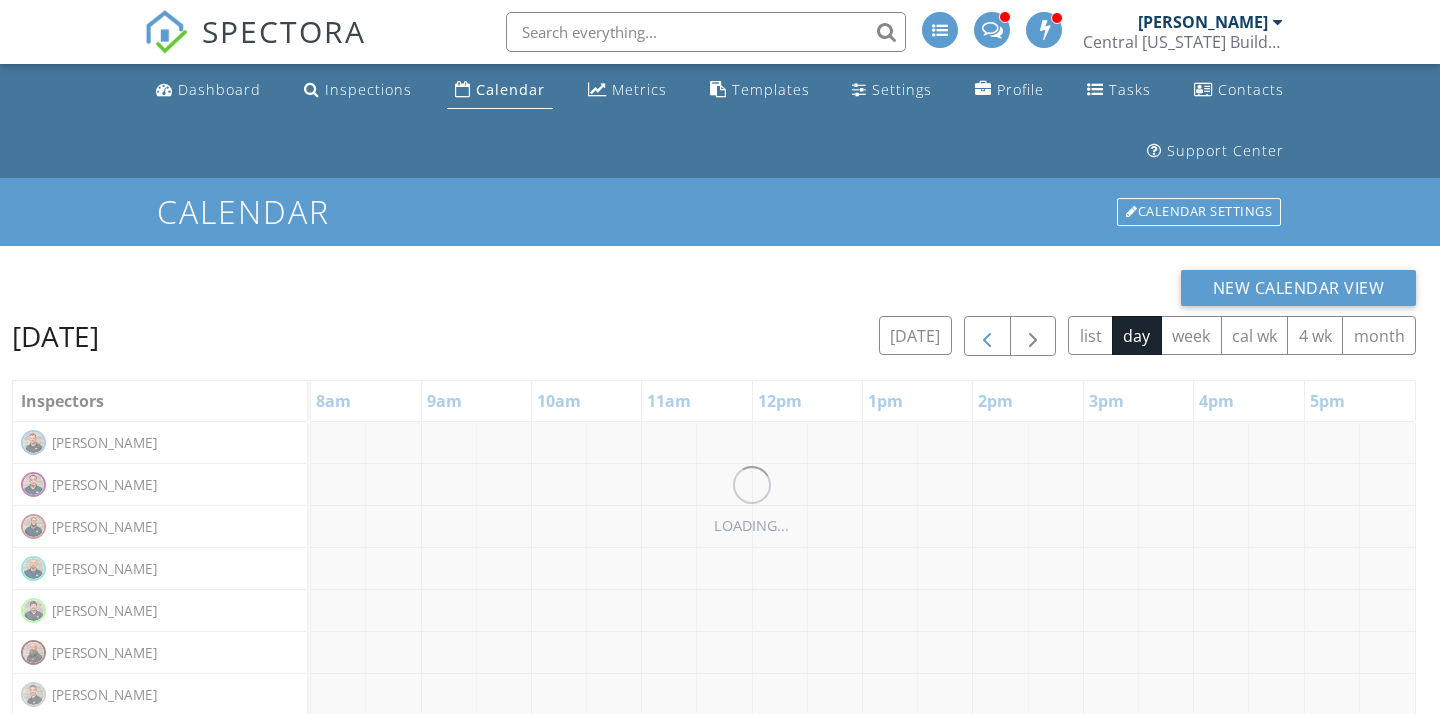 click at bounding box center (987, 336) 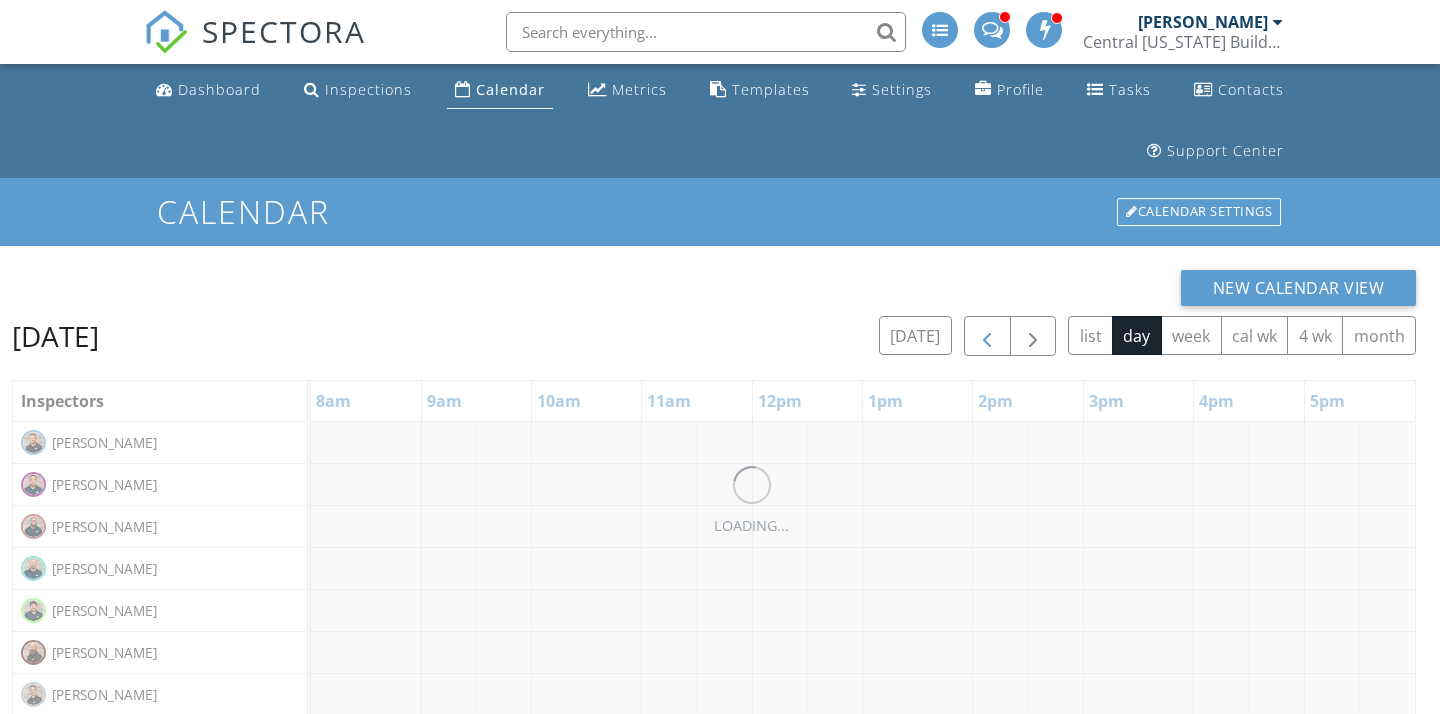 click at bounding box center (987, 336) 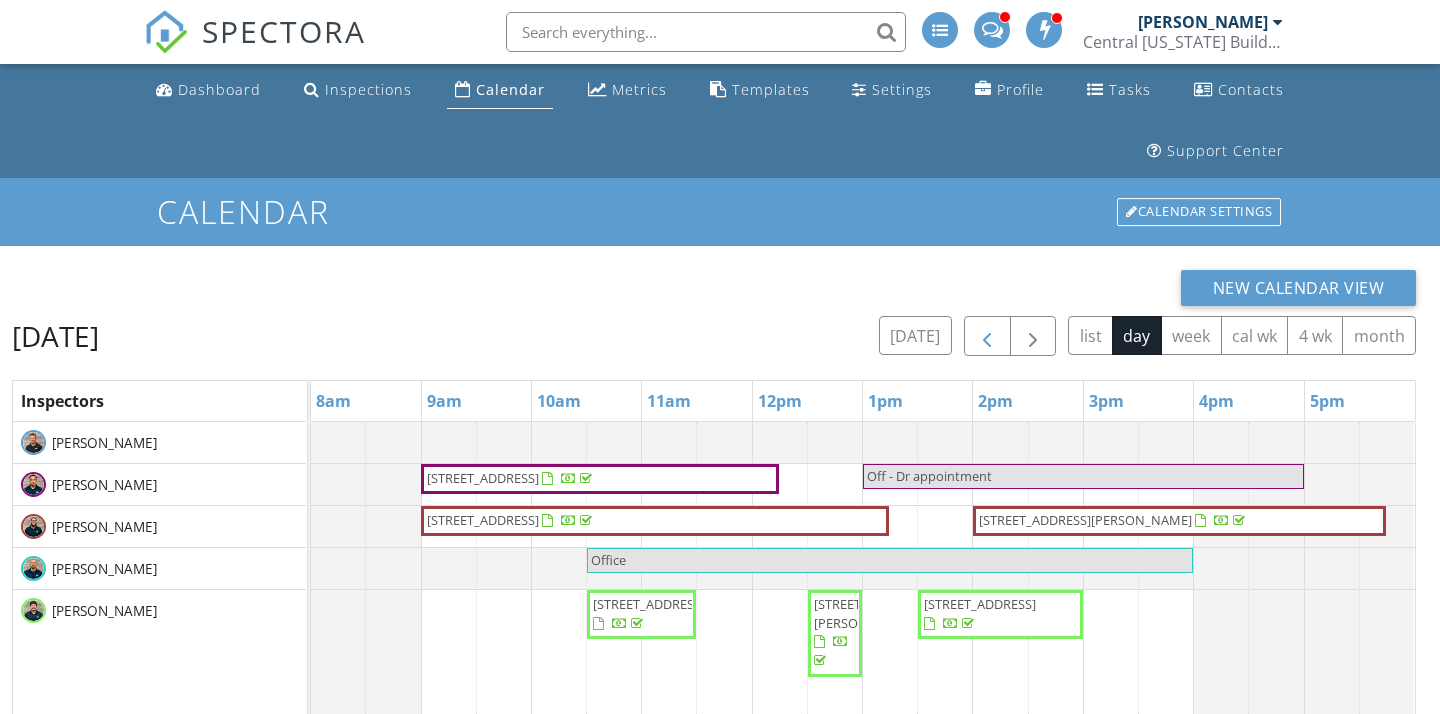click at bounding box center (987, 336) 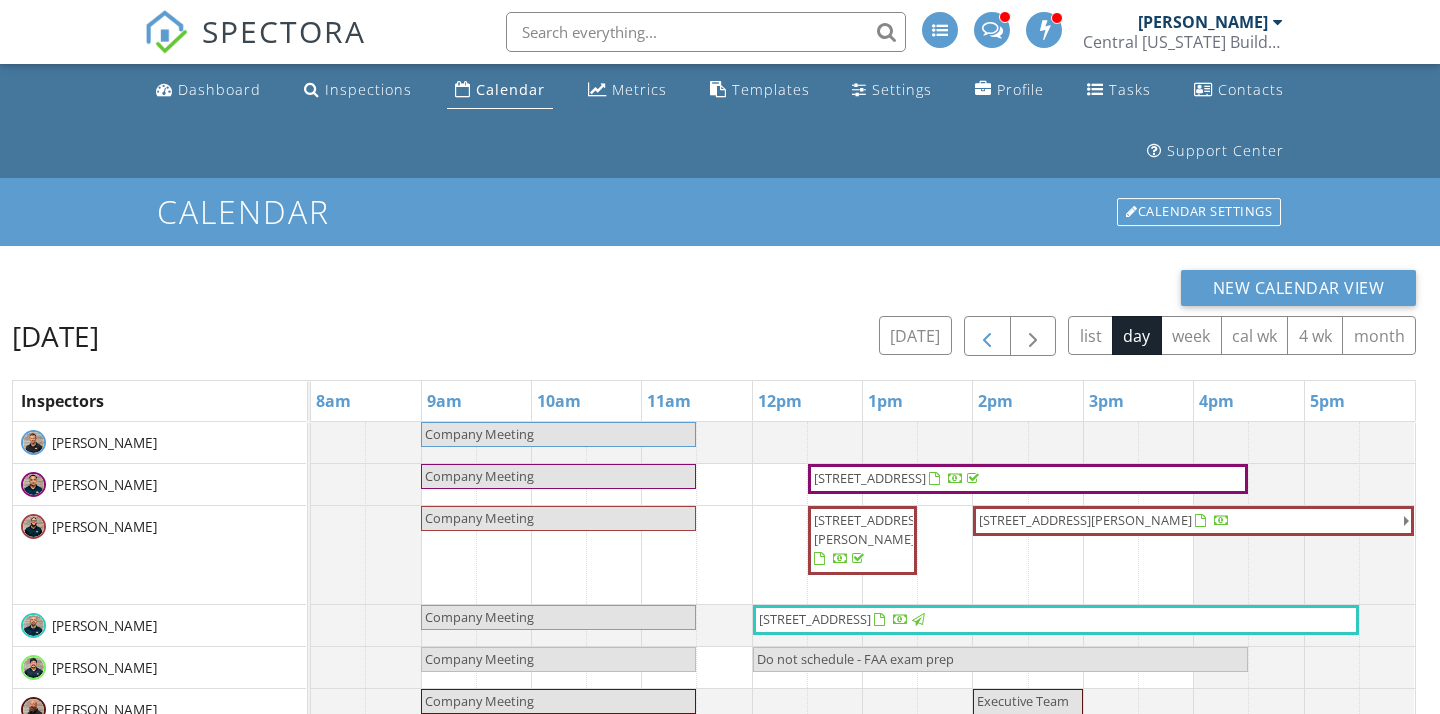 click at bounding box center [987, 336] 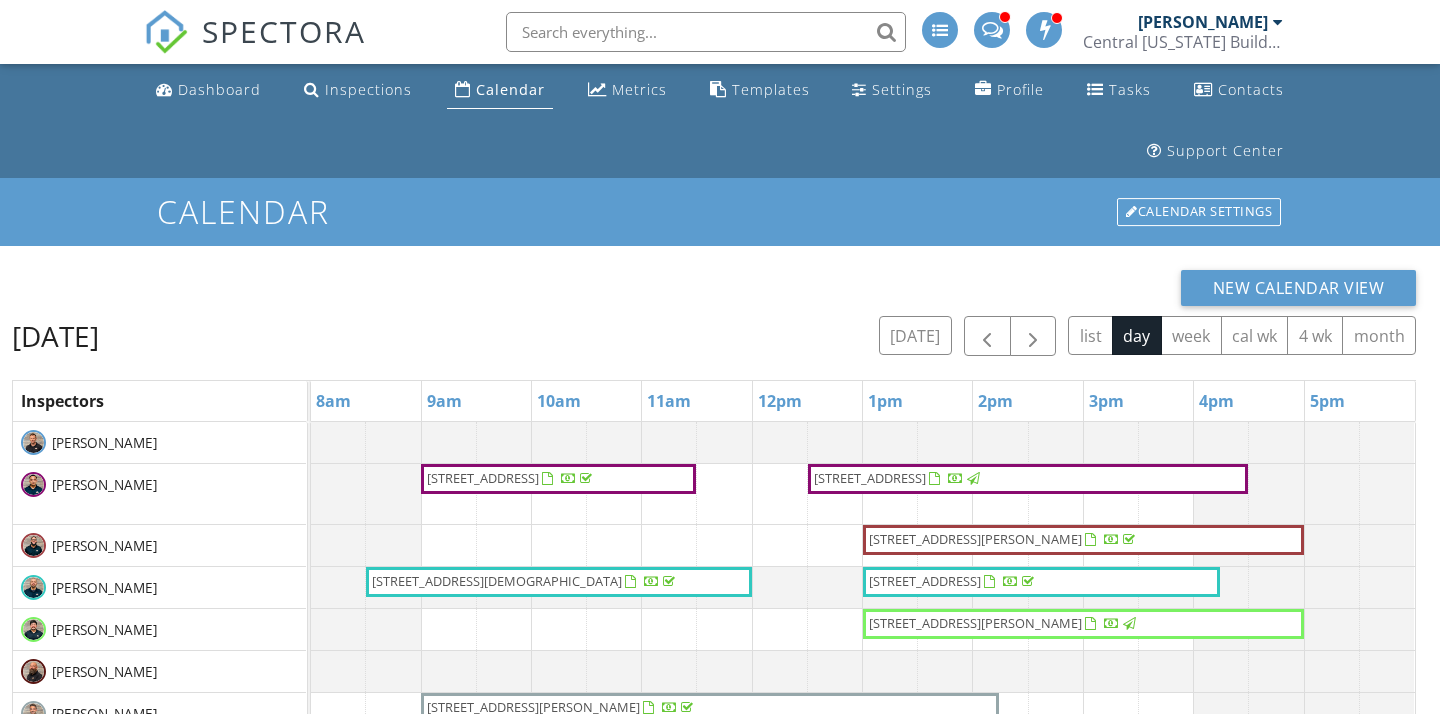 scroll, scrollTop: 51, scrollLeft: 0, axis: vertical 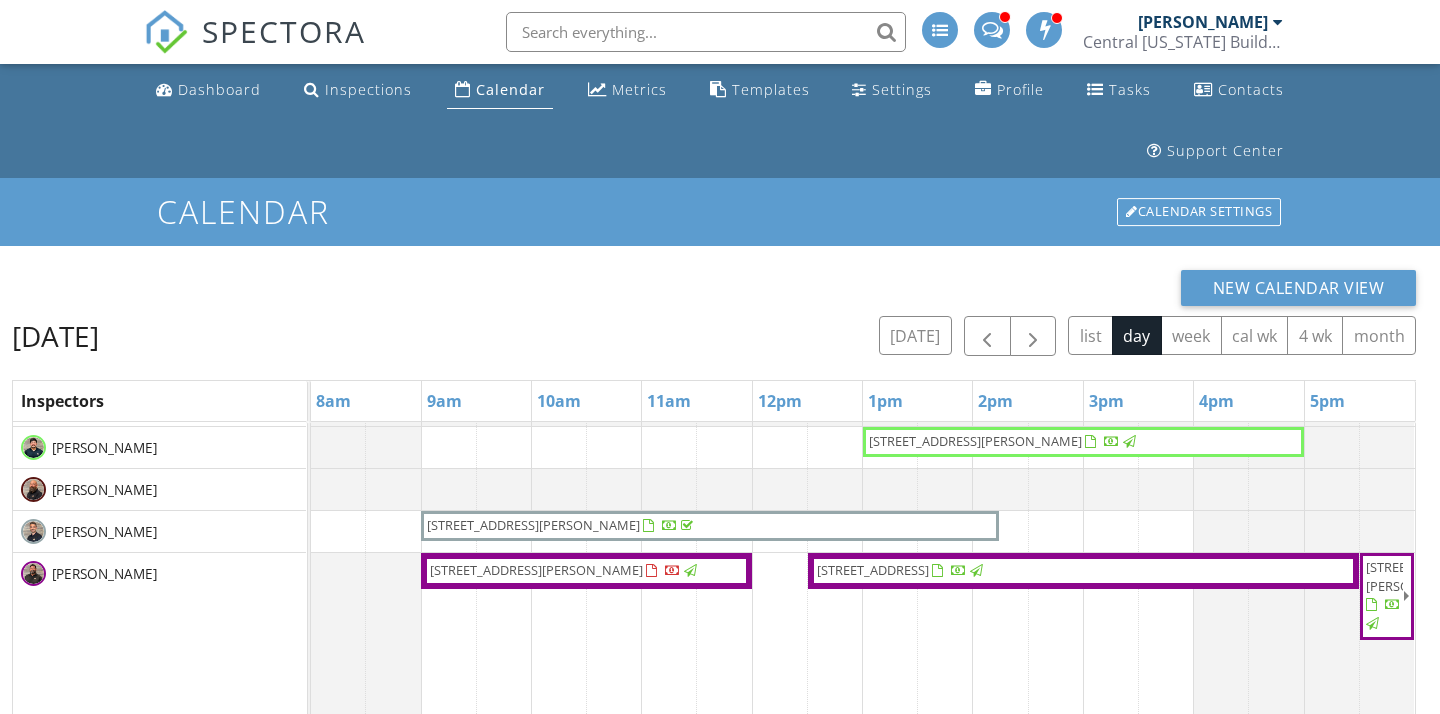 click on "249 Bella Cortina Dr, Kissimmee 34759" at bounding box center (533, 525) 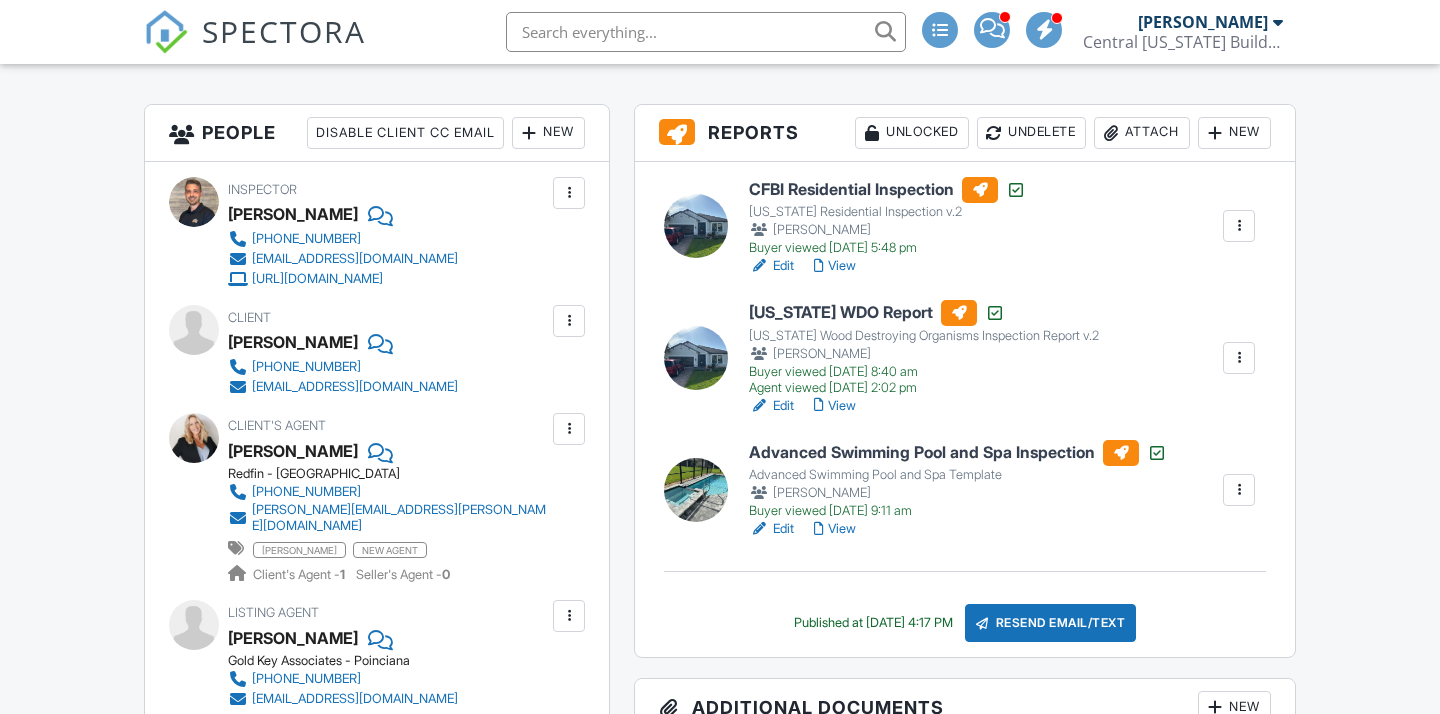 scroll, scrollTop: 531, scrollLeft: 0, axis: vertical 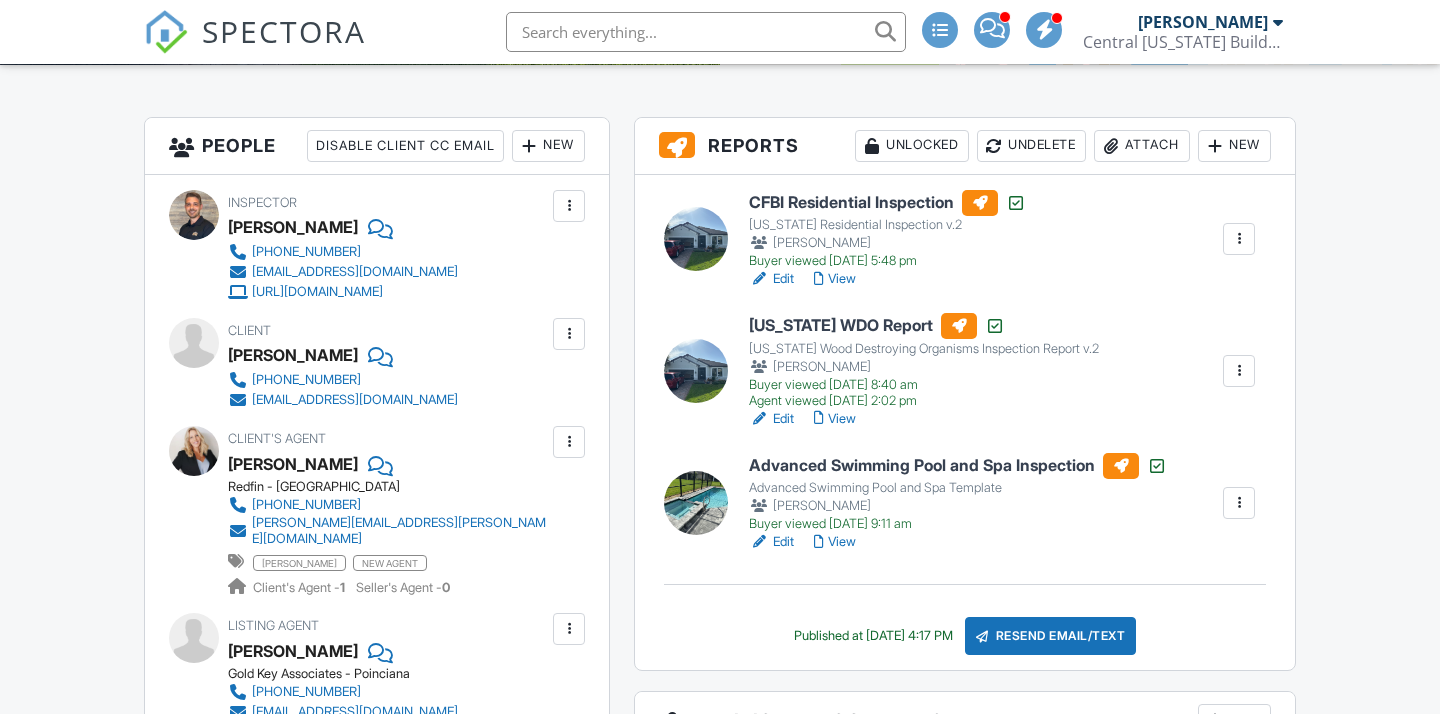 click on "View" at bounding box center (835, 279) 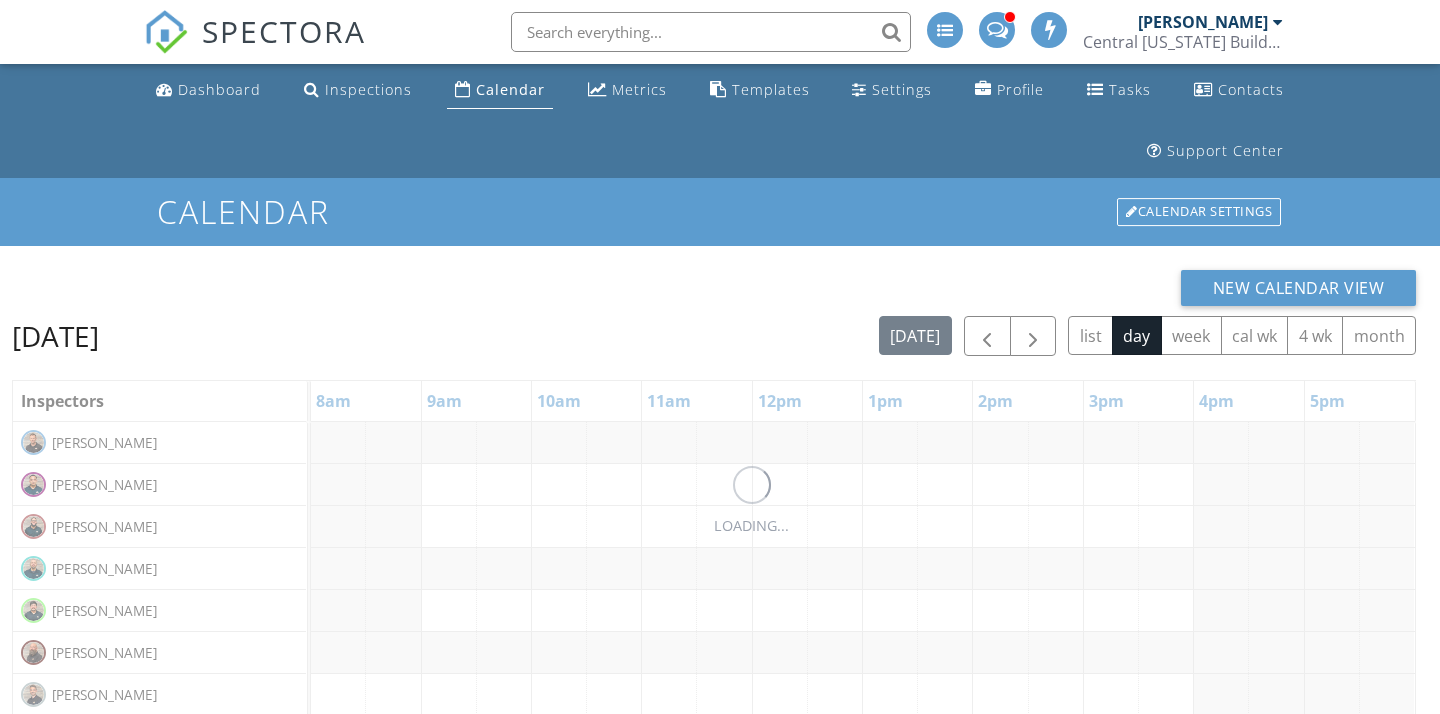 scroll, scrollTop: 0, scrollLeft: 0, axis: both 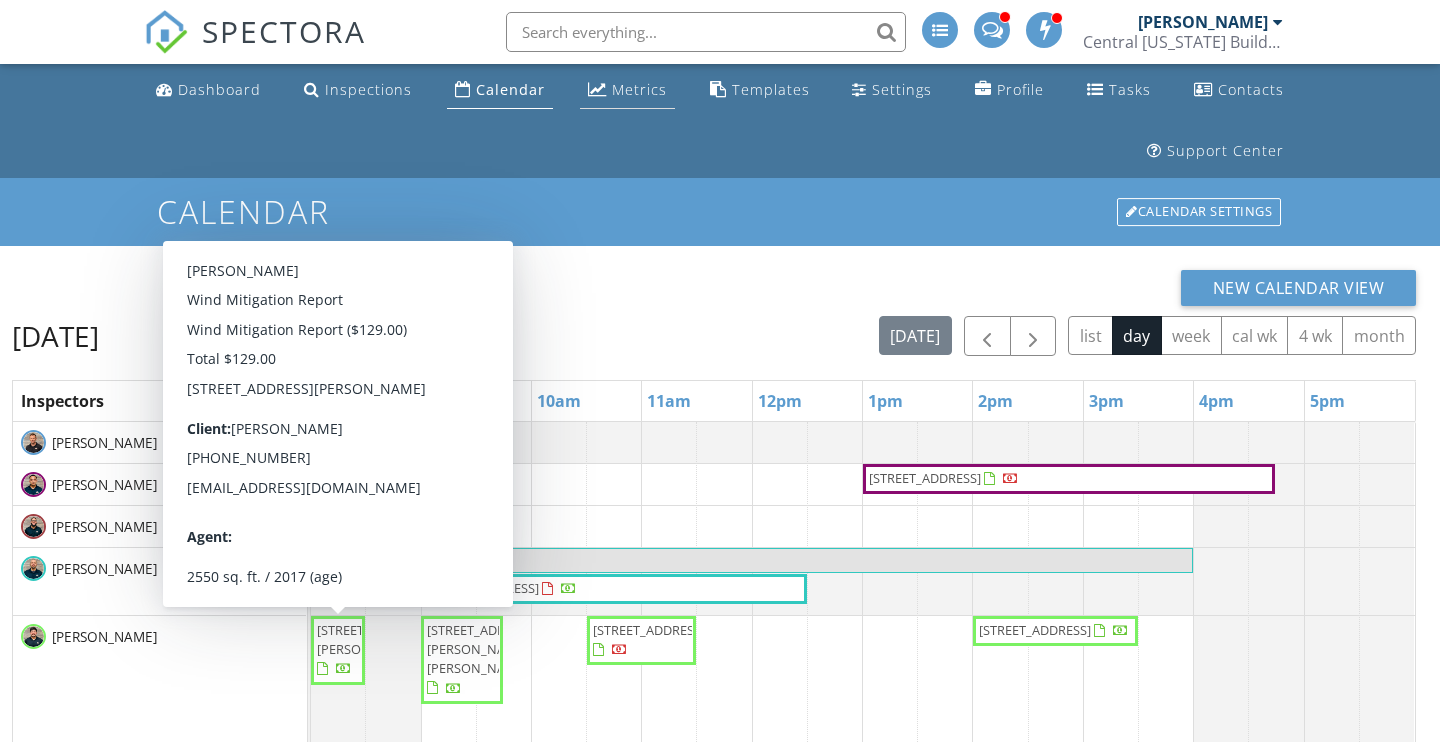 click on "Metrics" at bounding box center (639, 89) 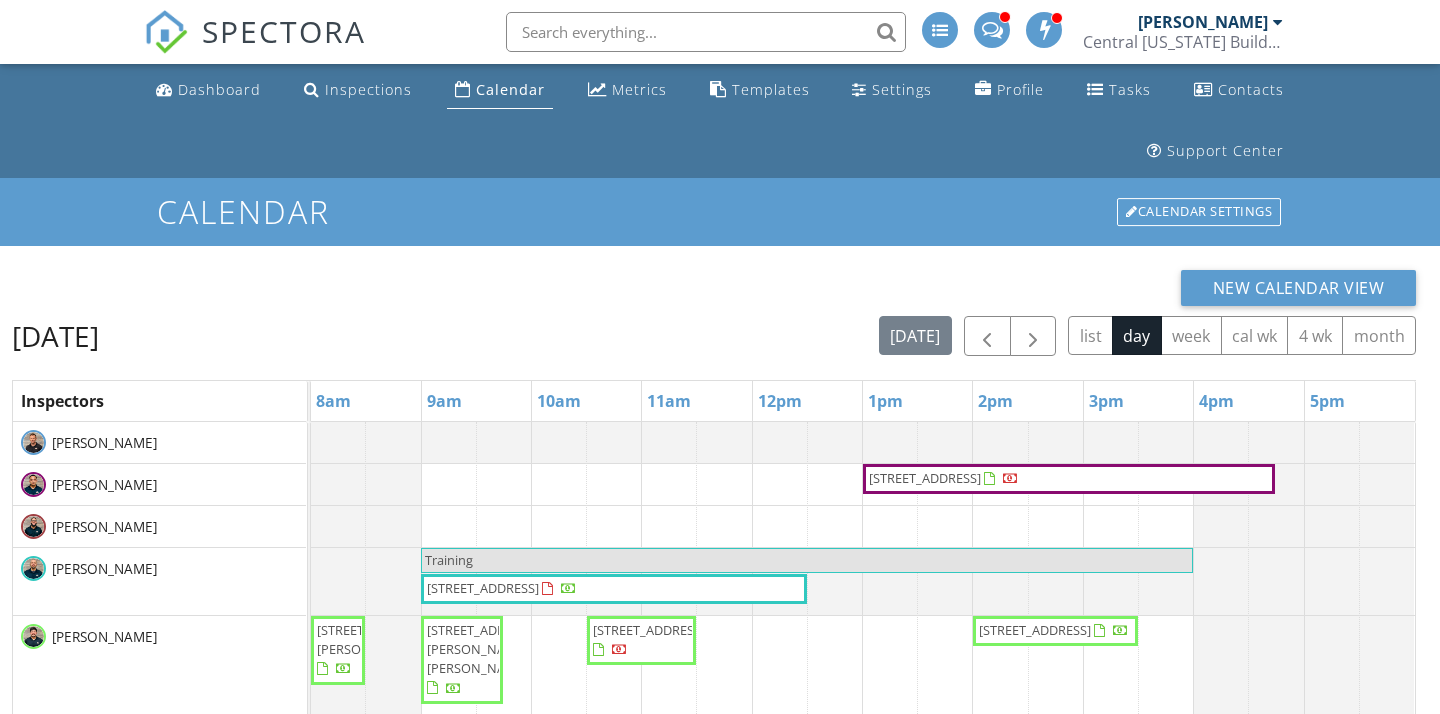 scroll, scrollTop: 0, scrollLeft: 0, axis: both 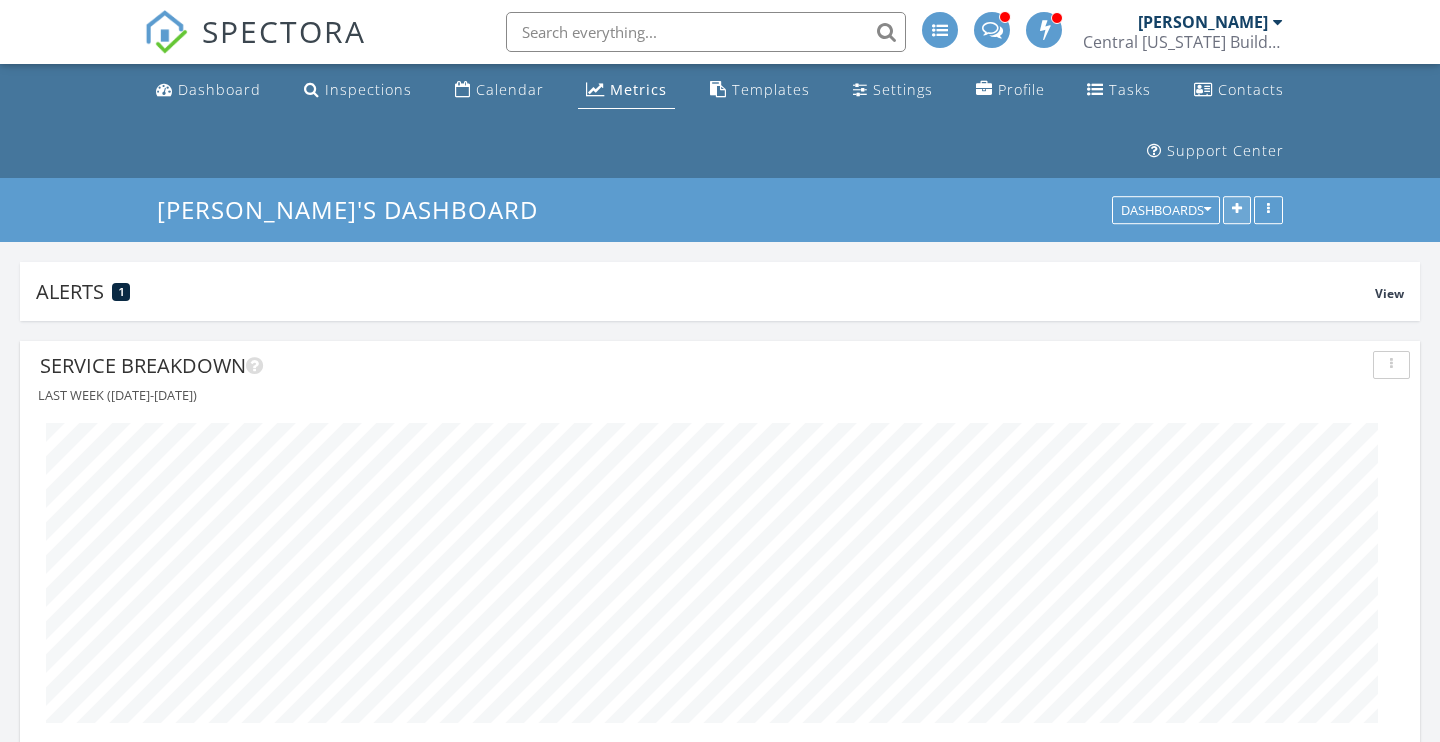 click at bounding box center (1237, 211) 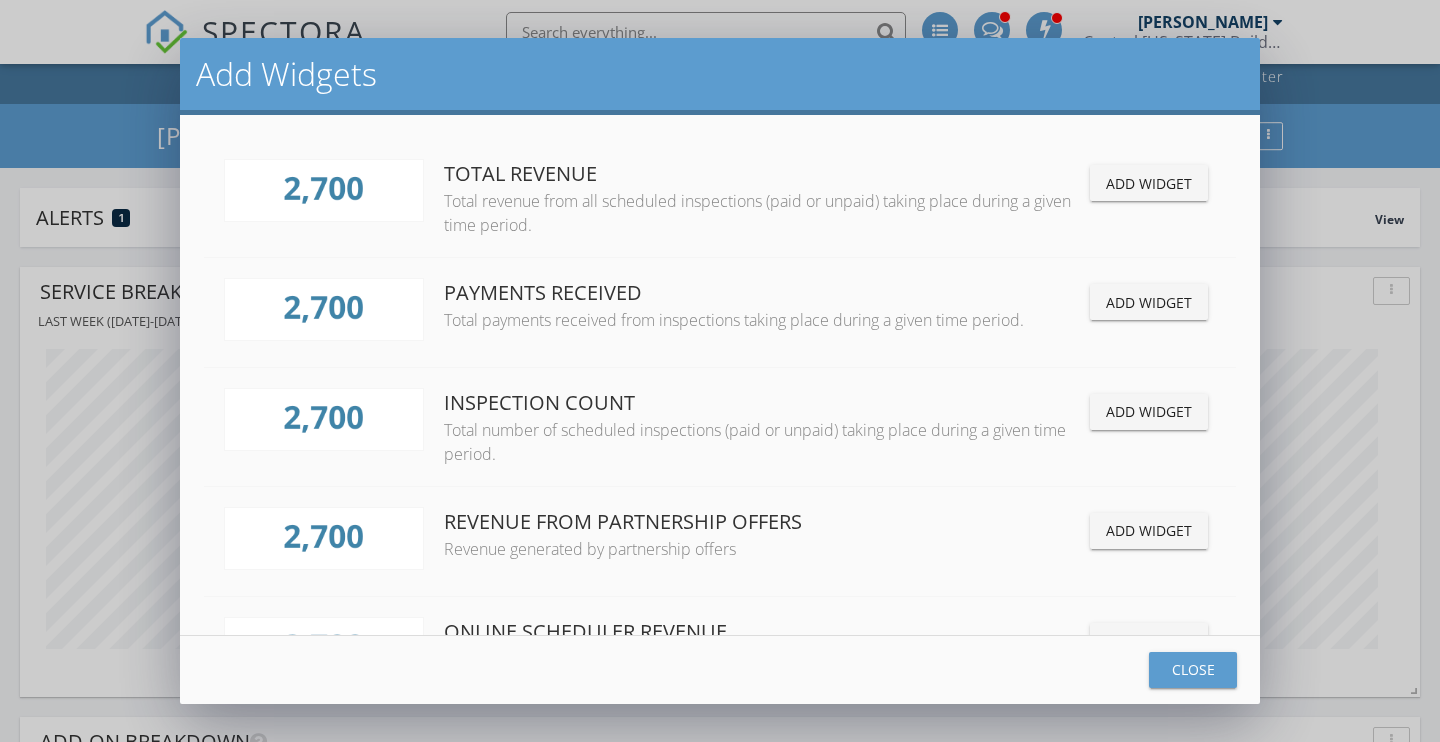 scroll, scrollTop: 95, scrollLeft: 0, axis: vertical 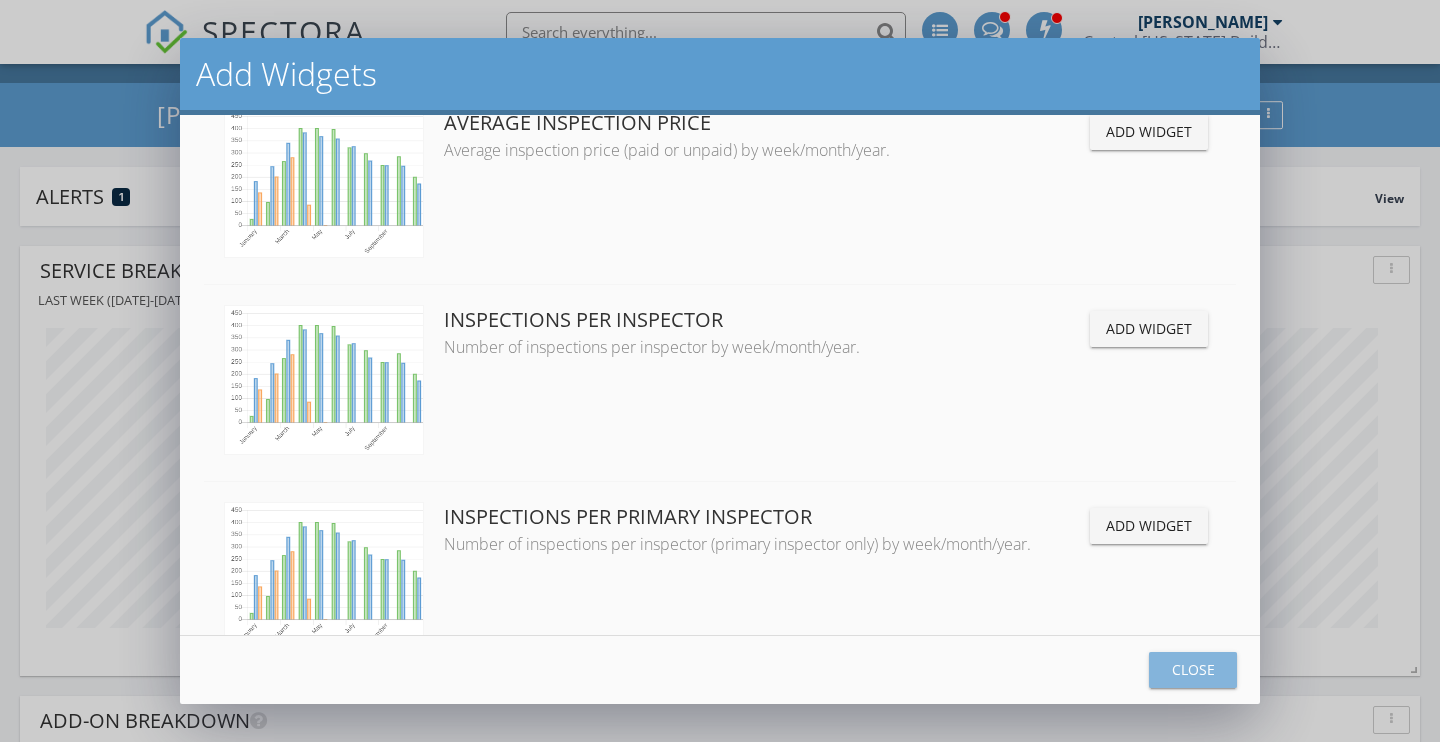 click on "Close" at bounding box center [1193, 670] 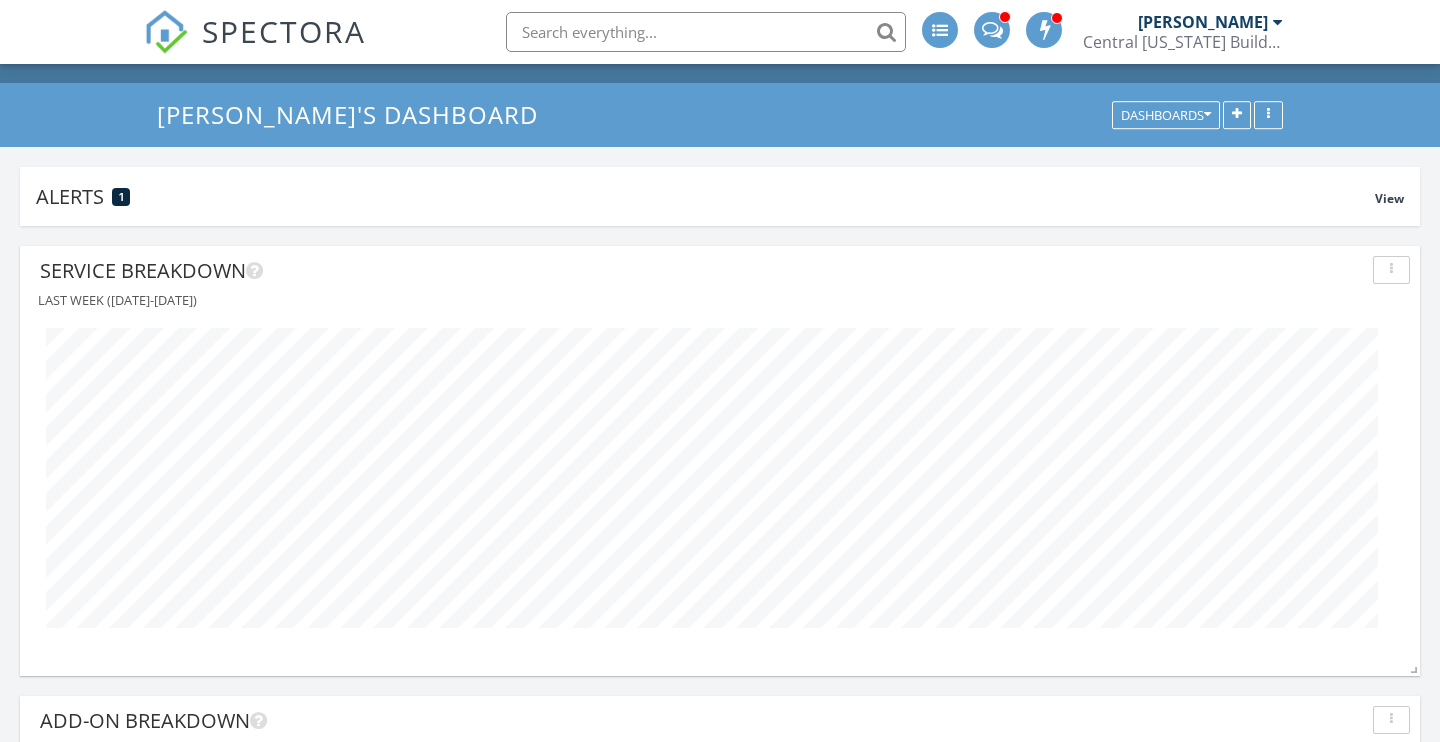 click at bounding box center [1391, 270] 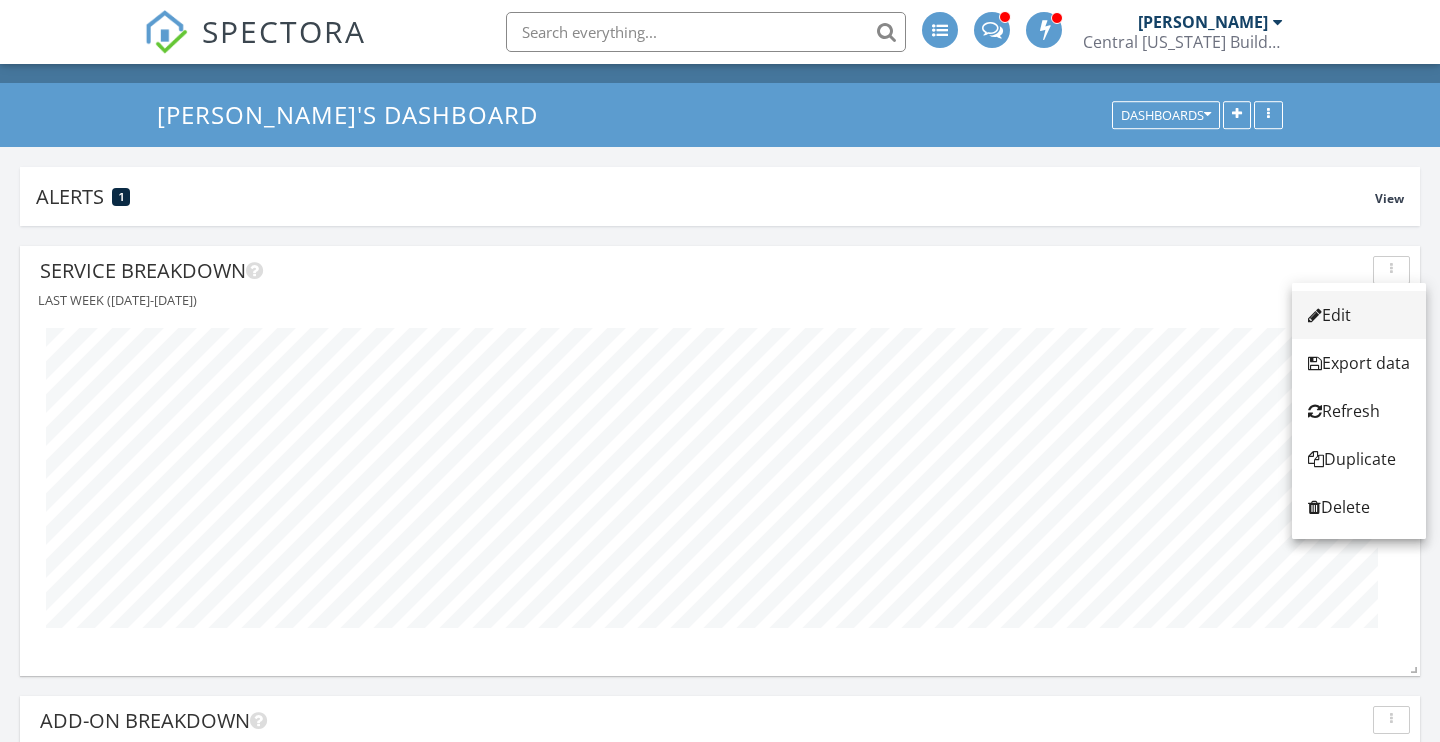 click on "Edit" at bounding box center (1359, 315) 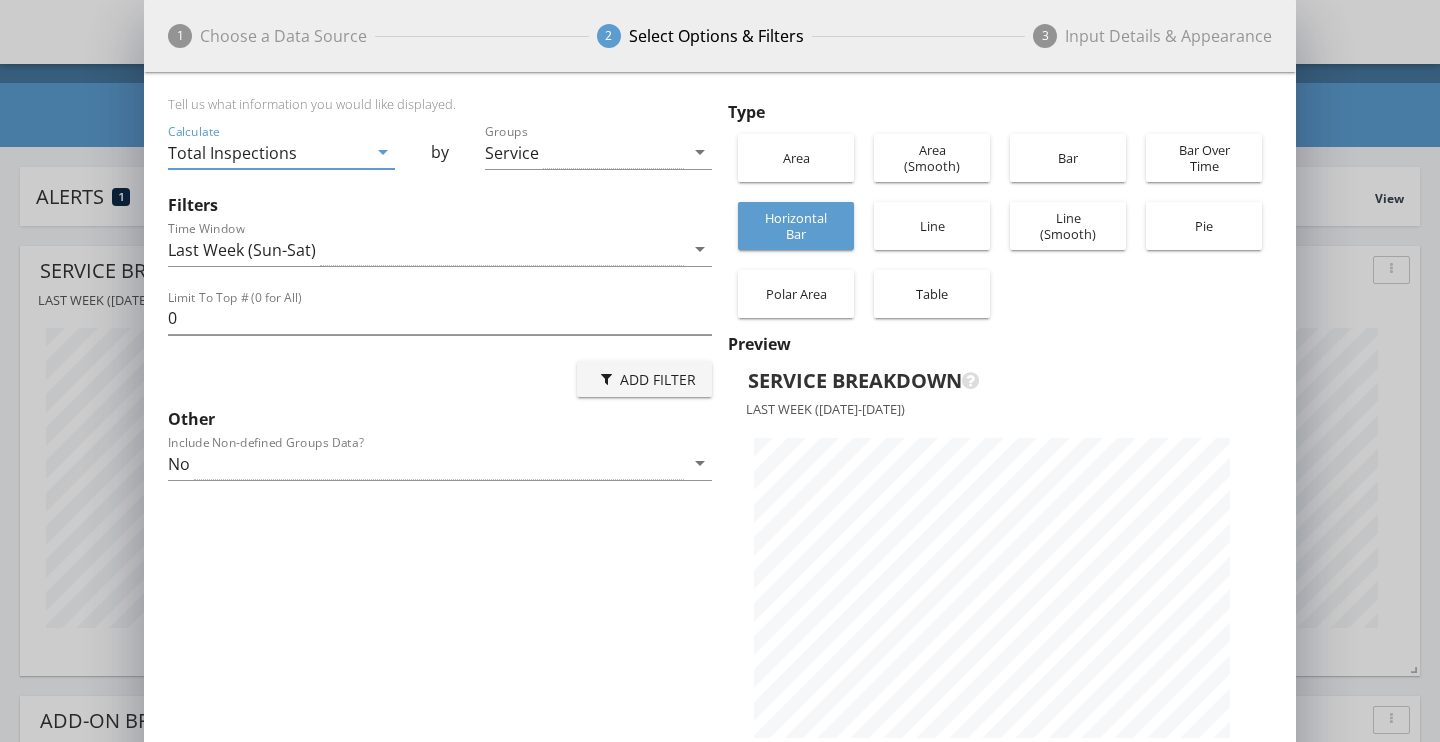 scroll, scrollTop: 999292, scrollLeft: 998848, axis: both 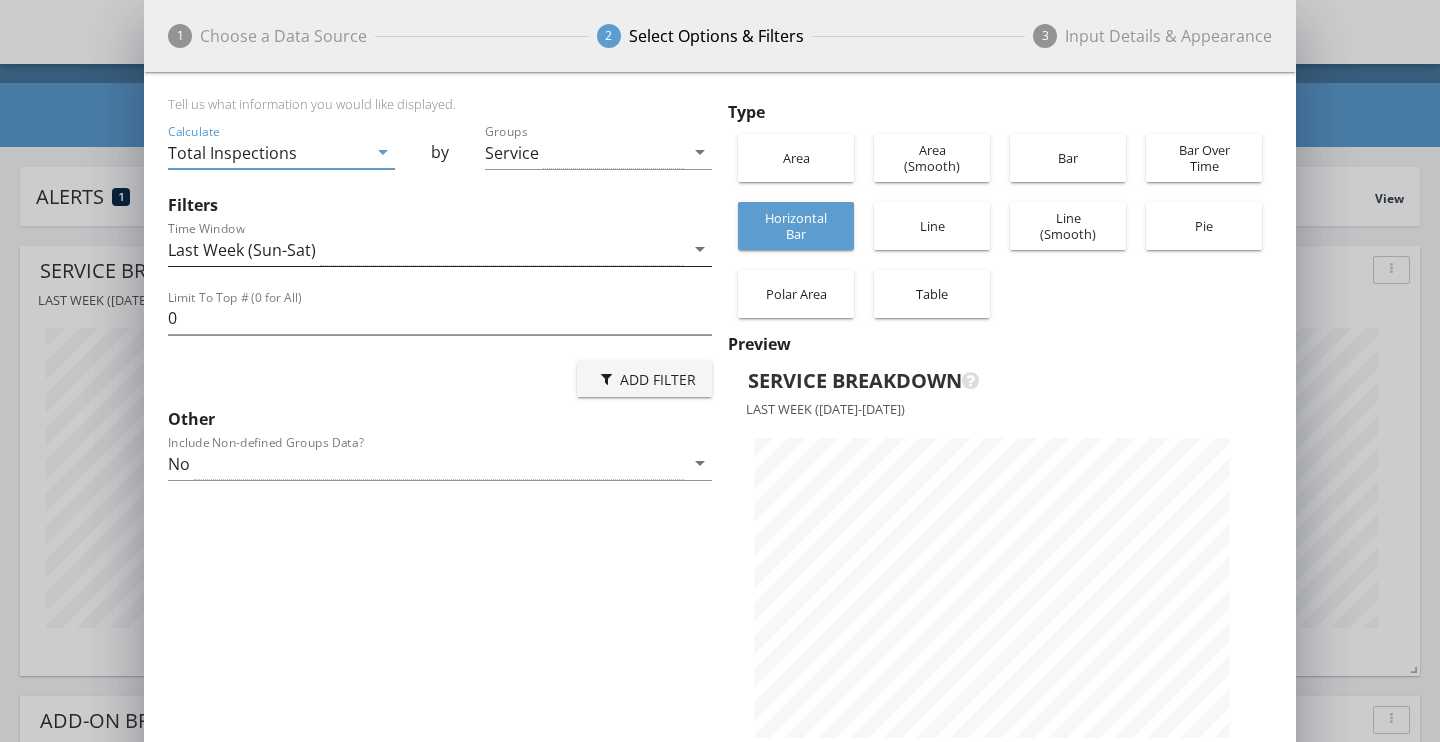 click on "Last Week (Sun-Sat)" at bounding box center [426, 249] 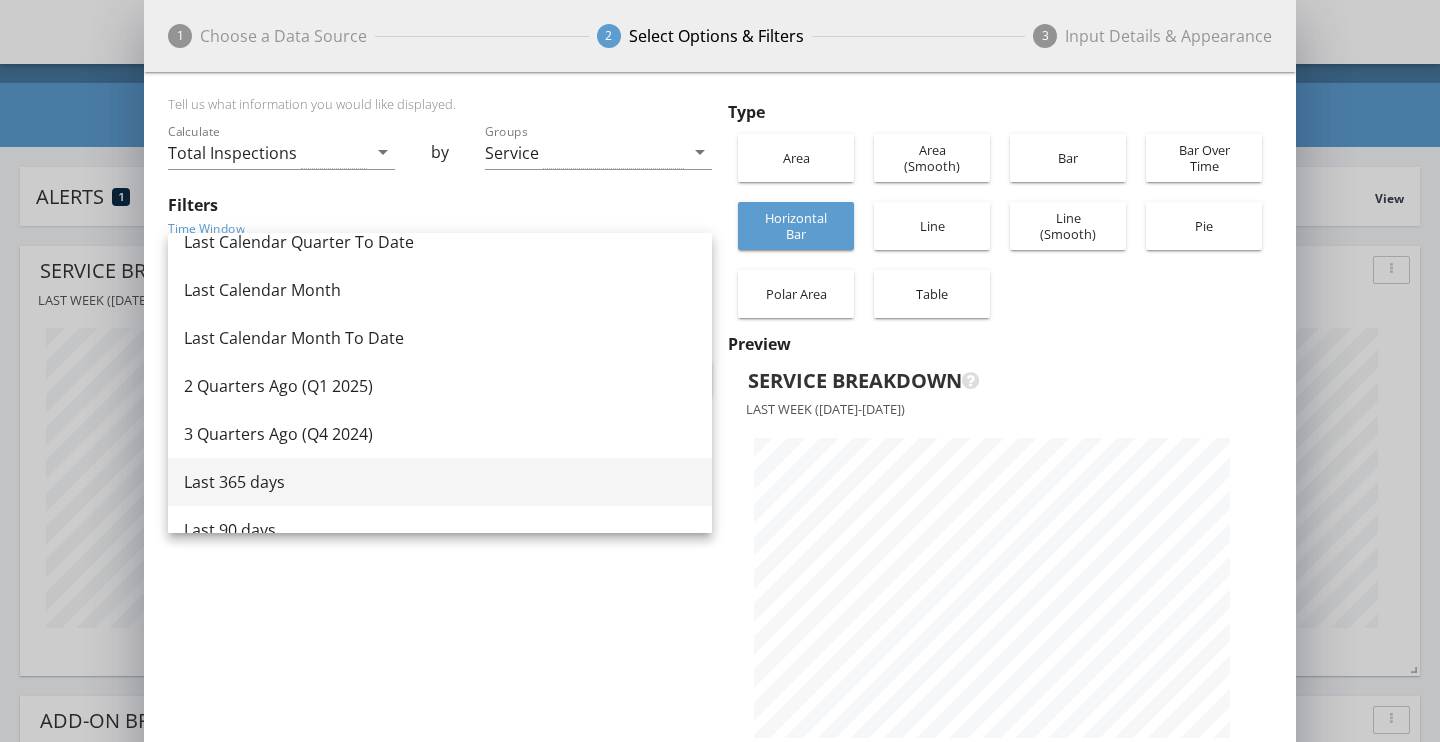 scroll, scrollTop: 546, scrollLeft: 0, axis: vertical 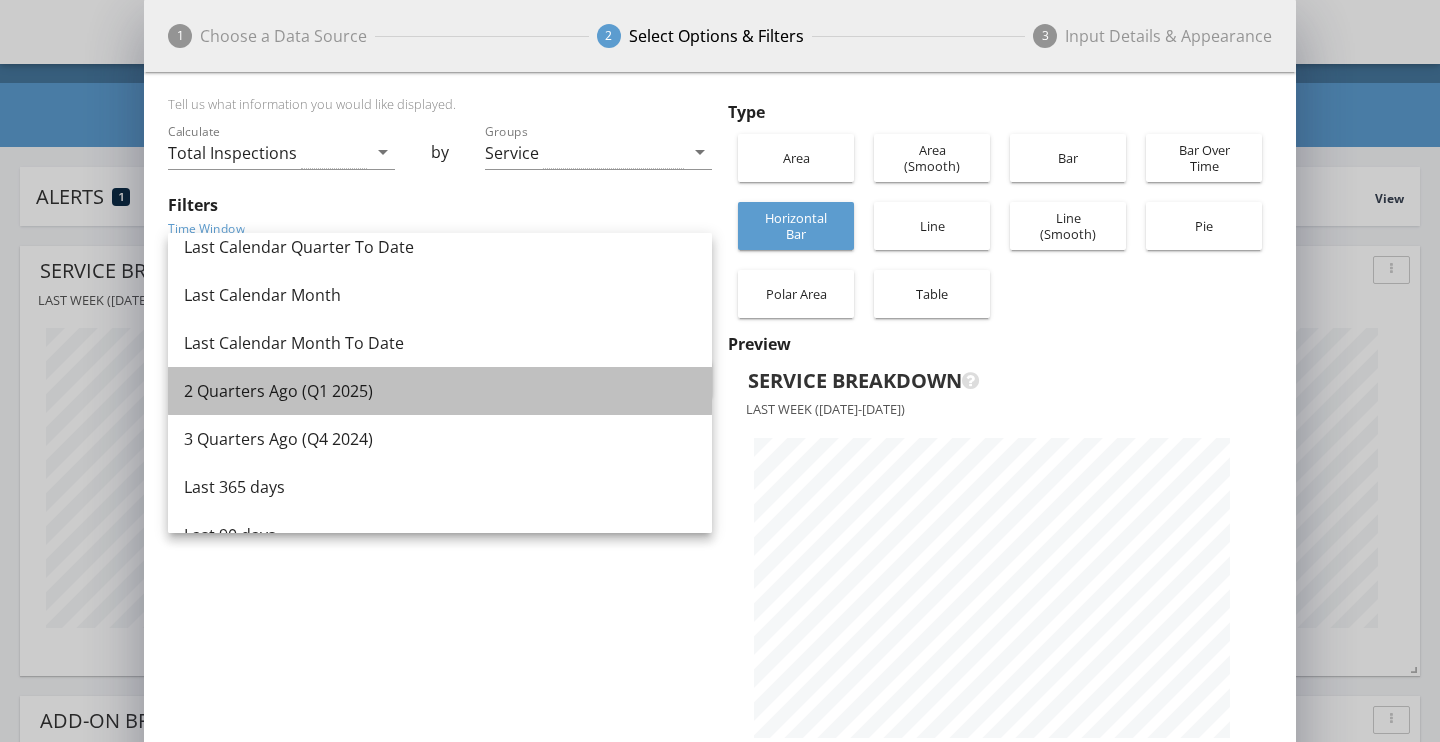 click on "2 Quarters Ago (Q1 2025)" at bounding box center (440, 391) 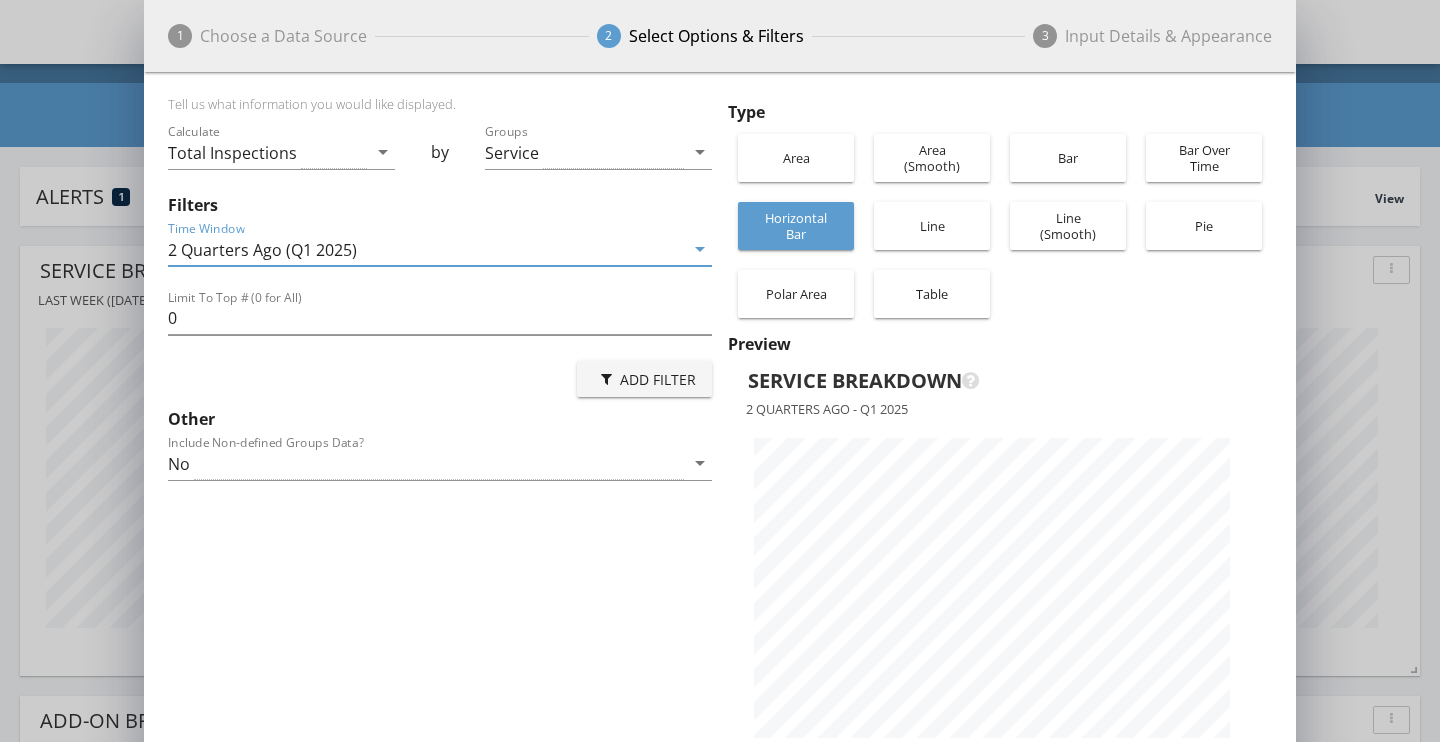 scroll, scrollTop: 999292, scrollLeft: 998848, axis: both 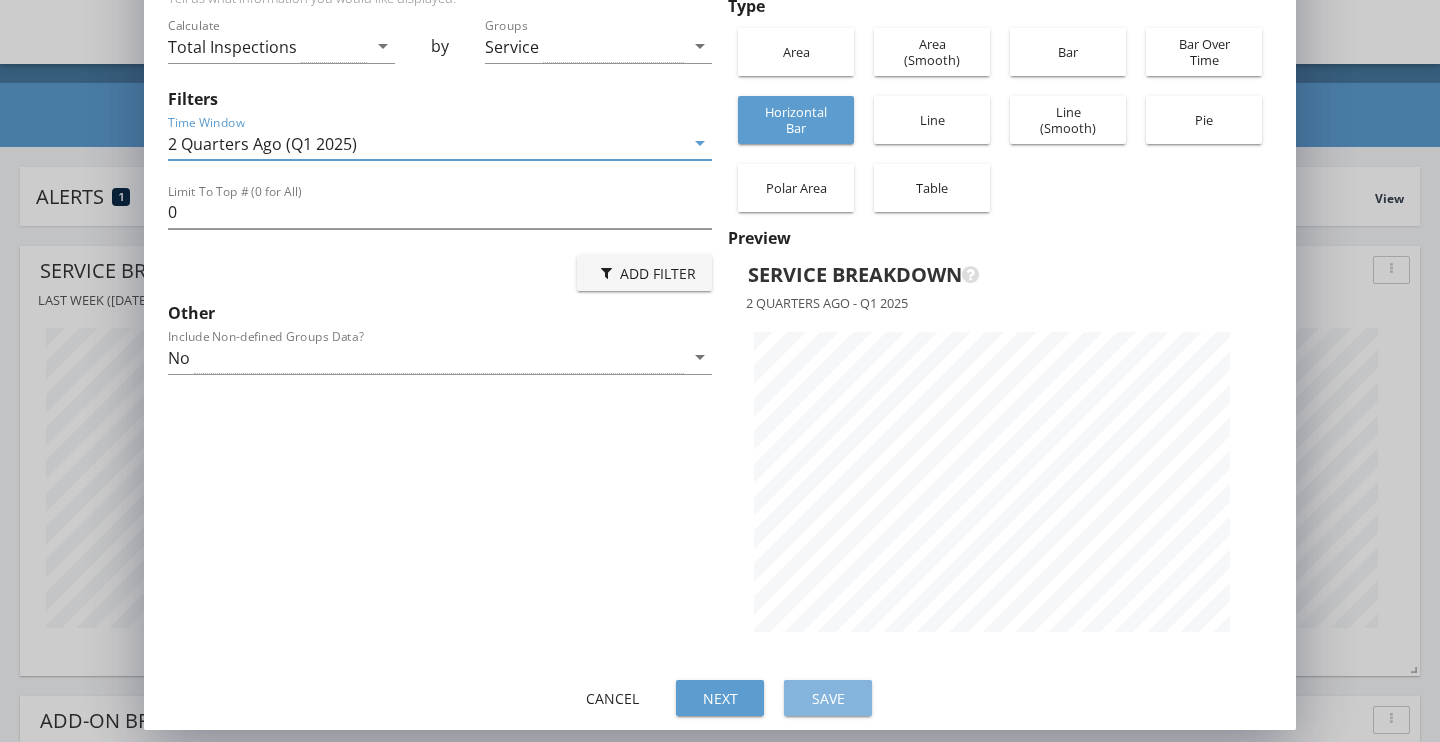 click on "Save" at bounding box center (828, 698) 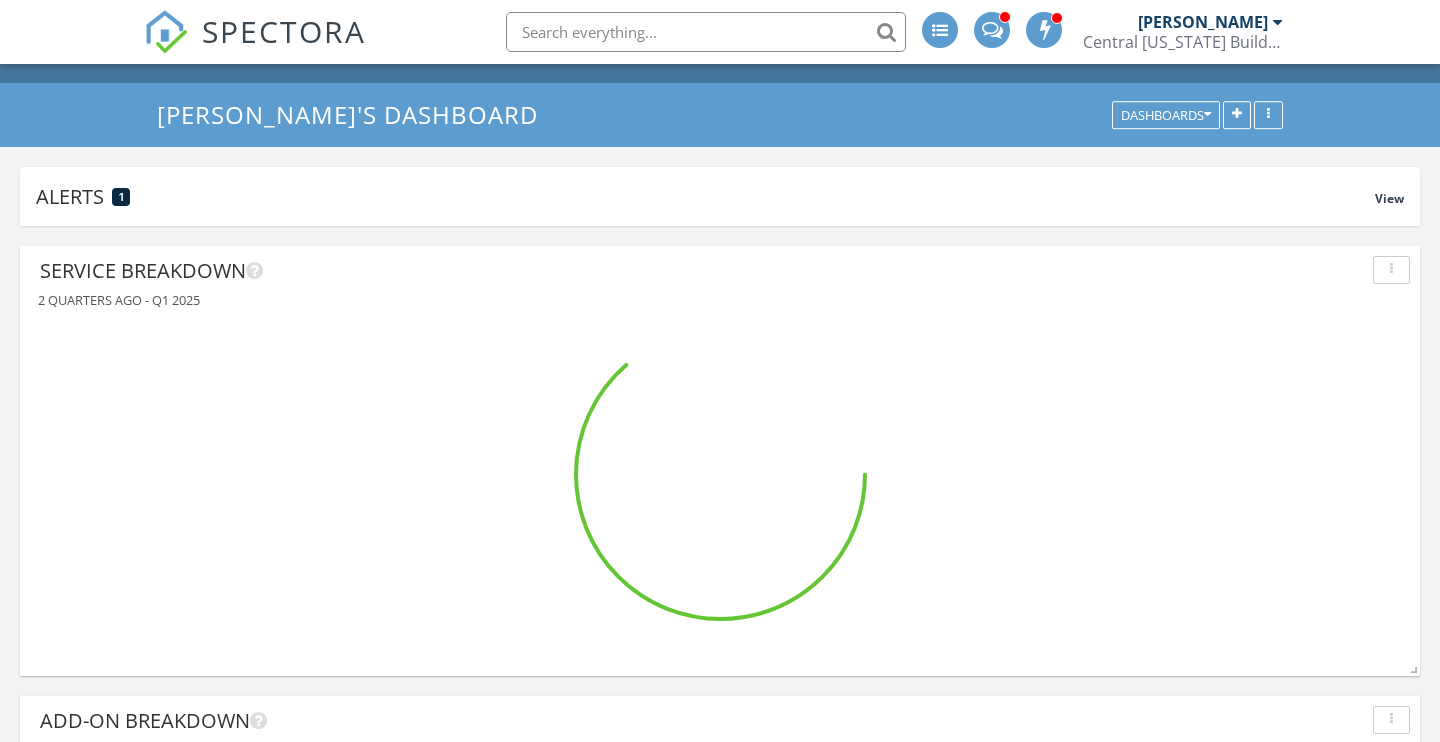 scroll, scrollTop: 2092, scrollLeft: 0, axis: vertical 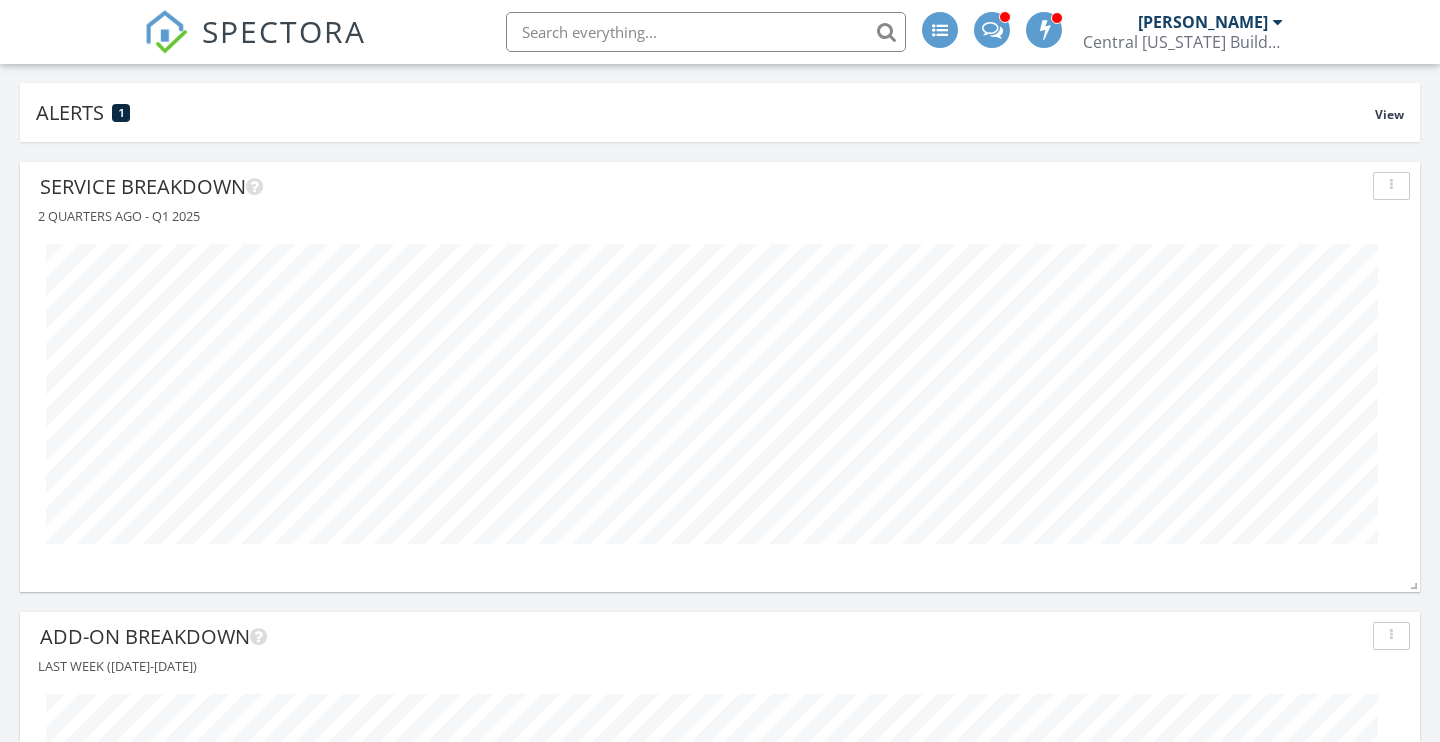 click at bounding box center (1391, 186) 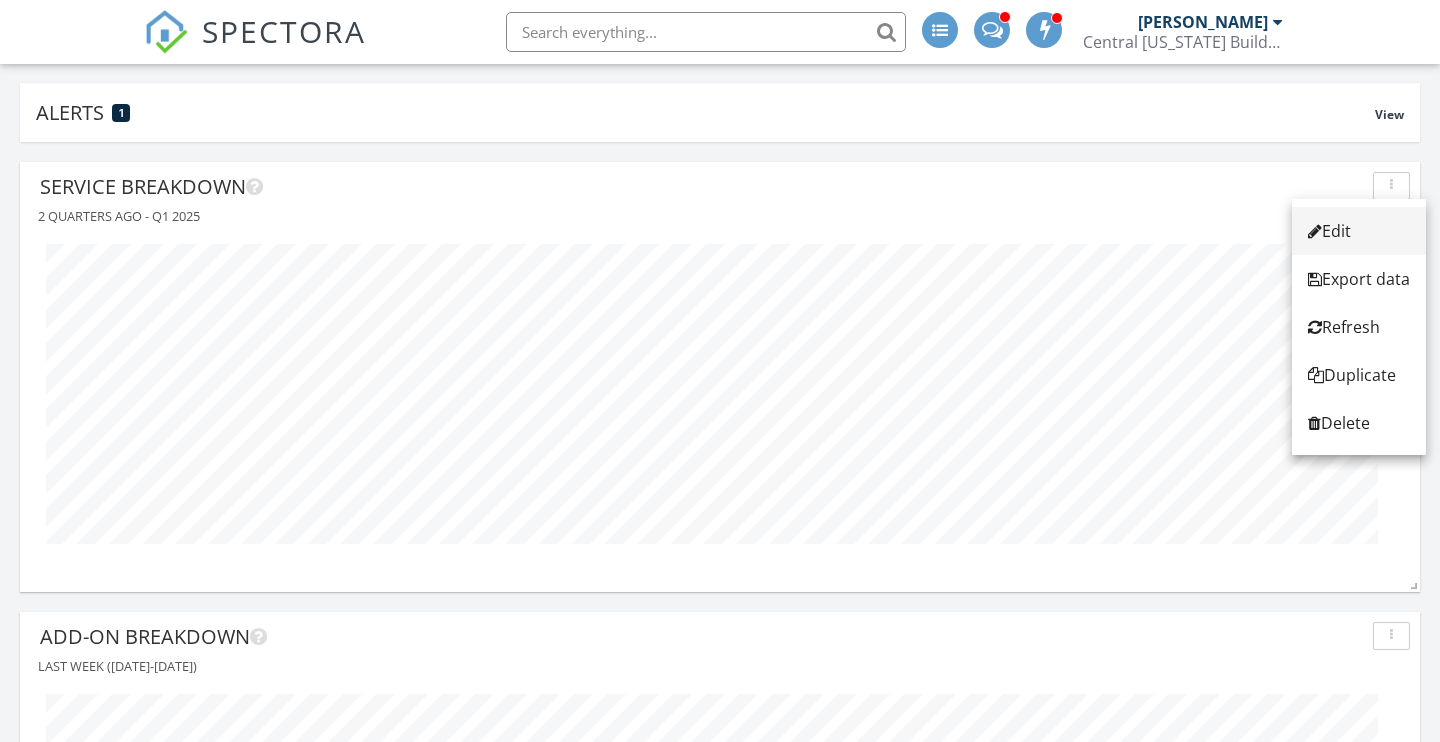 click on "Edit" at bounding box center [1359, 231] 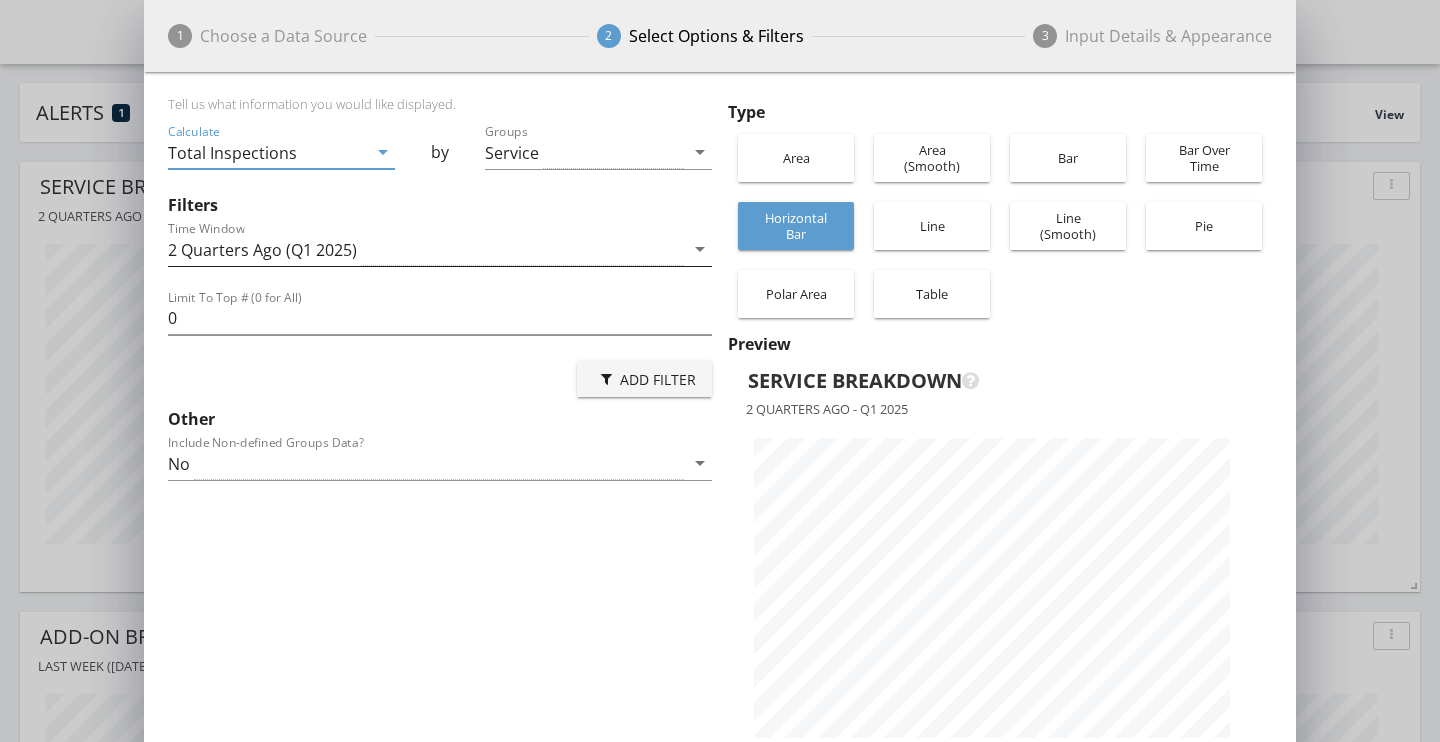 scroll, scrollTop: 999292, scrollLeft: 998848, axis: both 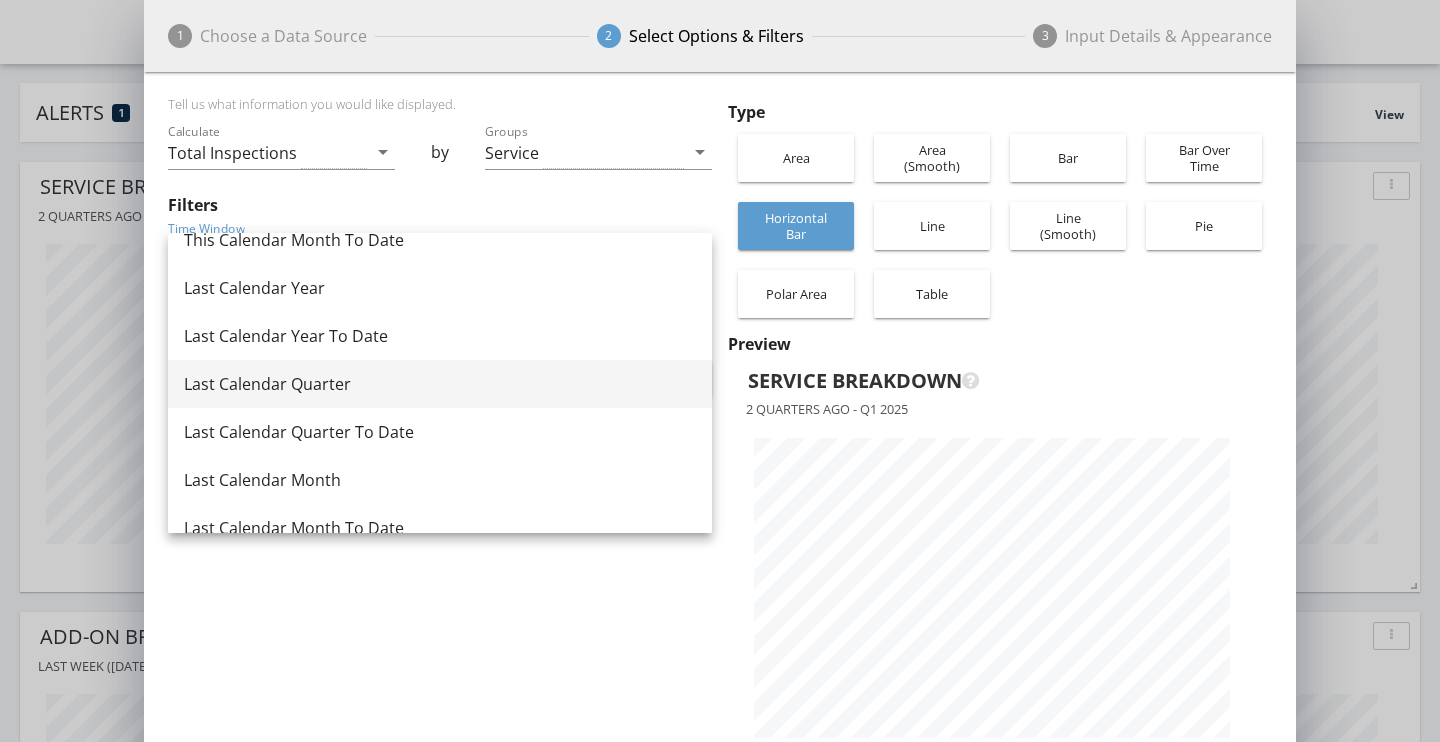 click on "Last Calendar Quarter" at bounding box center [440, 384] 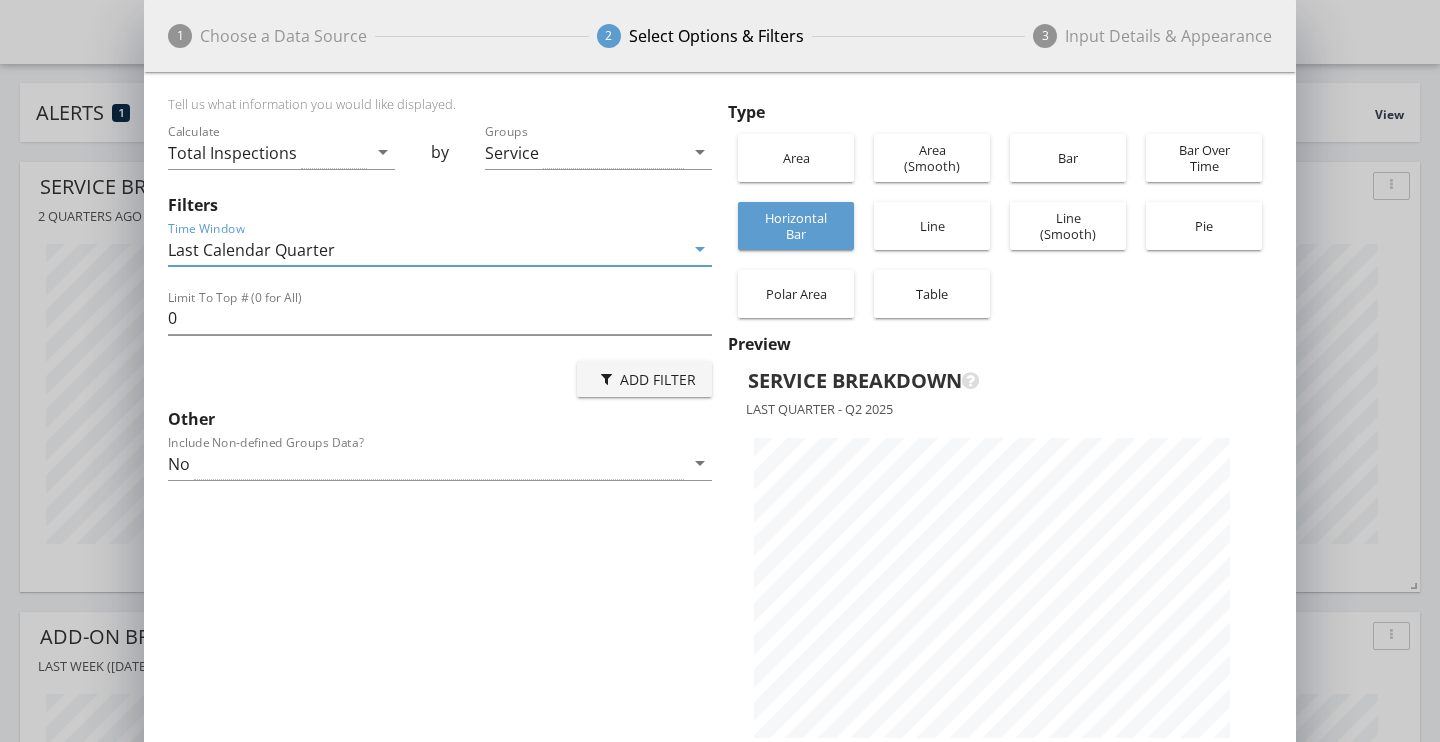 scroll, scrollTop: 999292, scrollLeft: 998848, axis: both 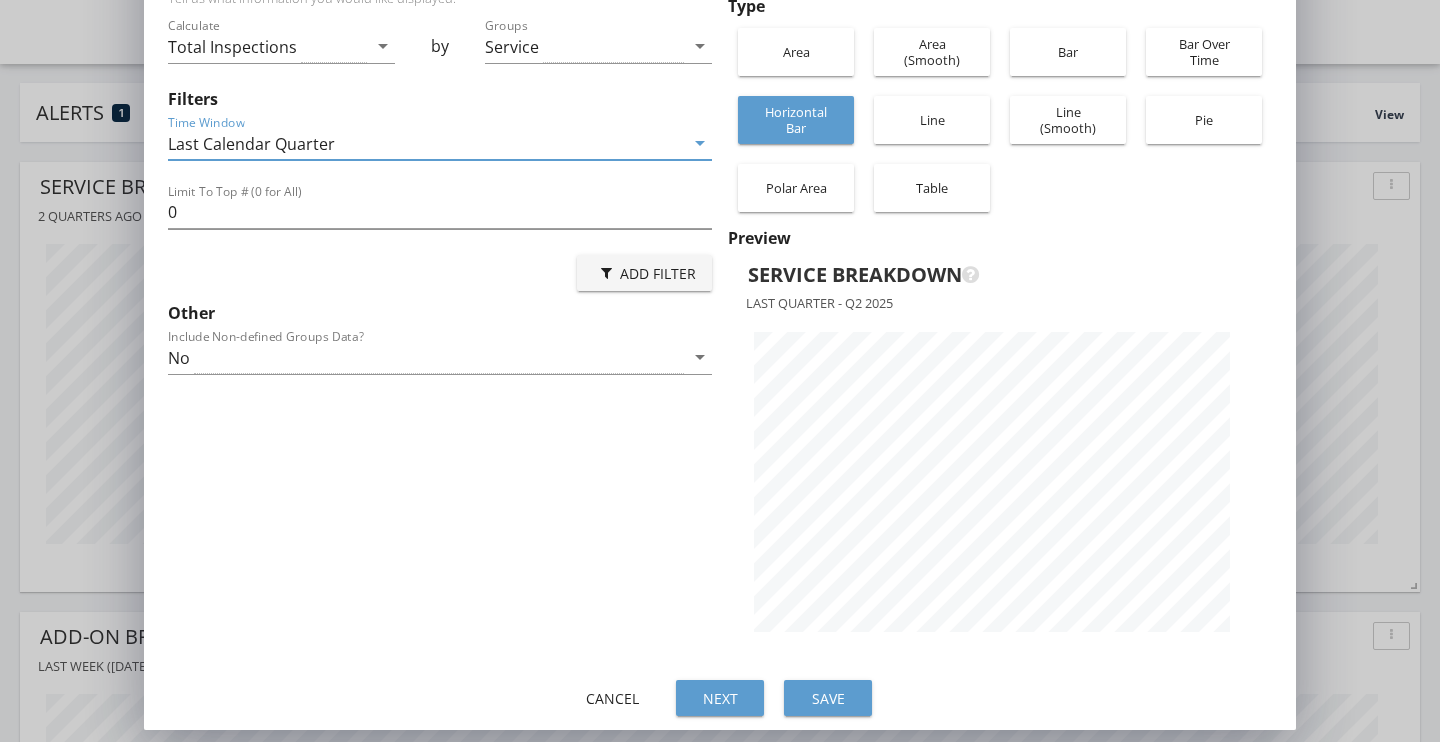 click on "Save" at bounding box center [828, 698] 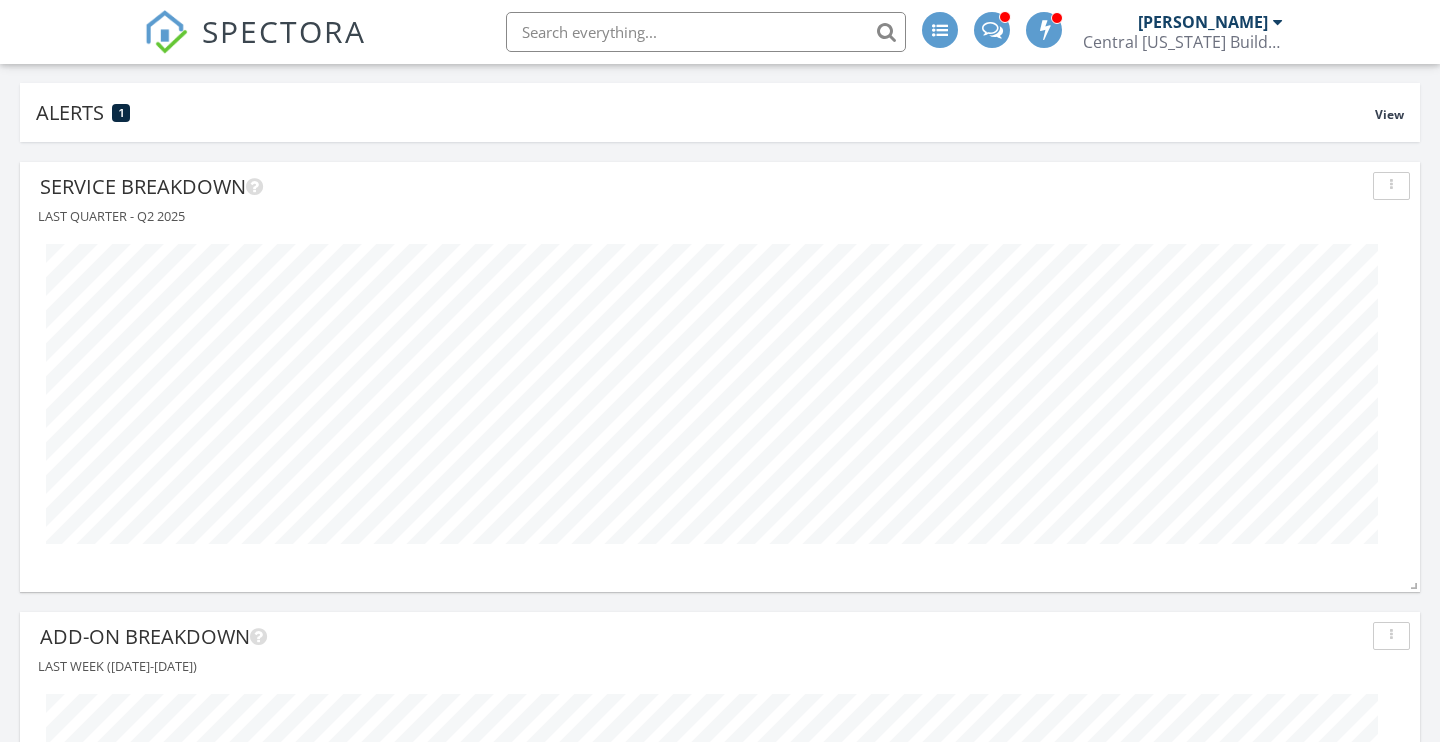 scroll, scrollTop: 2092, scrollLeft: 0, axis: vertical 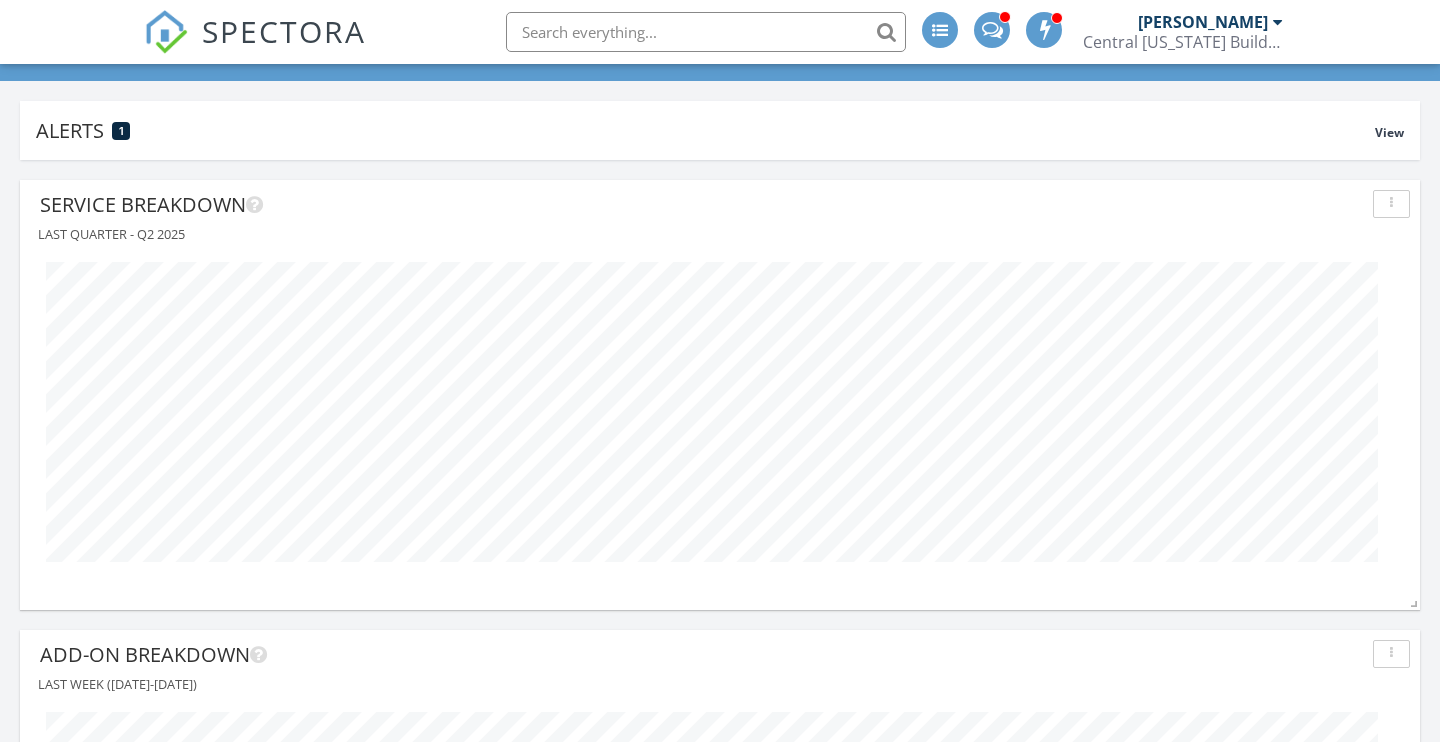 click at bounding box center (1391, 204) 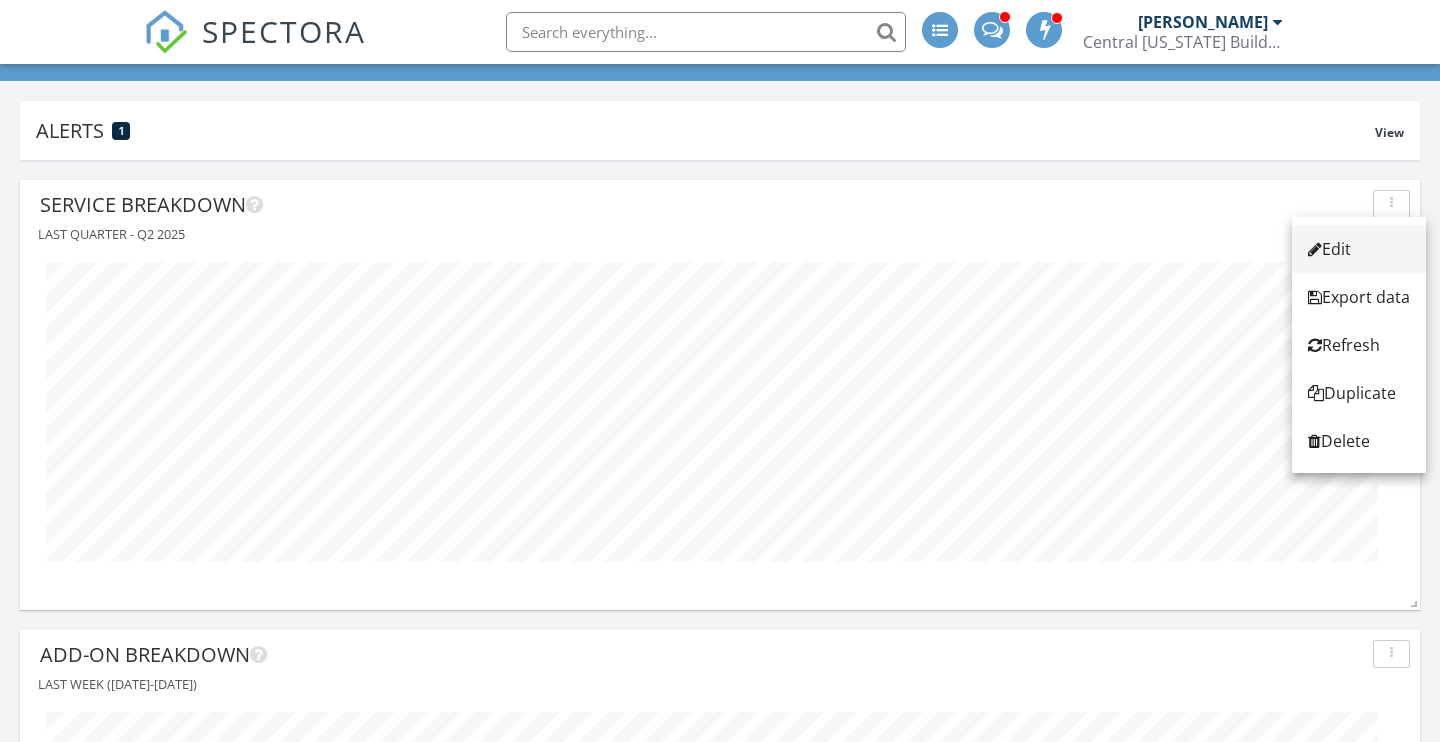click on "Edit" at bounding box center (1359, 249) 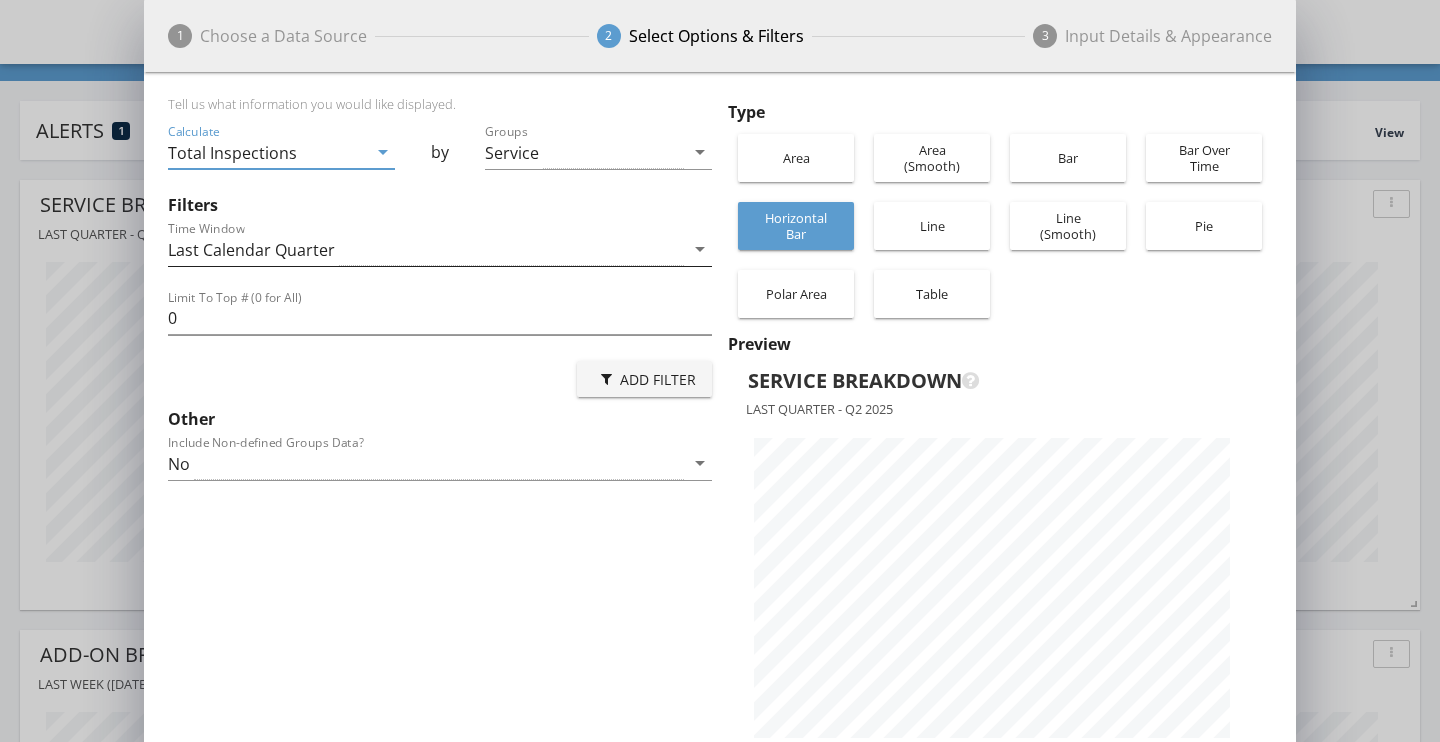 scroll, scrollTop: 999292, scrollLeft: 998848, axis: both 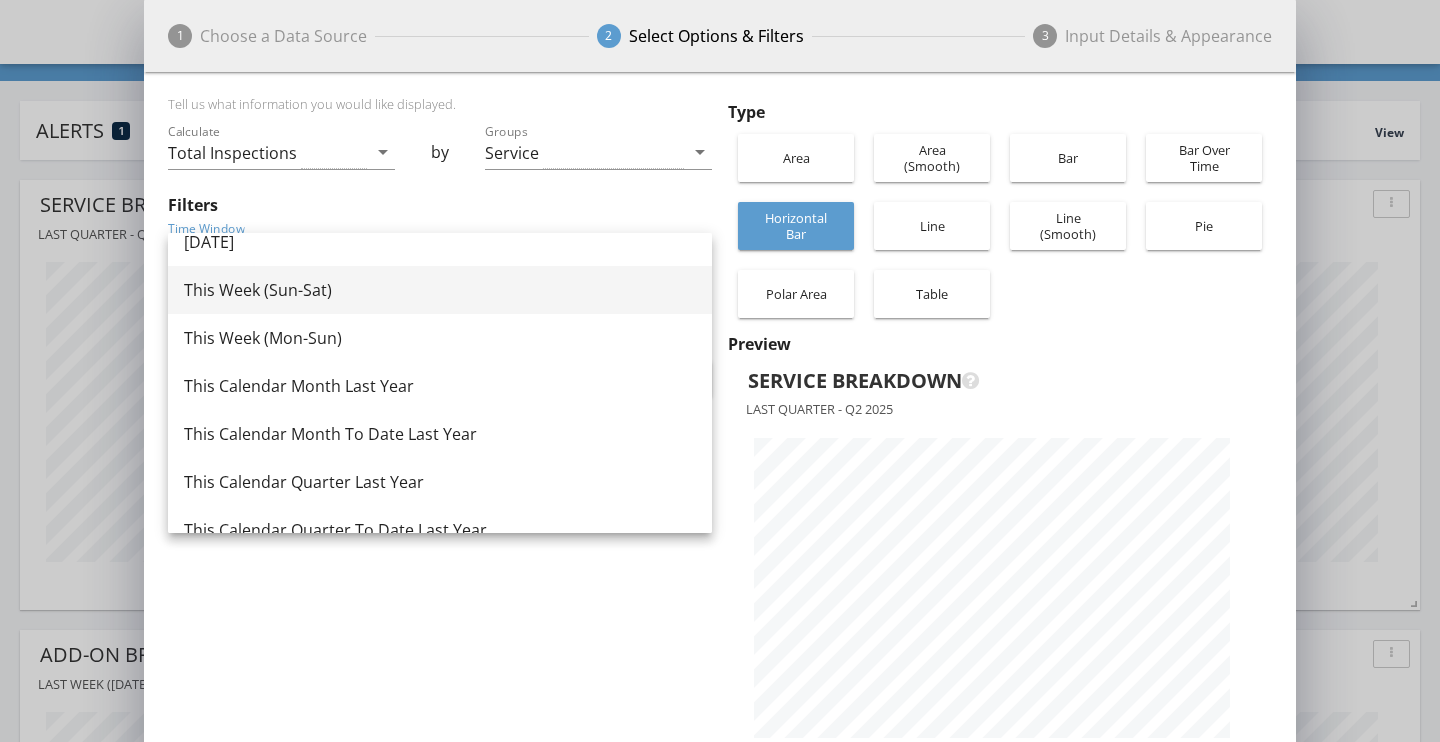 click on "This Week (Sun-Sat)" at bounding box center [440, 290] 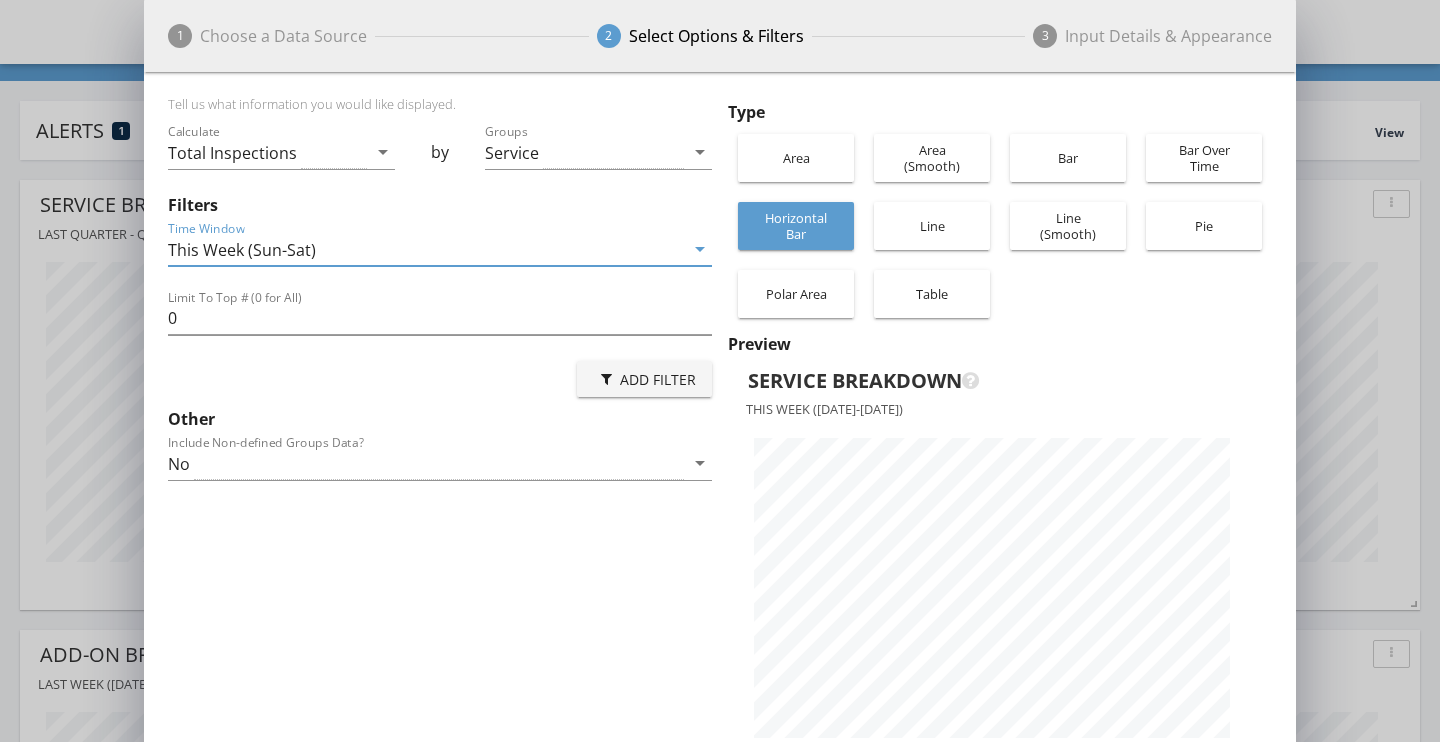 scroll, scrollTop: 999292, scrollLeft: 998848, axis: both 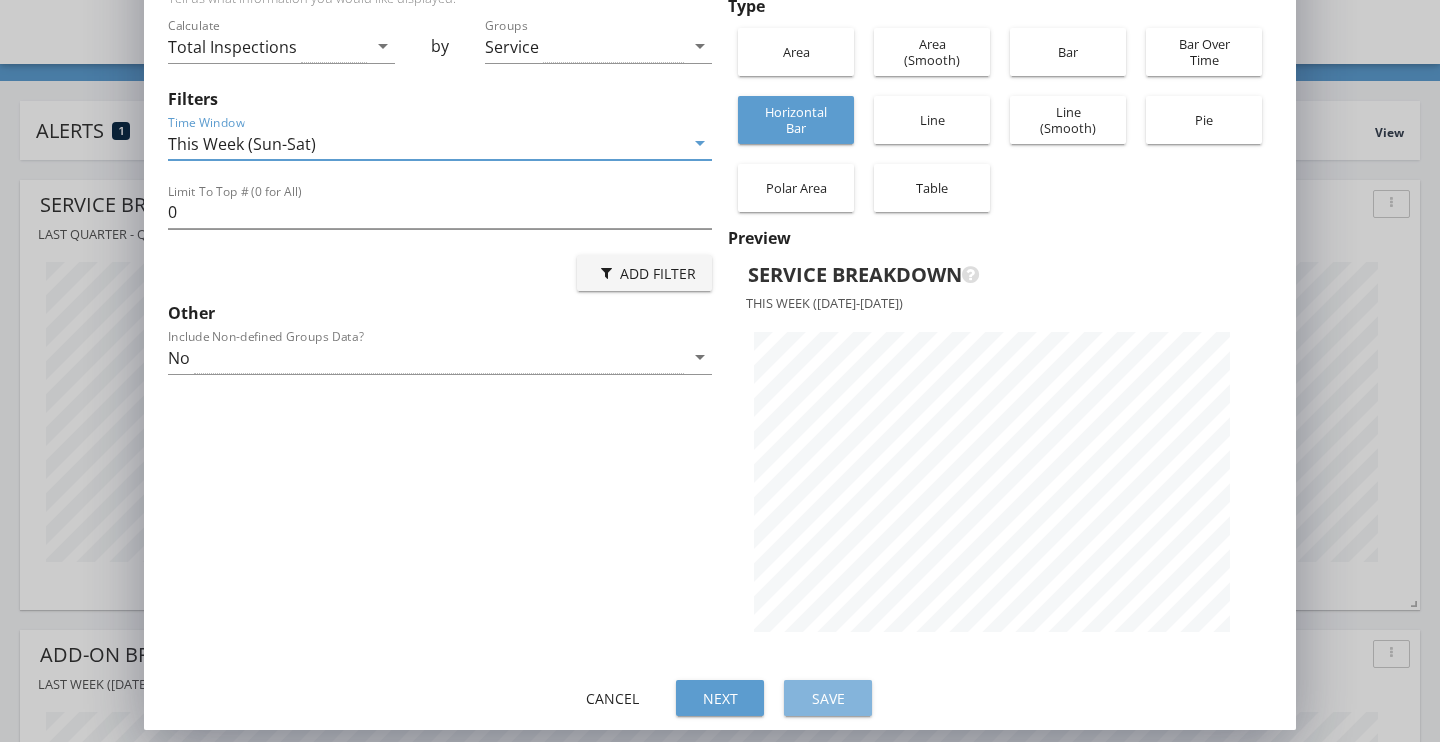 click on "Save" at bounding box center (828, 698) 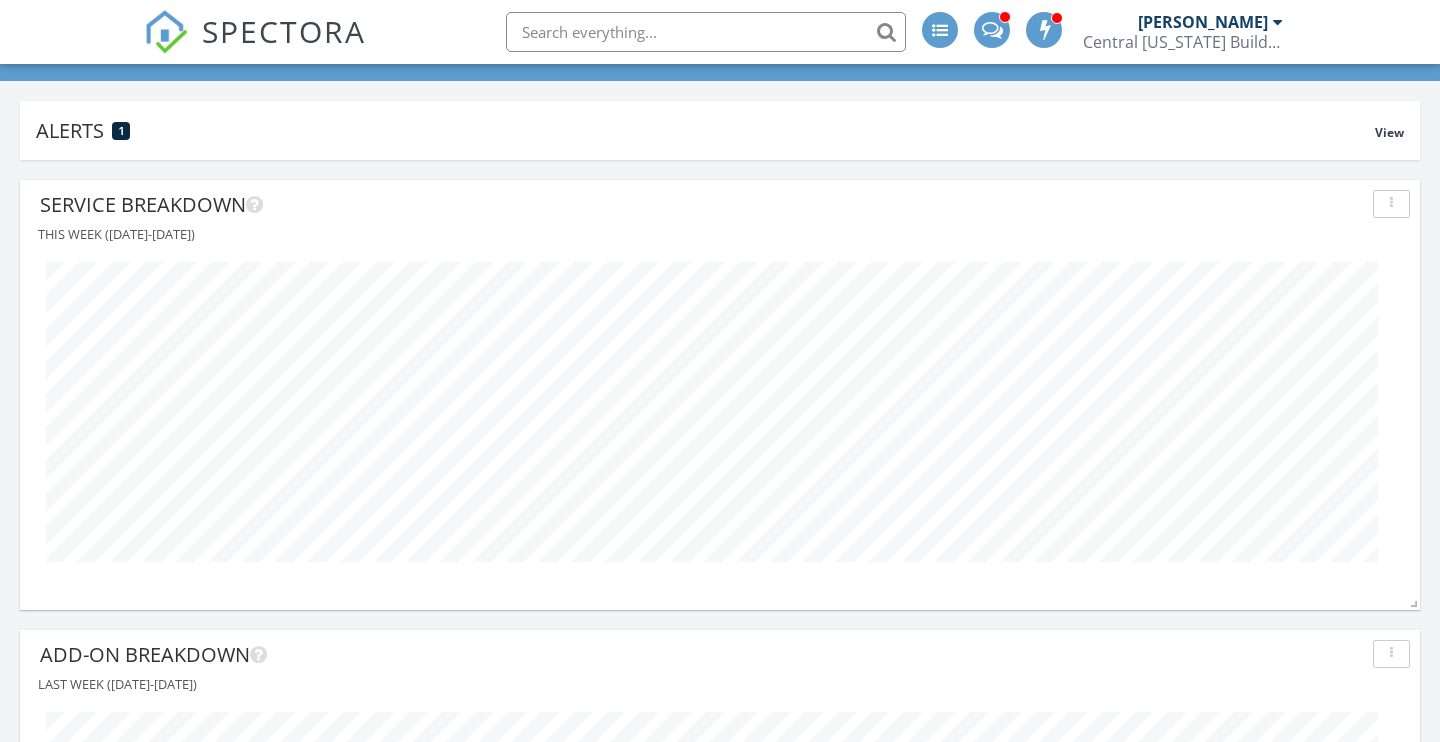 scroll, scrollTop: 999570, scrollLeft: 998600, axis: both 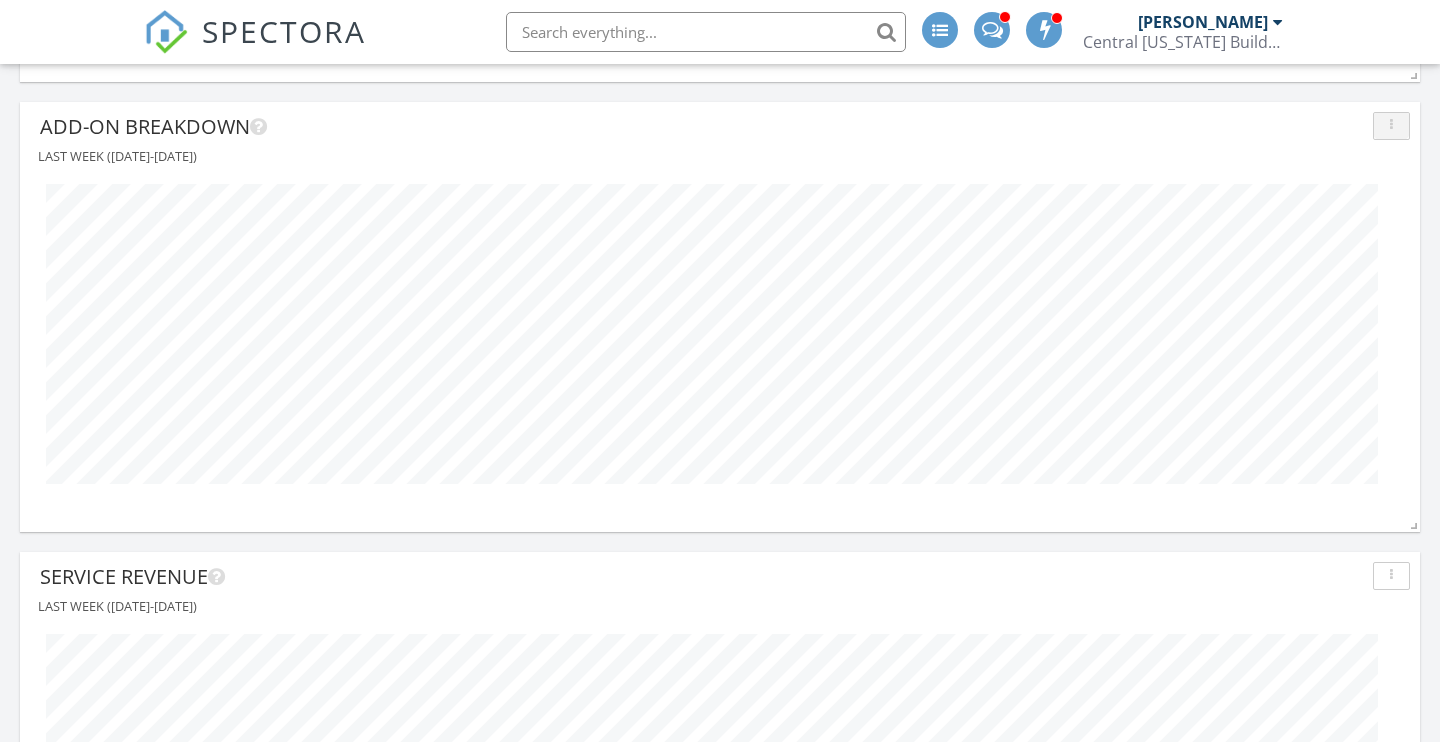 click at bounding box center (1391, 126) 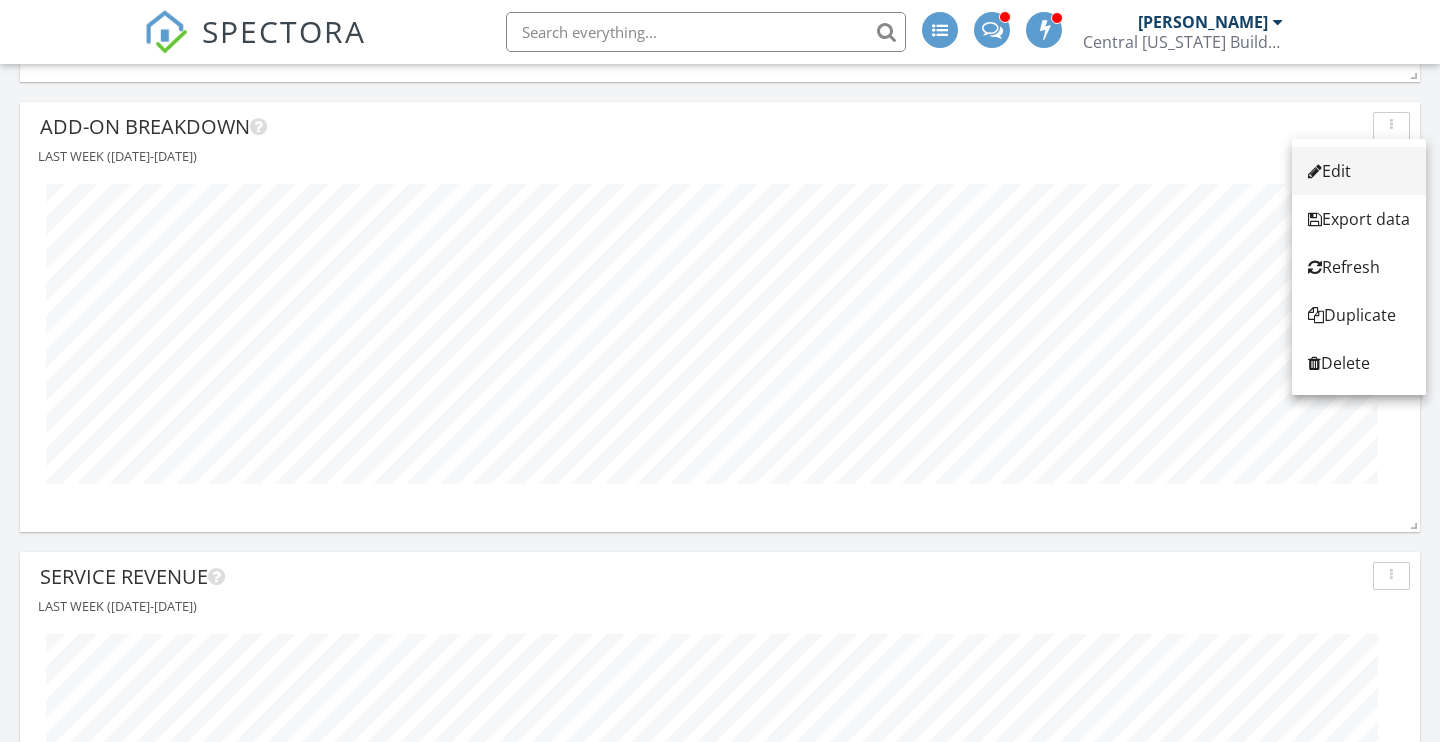 click on "Edit" at bounding box center [1359, 171] 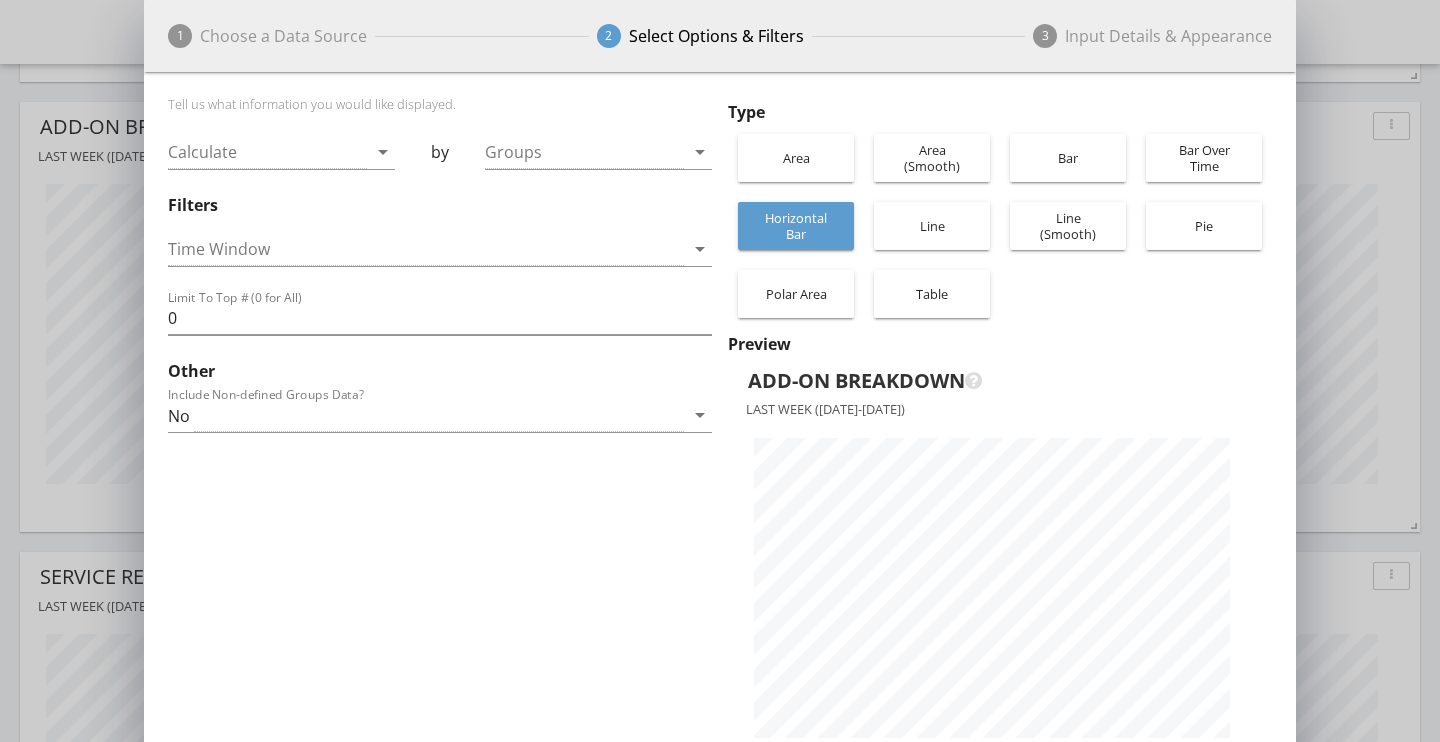 scroll, scrollTop: 999292, scrollLeft: 998848, axis: both 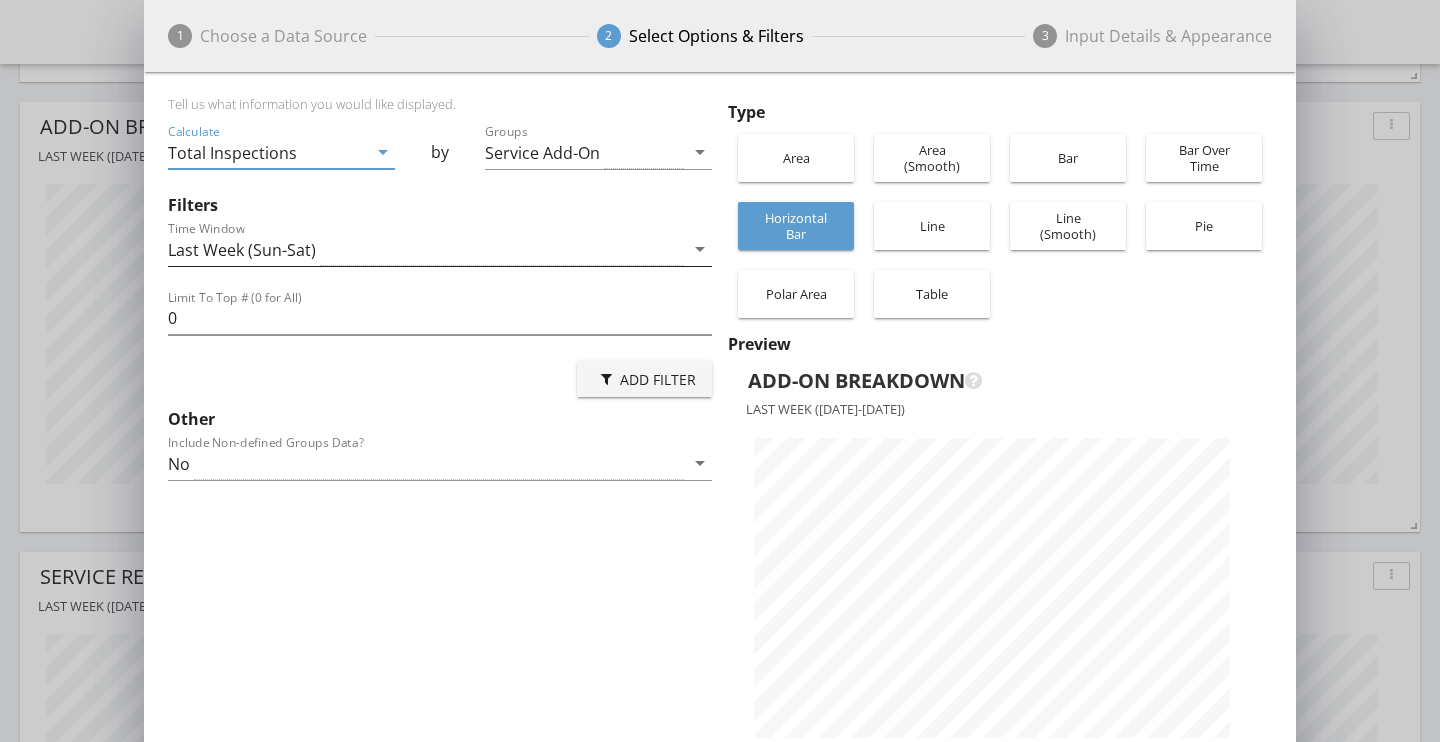 click on "Last Week (Sun-Sat)" at bounding box center (426, 249) 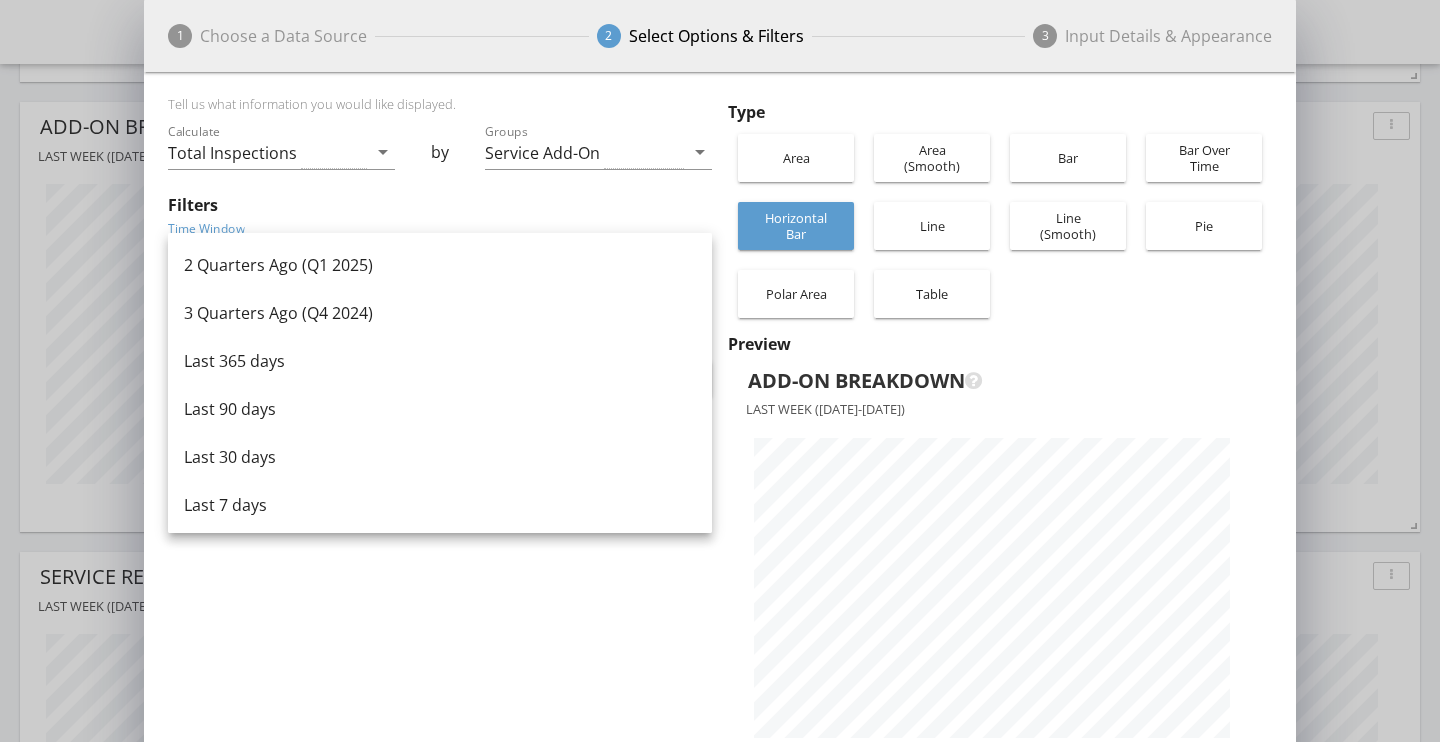 scroll, scrollTop: 669, scrollLeft: 0, axis: vertical 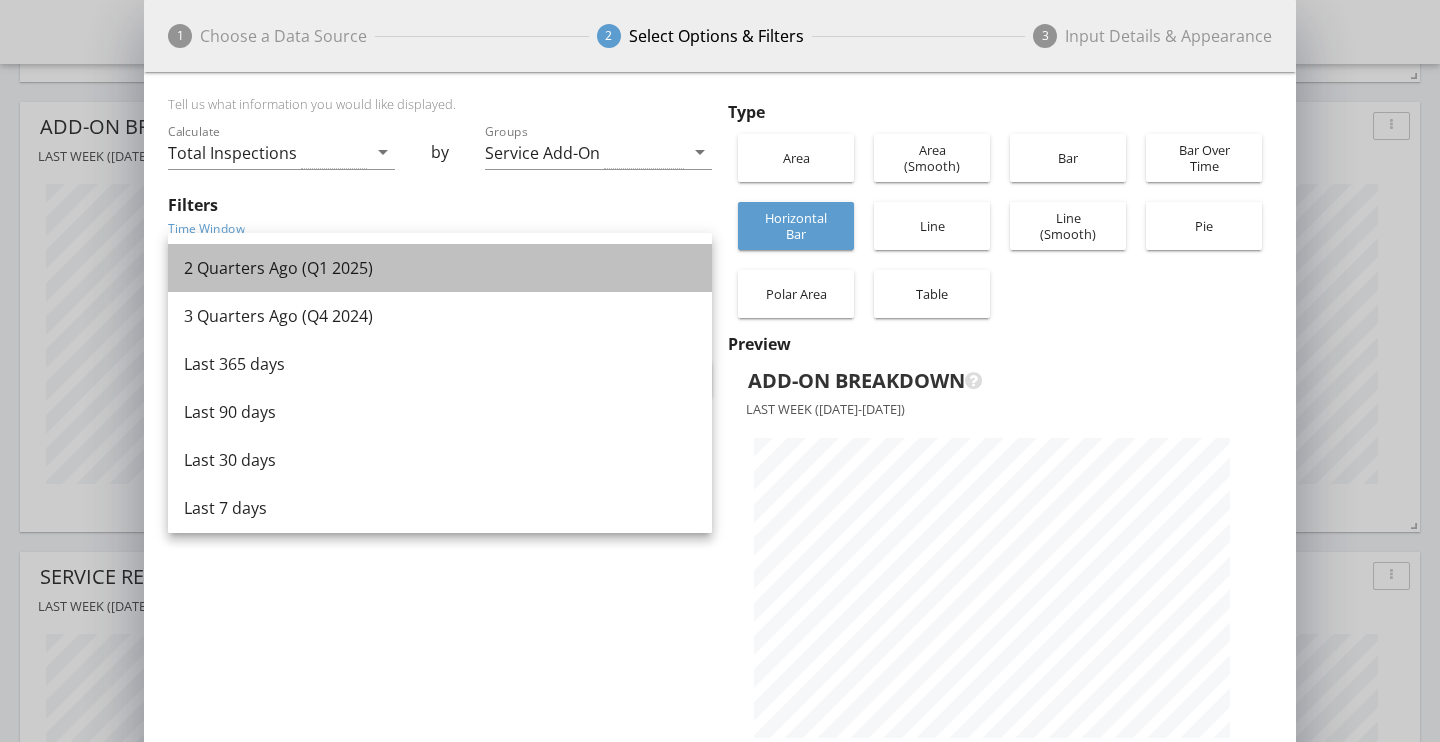 click on "2 Quarters Ago (Q1 2025)" at bounding box center [440, 268] 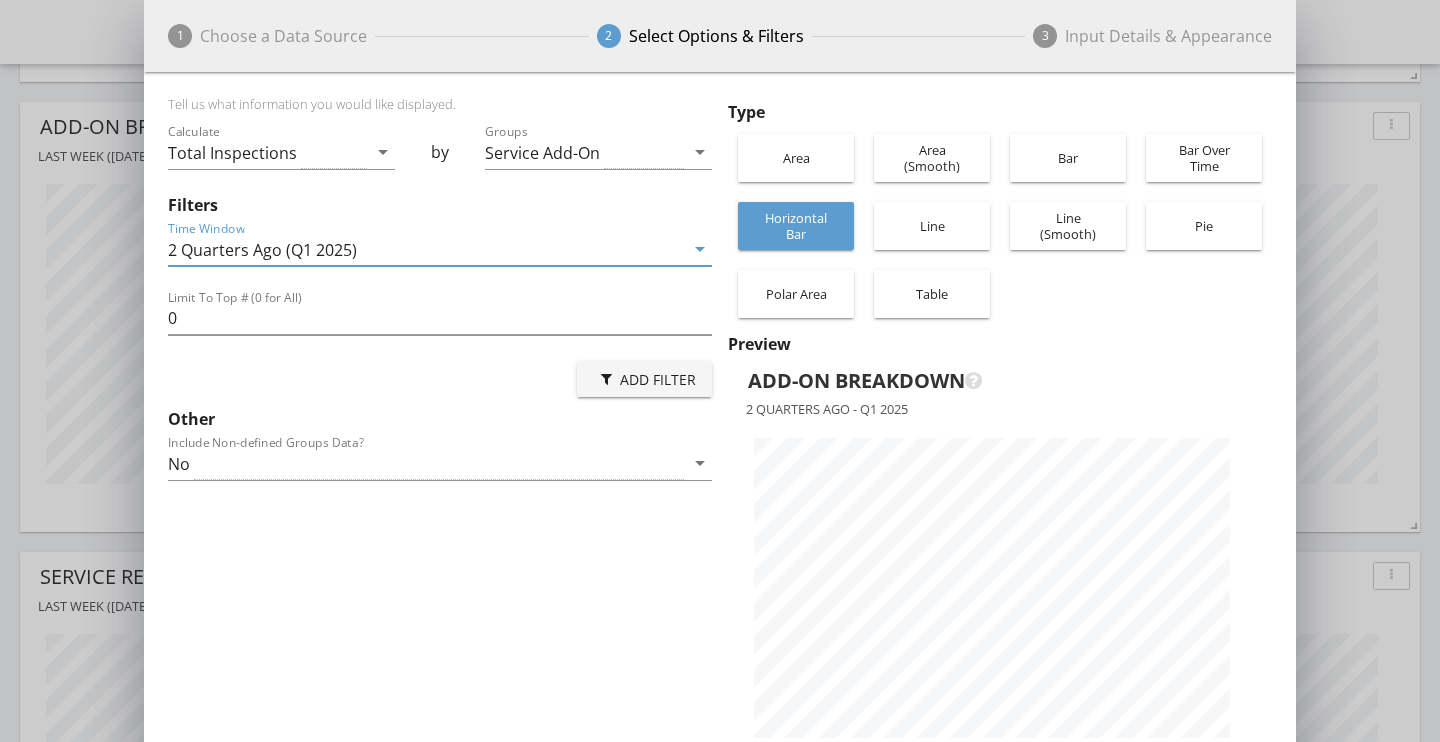 scroll, scrollTop: 999292, scrollLeft: 998848, axis: both 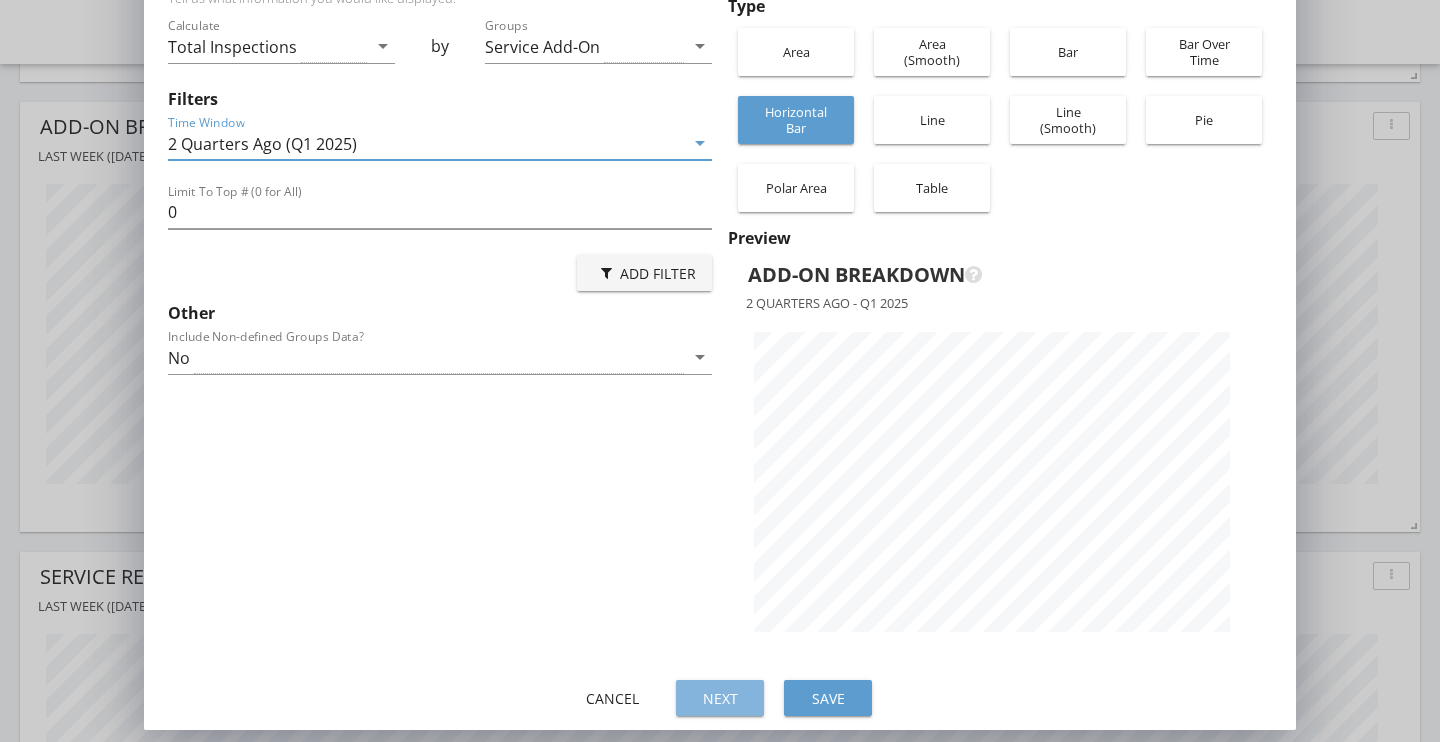 click on "Next" at bounding box center [720, 698] 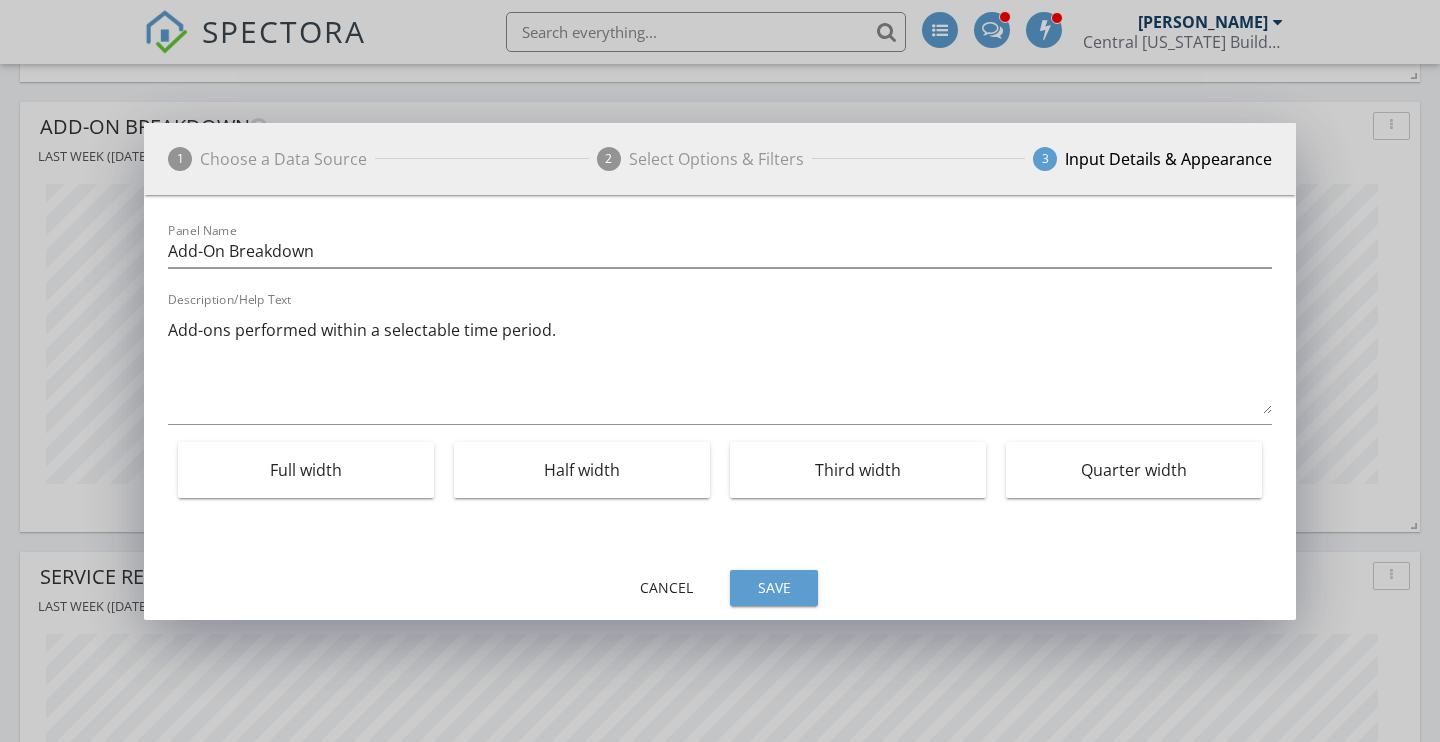 click on "Cancel" at bounding box center [666, 587] 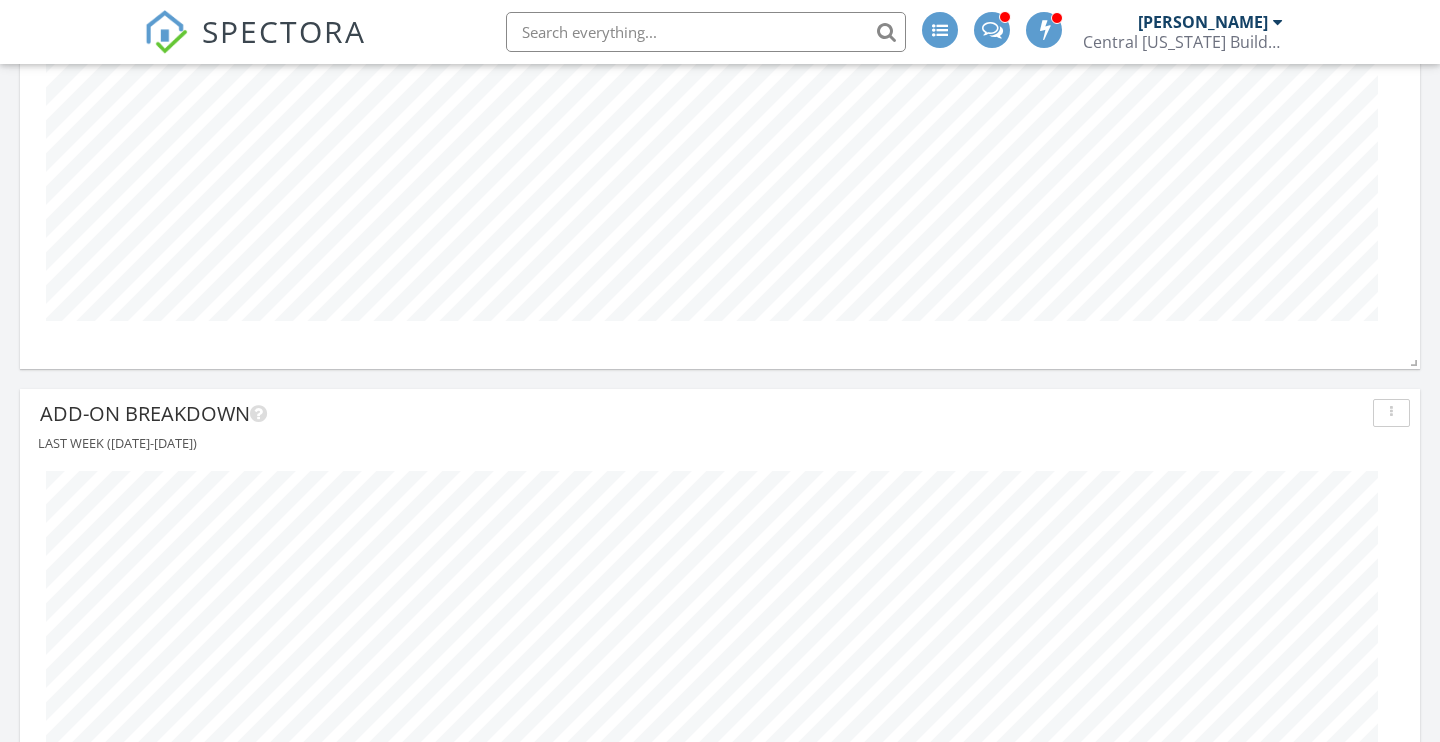 scroll, scrollTop: 403, scrollLeft: 0, axis: vertical 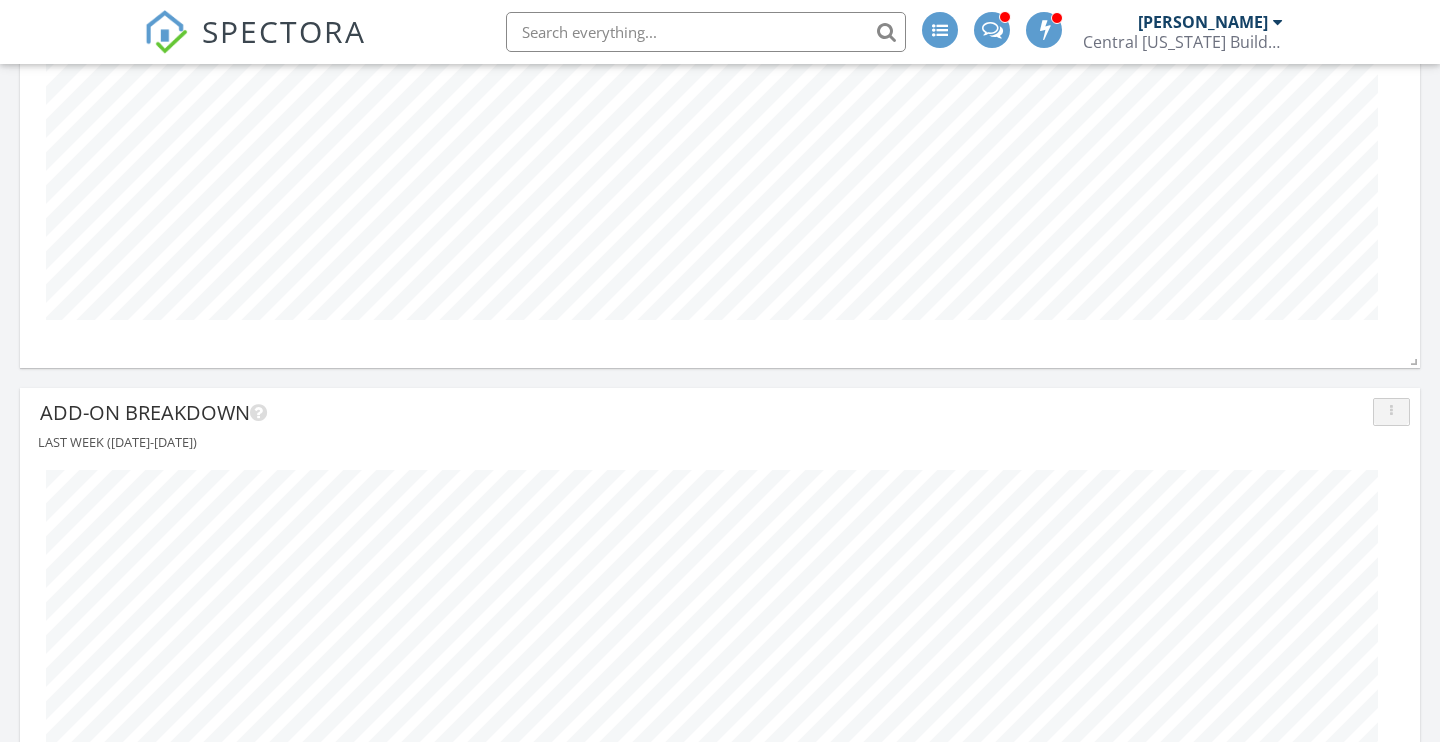 click at bounding box center [1391, 412] 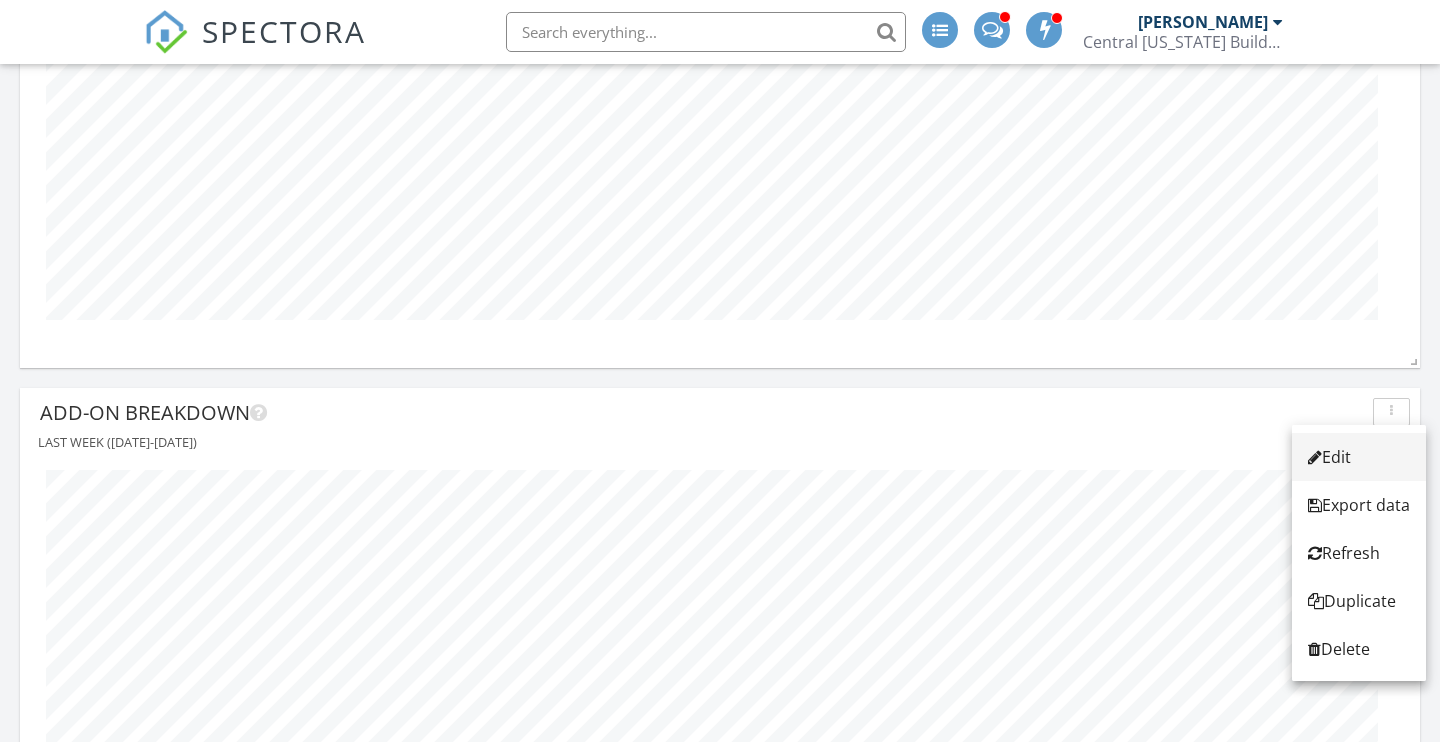 click on "Edit" at bounding box center [1359, 457] 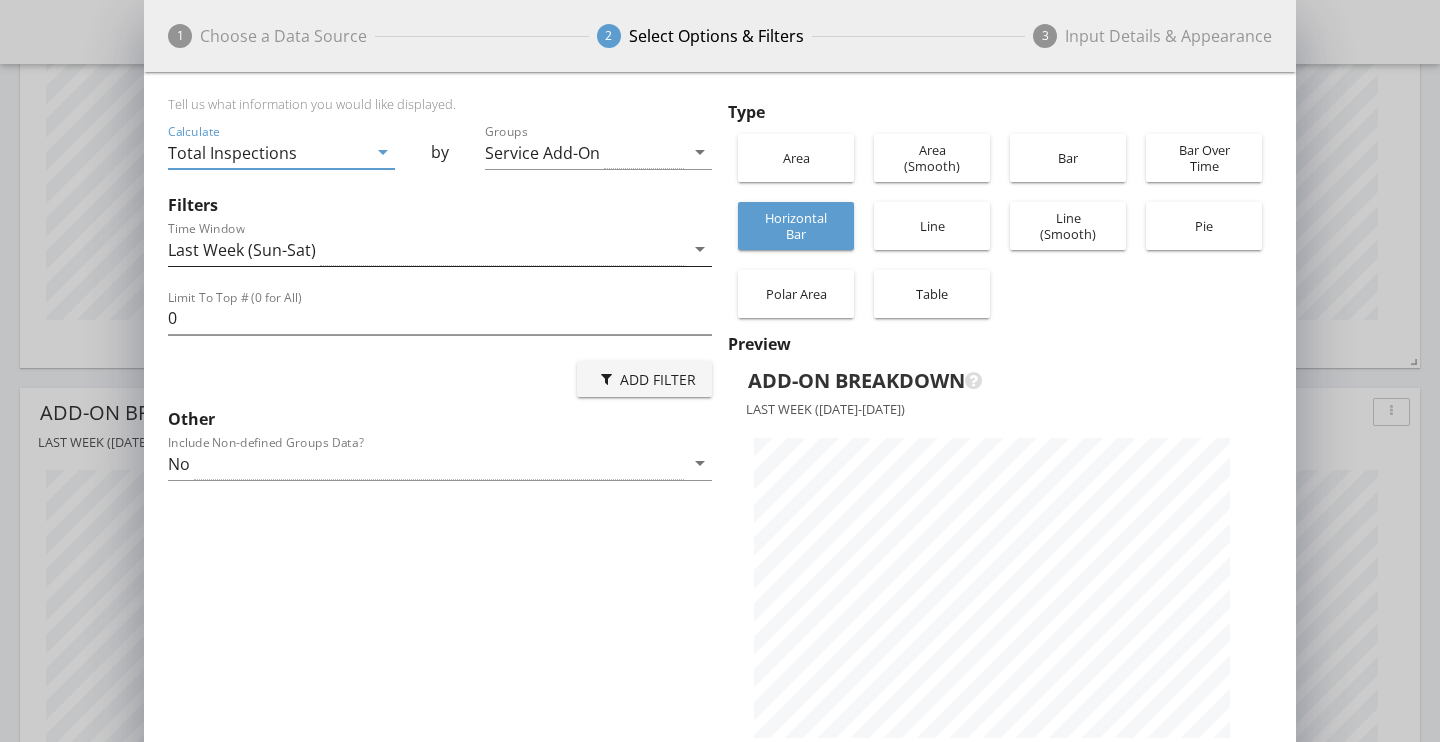 scroll, scrollTop: 999292, scrollLeft: 998848, axis: both 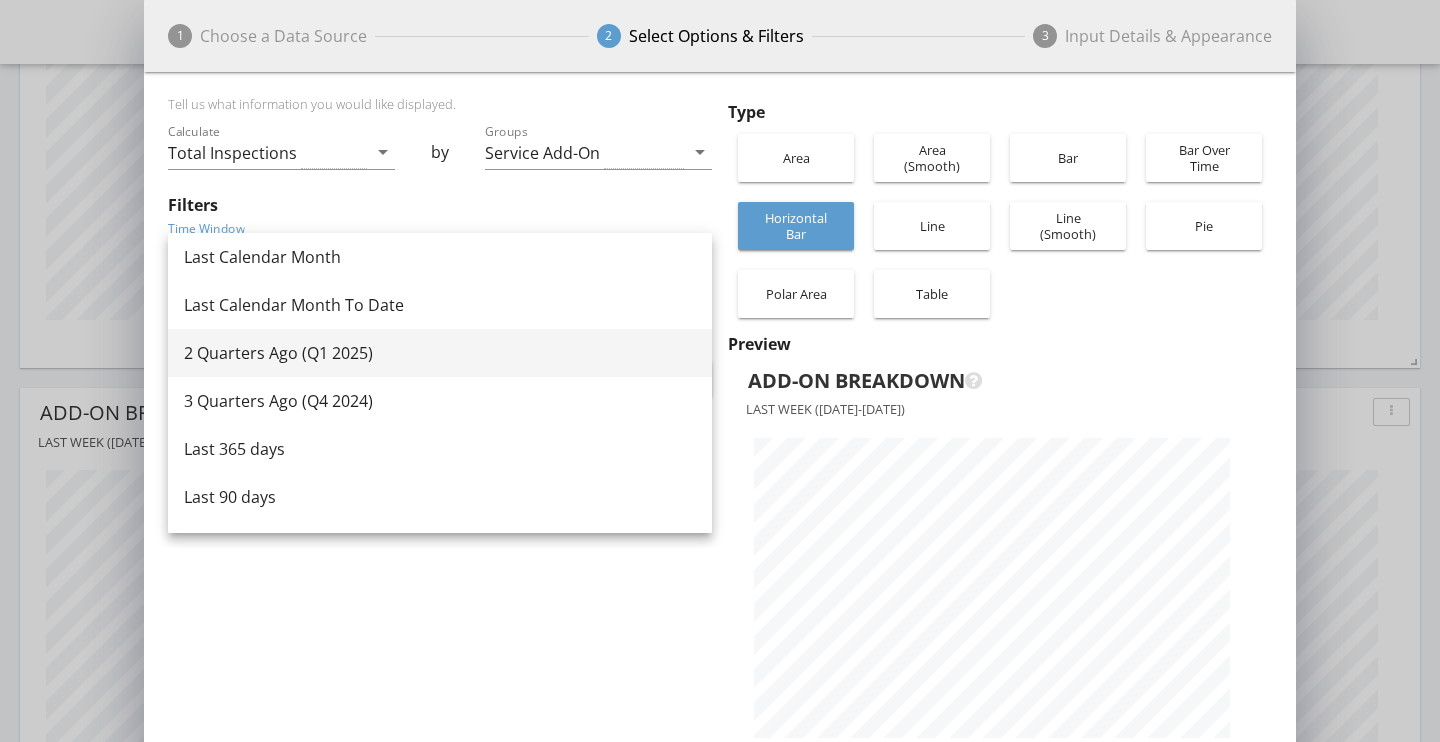 click on "2 Quarters Ago (Q1 2025)" at bounding box center [440, 353] 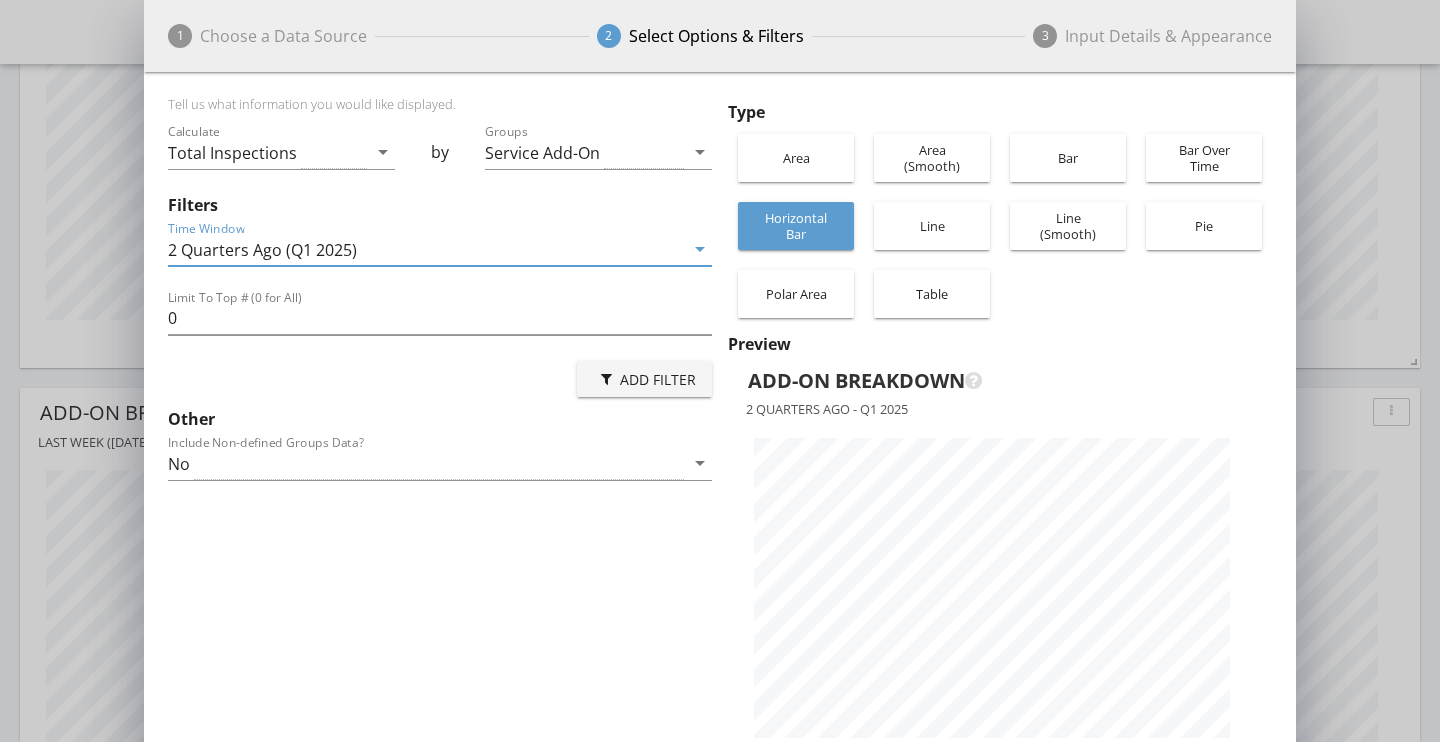 scroll, scrollTop: 999292, scrollLeft: 998848, axis: both 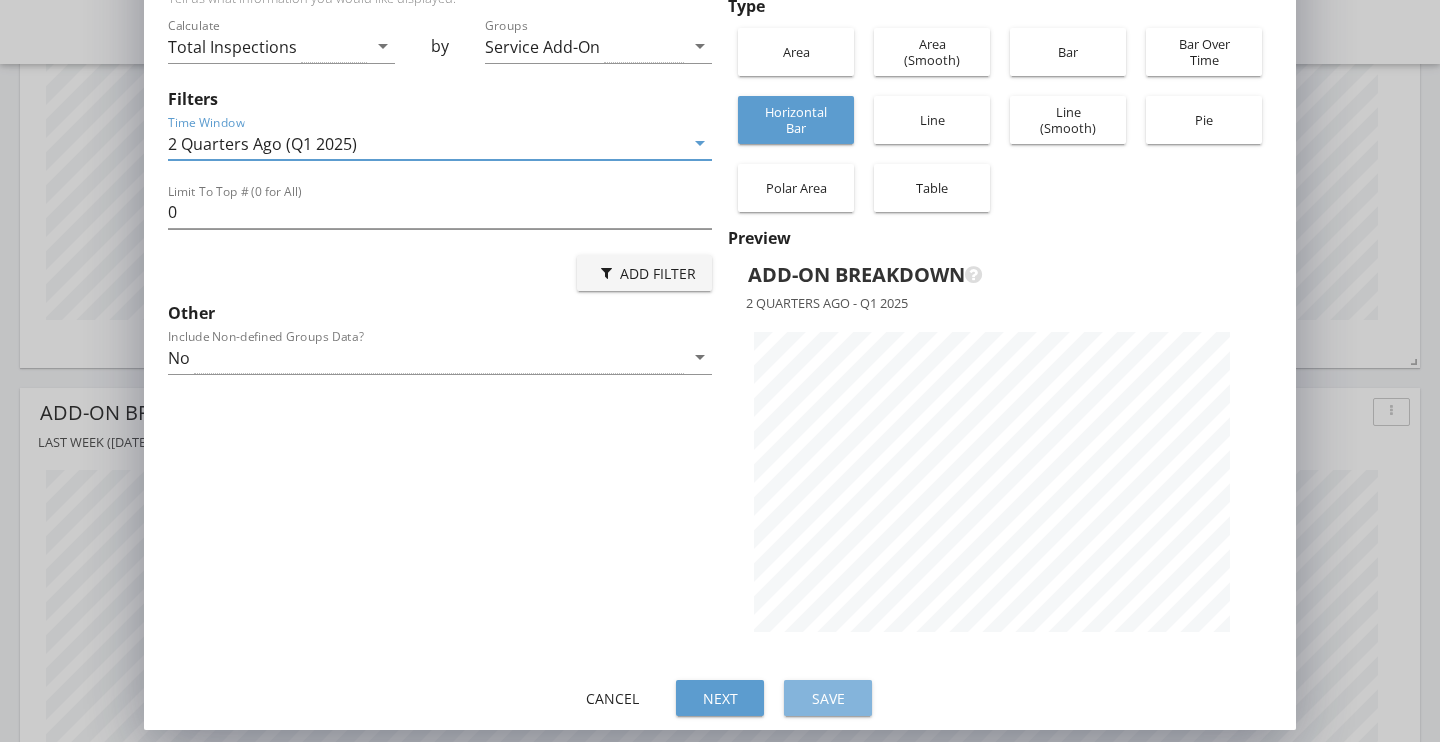 click on "Save" at bounding box center (828, 698) 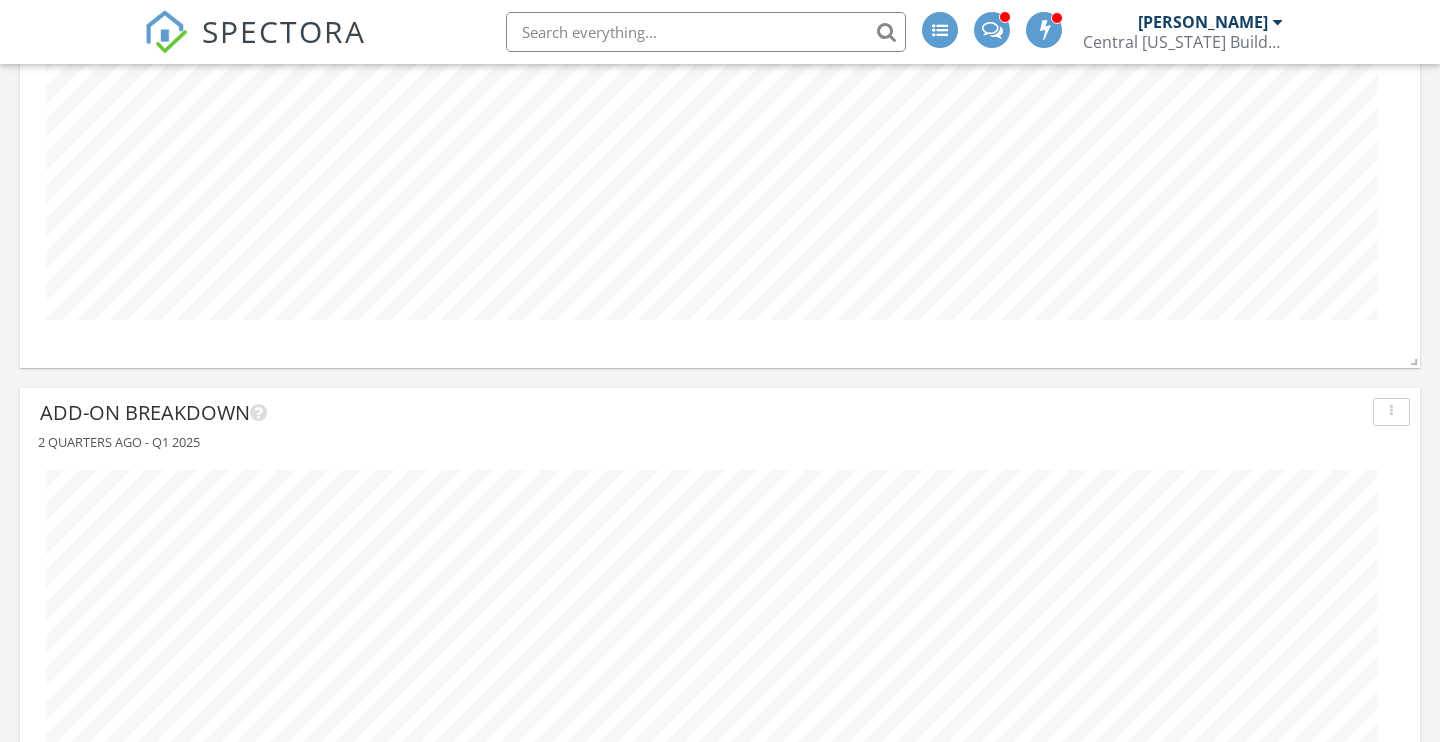 scroll, scrollTop: 2092, scrollLeft: 0, axis: vertical 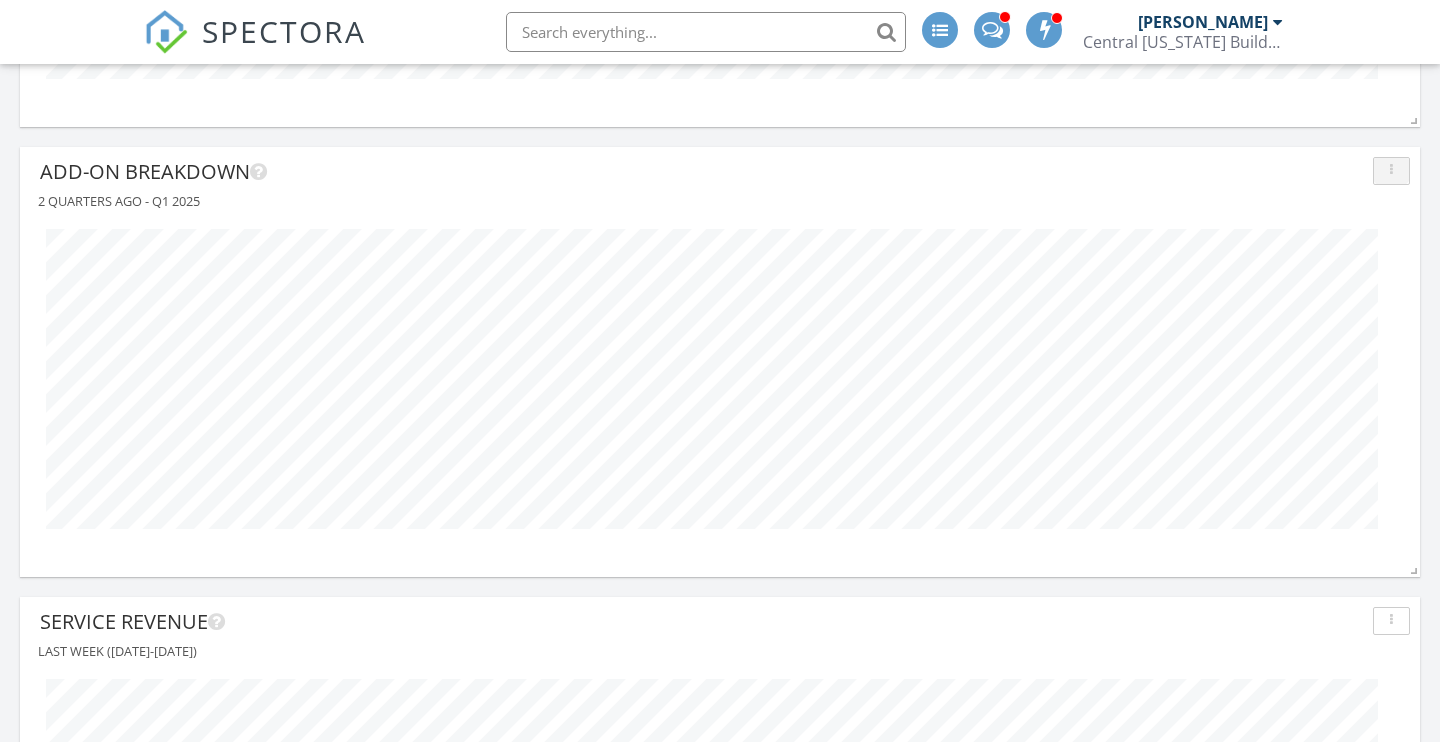 click at bounding box center [1391, 171] 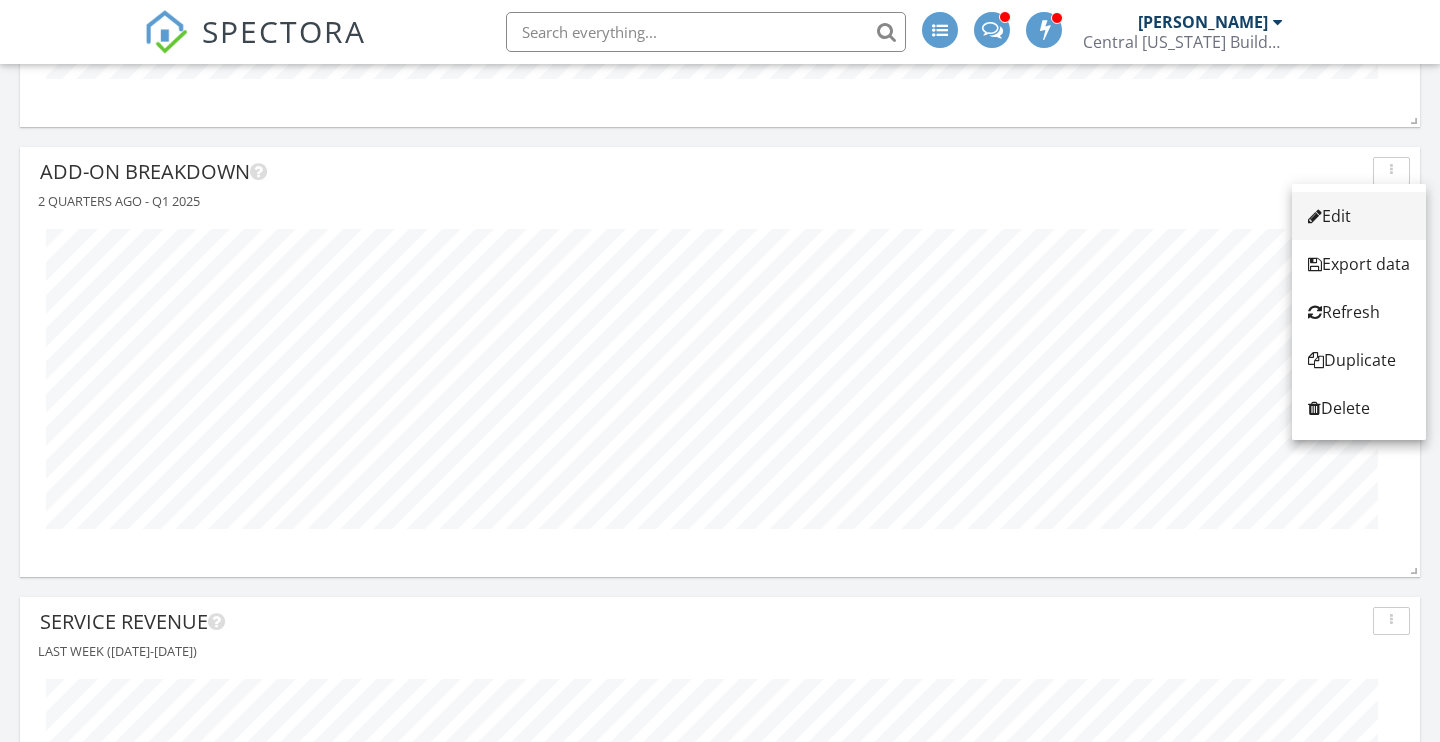 click on "Edit" at bounding box center [1359, 216] 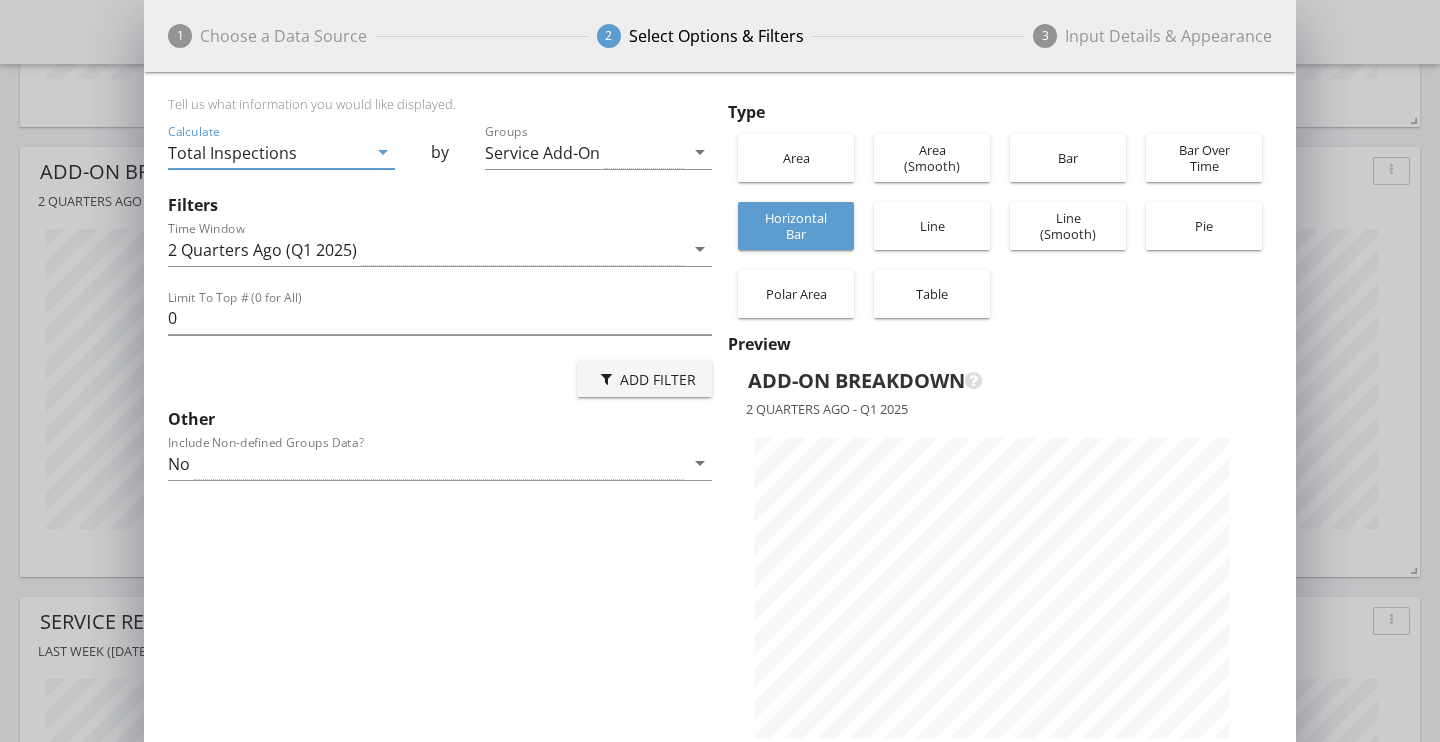 scroll, scrollTop: 999292, scrollLeft: 998848, axis: both 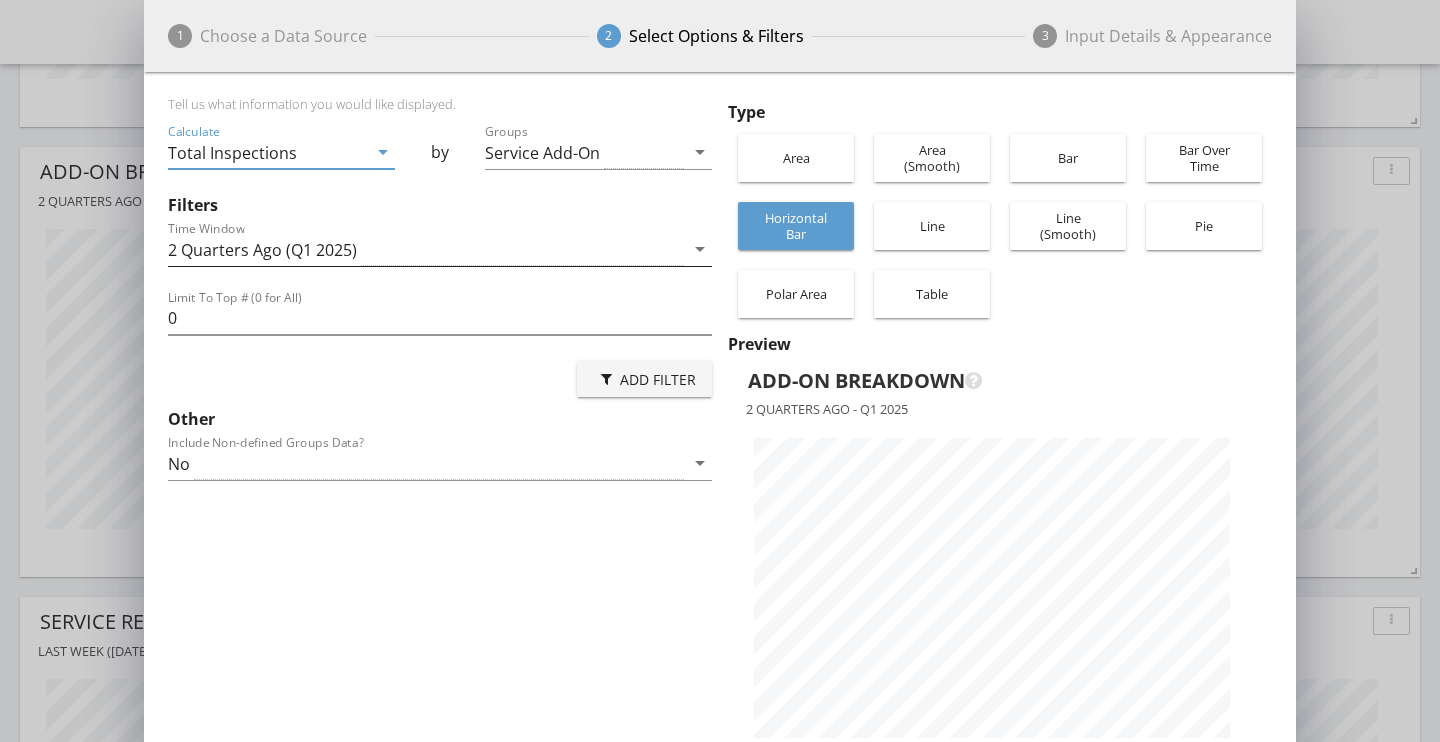 click on "2 Quarters Ago (Q1 2025)" at bounding box center (426, 249) 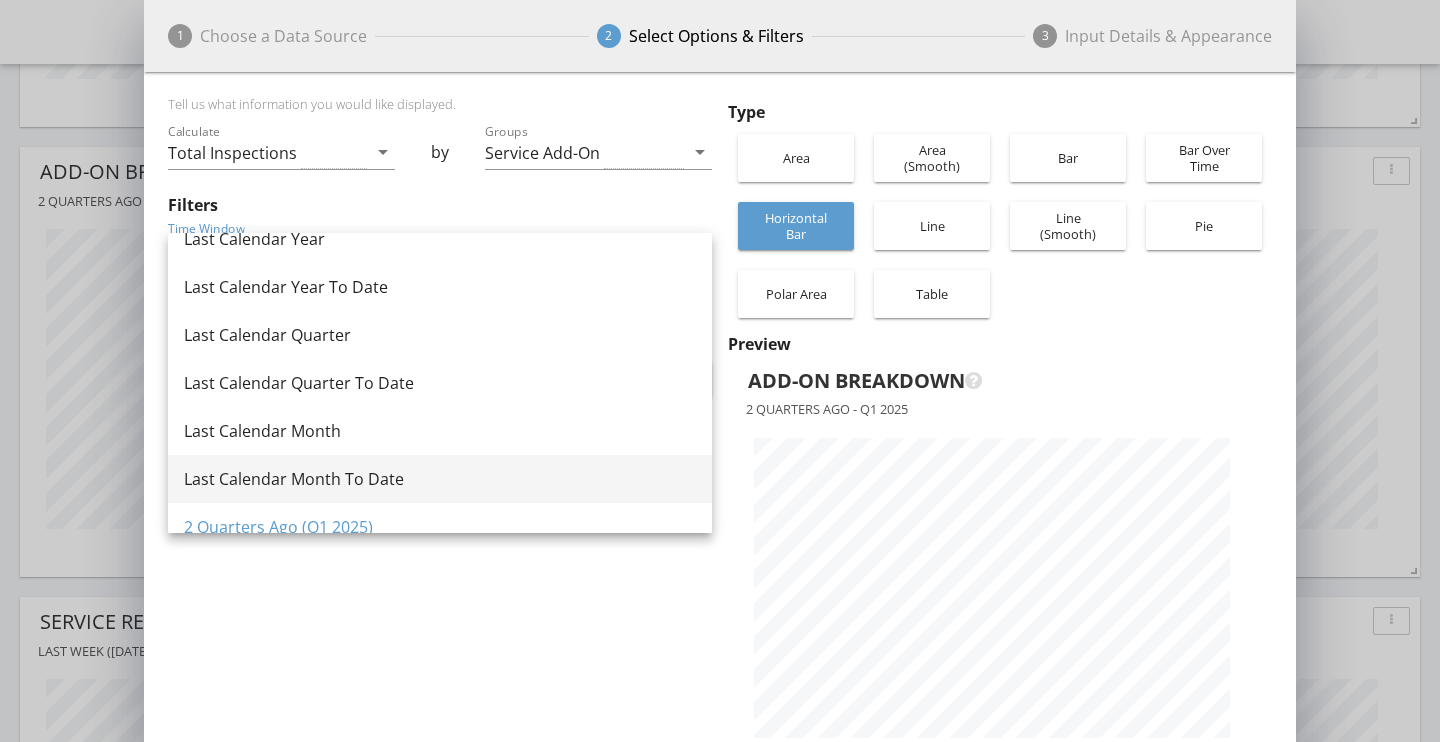scroll, scrollTop: 408, scrollLeft: 0, axis: vertical 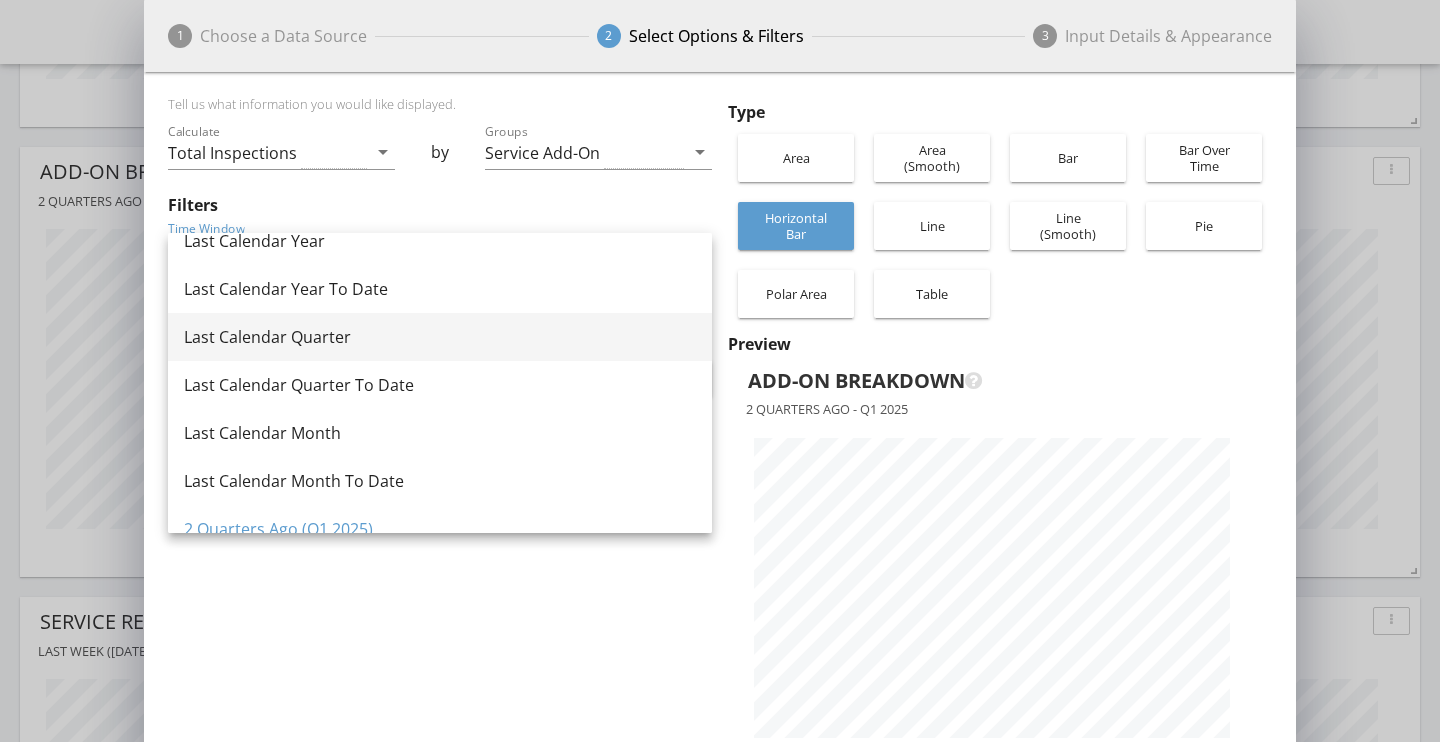 click on "Last Calendar Quarter" at bounding box center [440, 337] 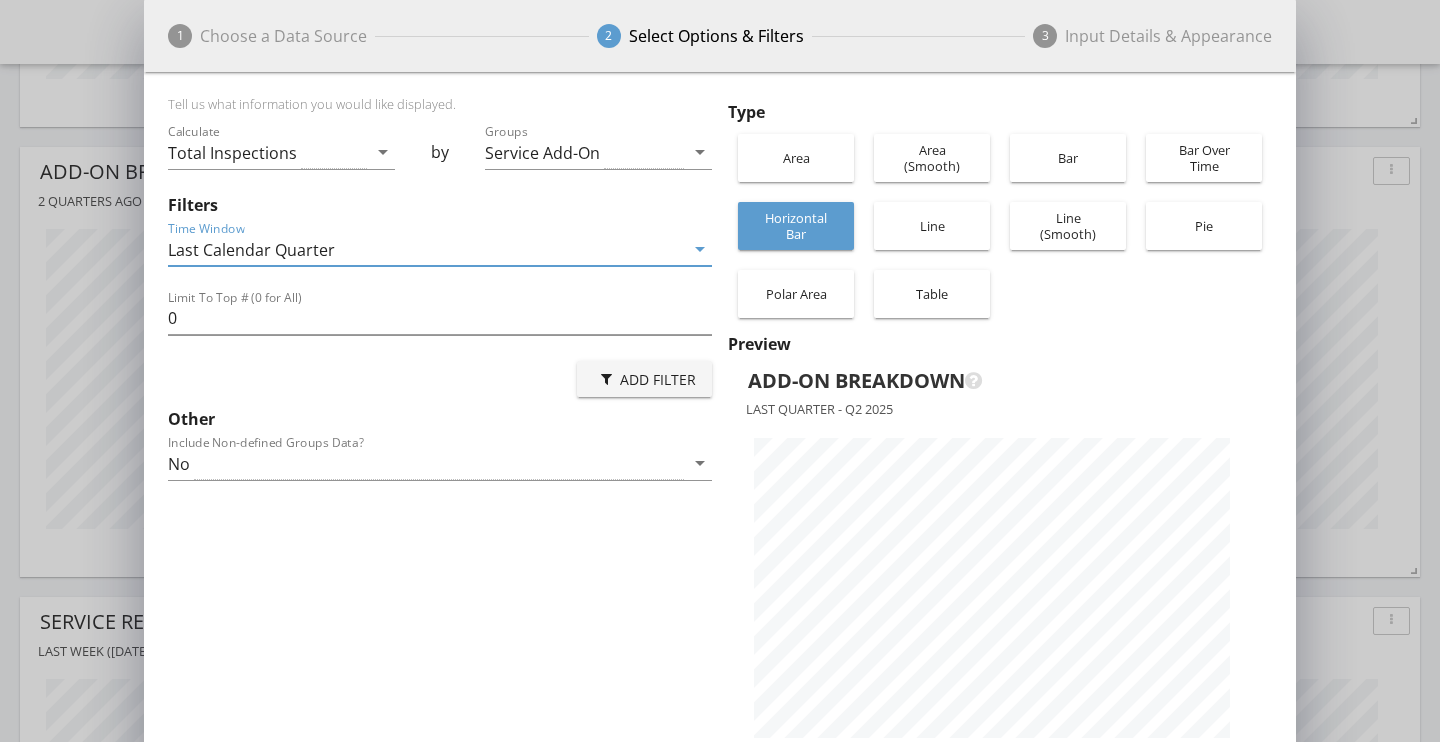 scroll, scrollTop: 999292, scrollLeft: 998848, axis: both 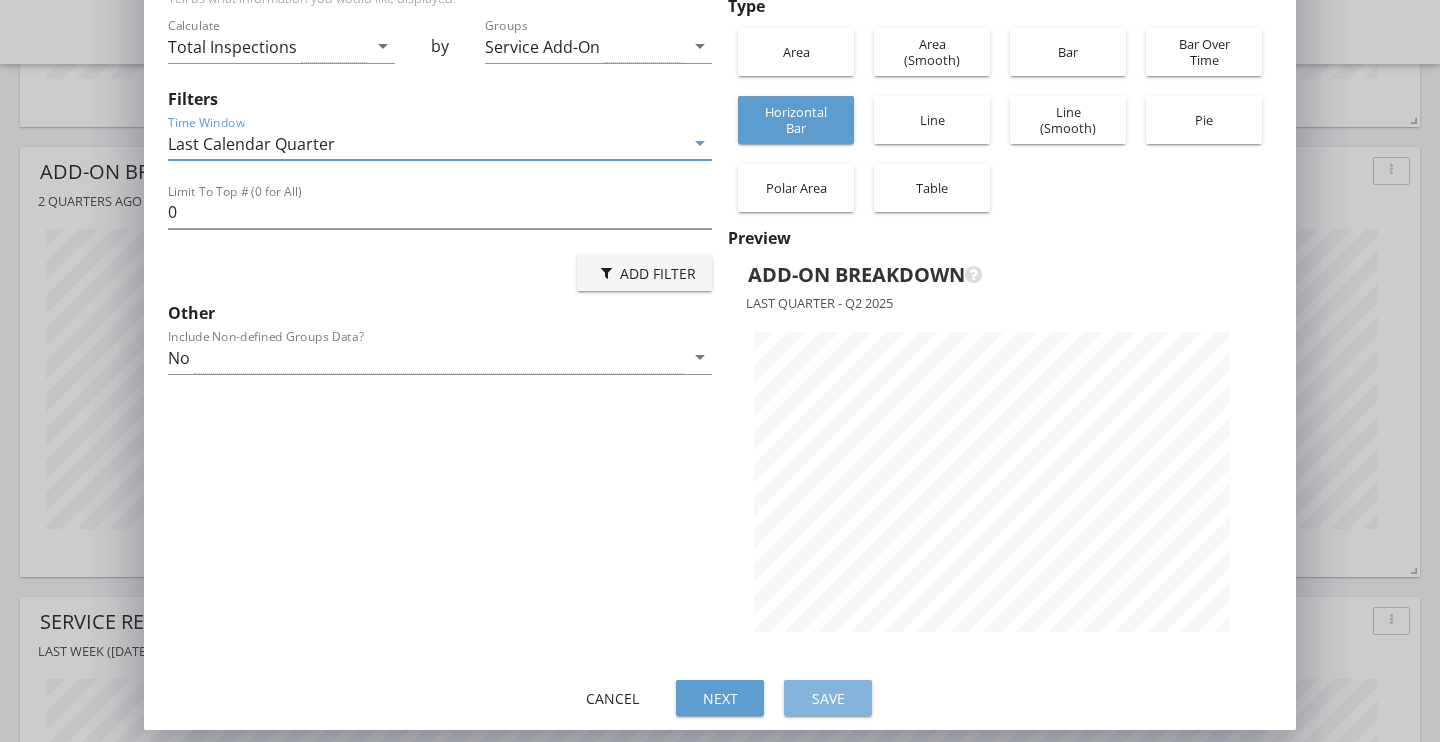 click on "Save" at bounding box center [828, 698] 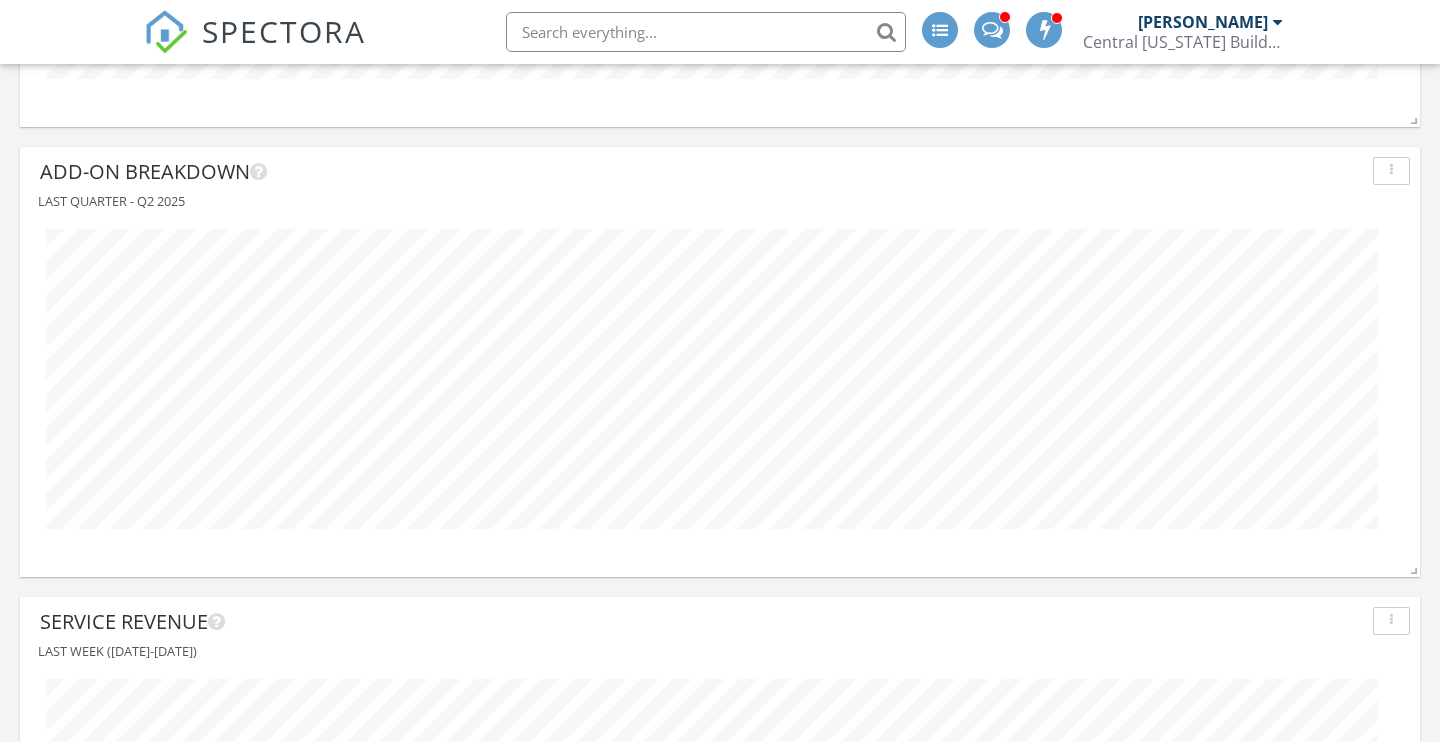 scroll, scrollTop: 2092, scrollLeft: 0, axis: vertical 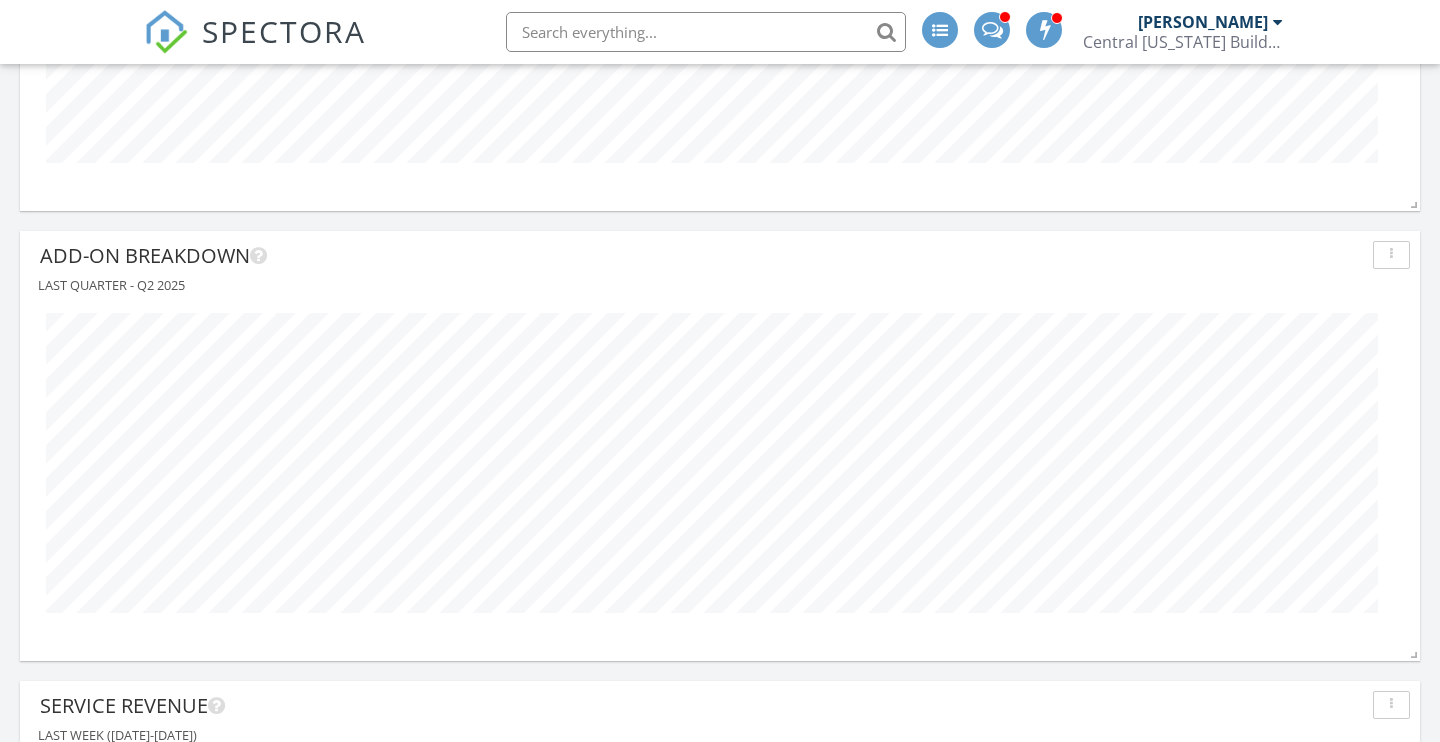 click at bounding box center [1391, 255] 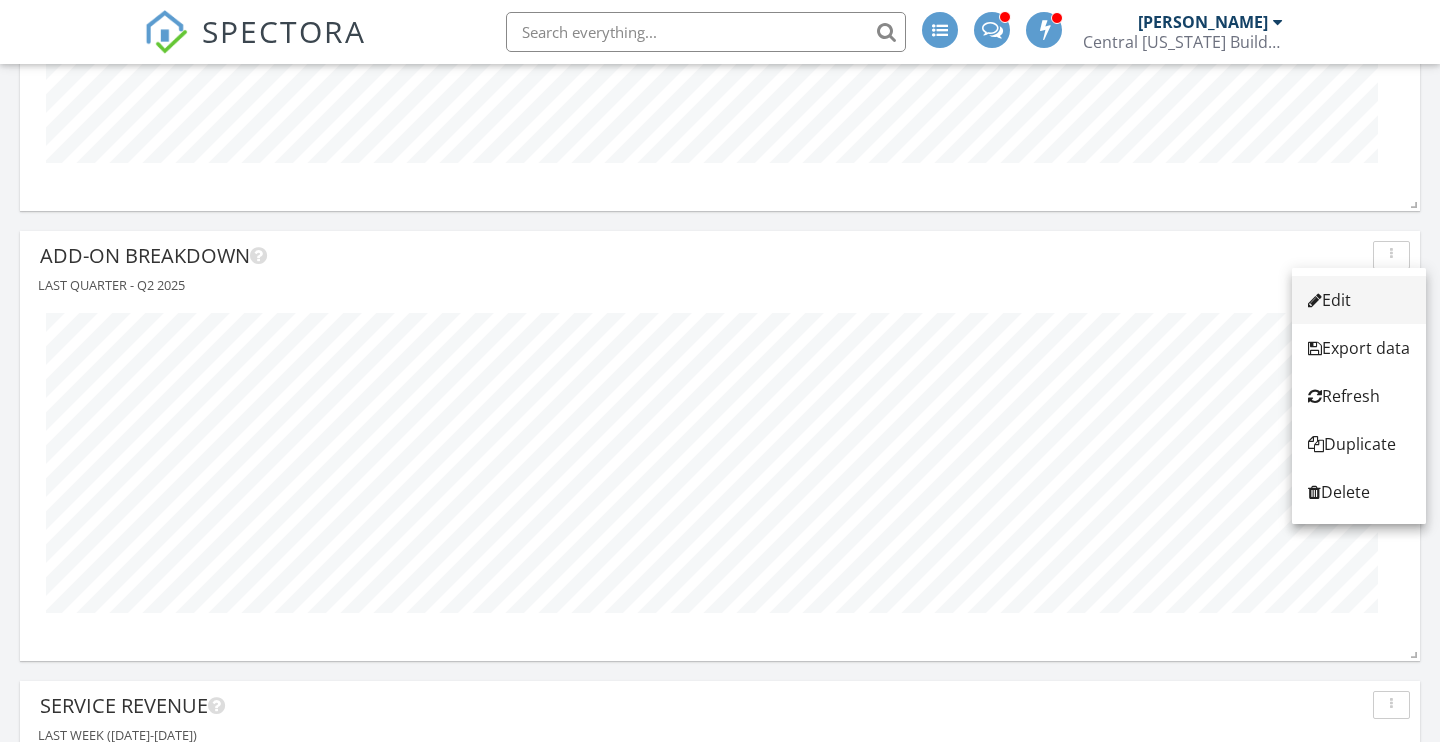 click on "Edit" at bounding box center (1359, 300) 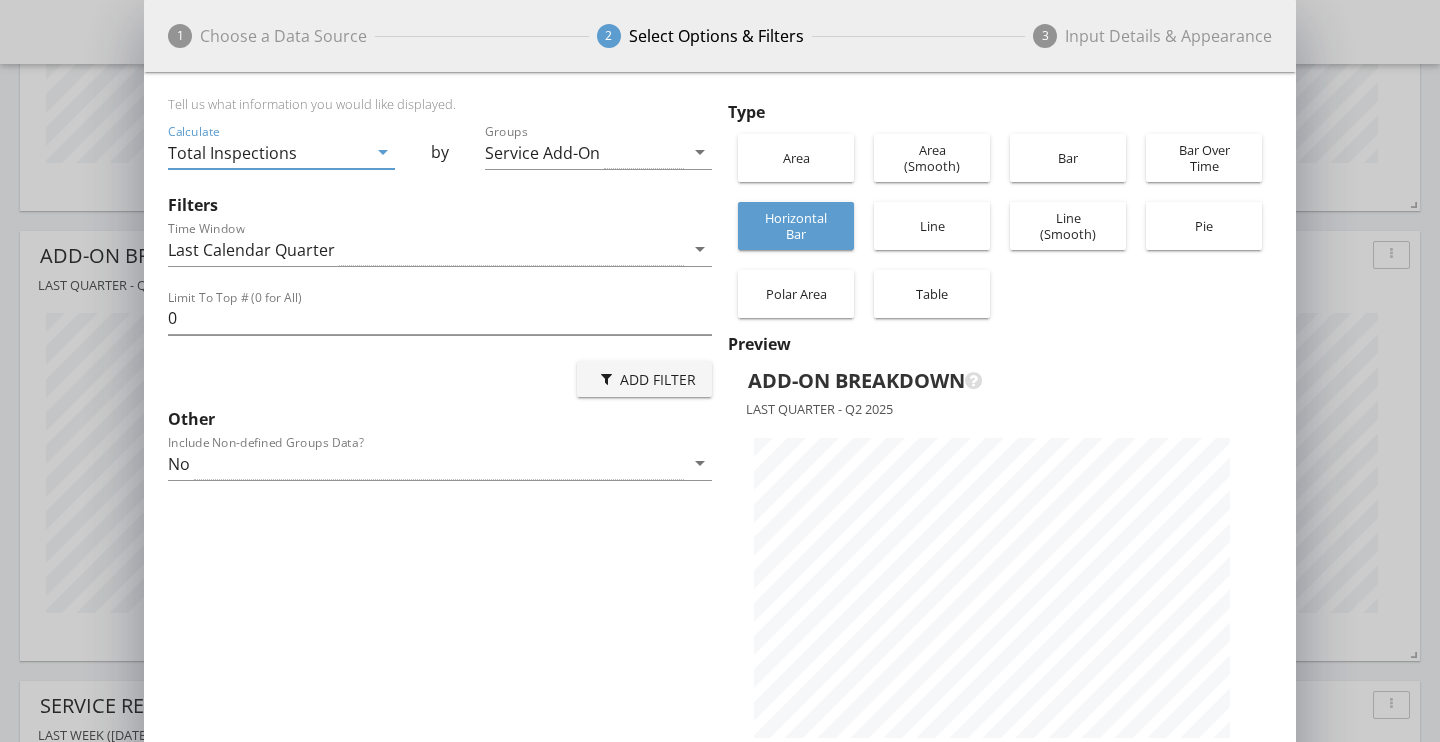 scroll, scrollTop: 999292, scrollLeft: 998848, axis: both 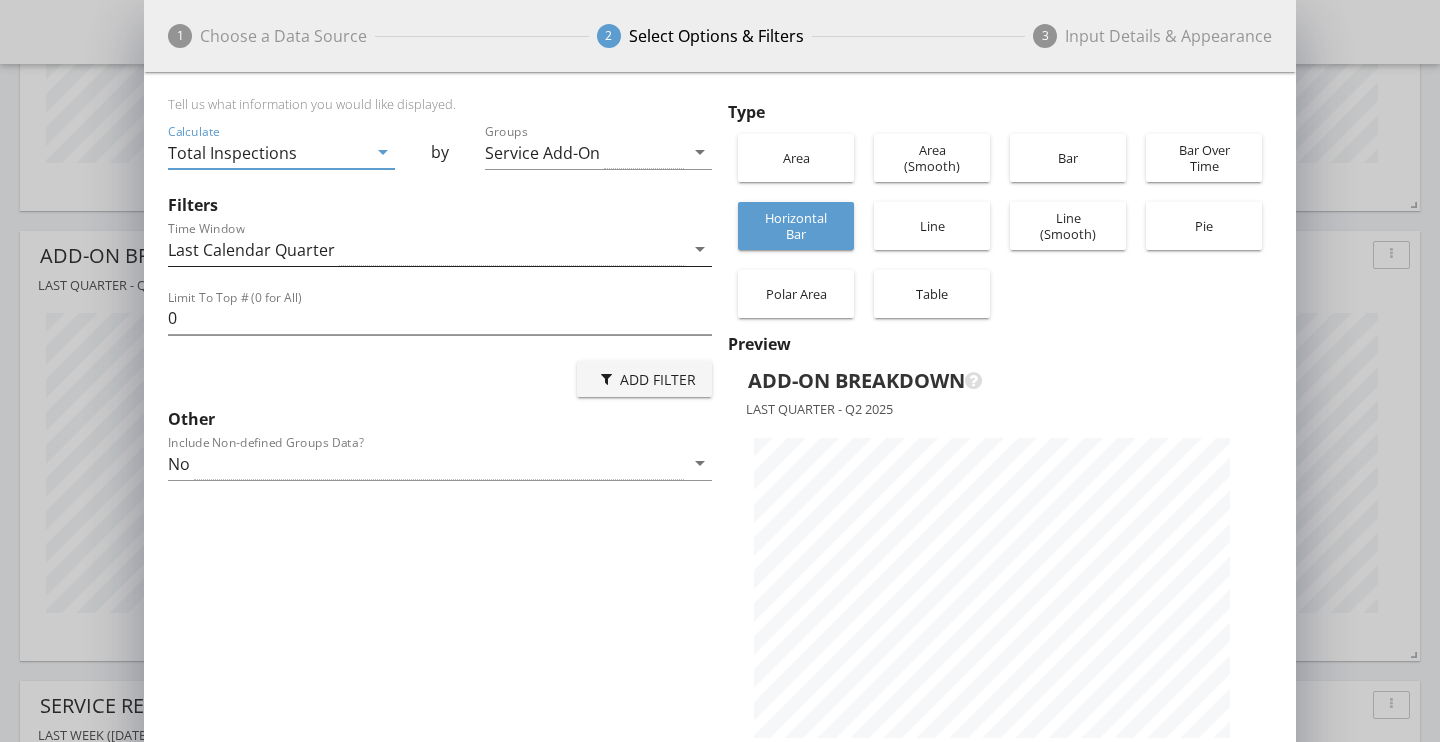 click on "Last Calendar Quarter" at bounding box center [426, 249] 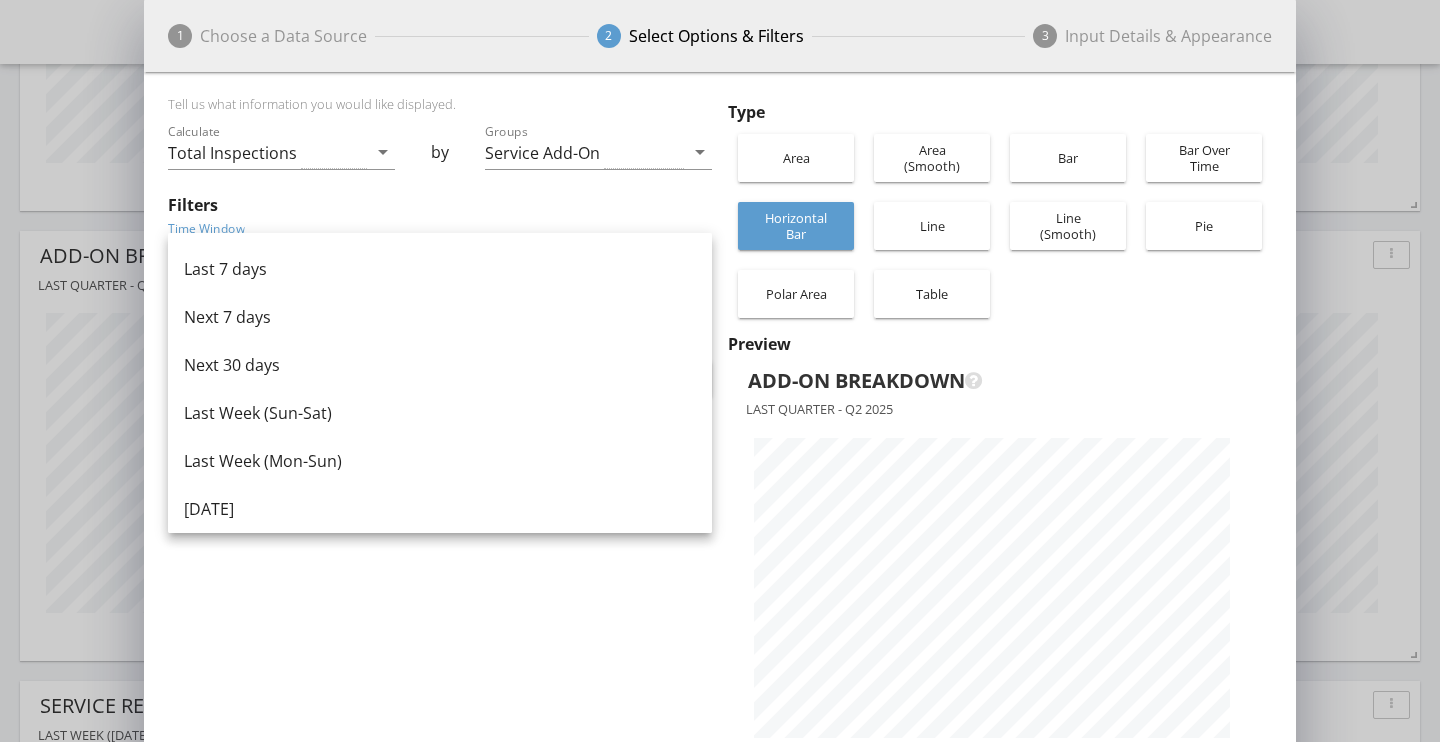 scroll, scrollTop: 970, scrollLeft: 0, axis: vertical 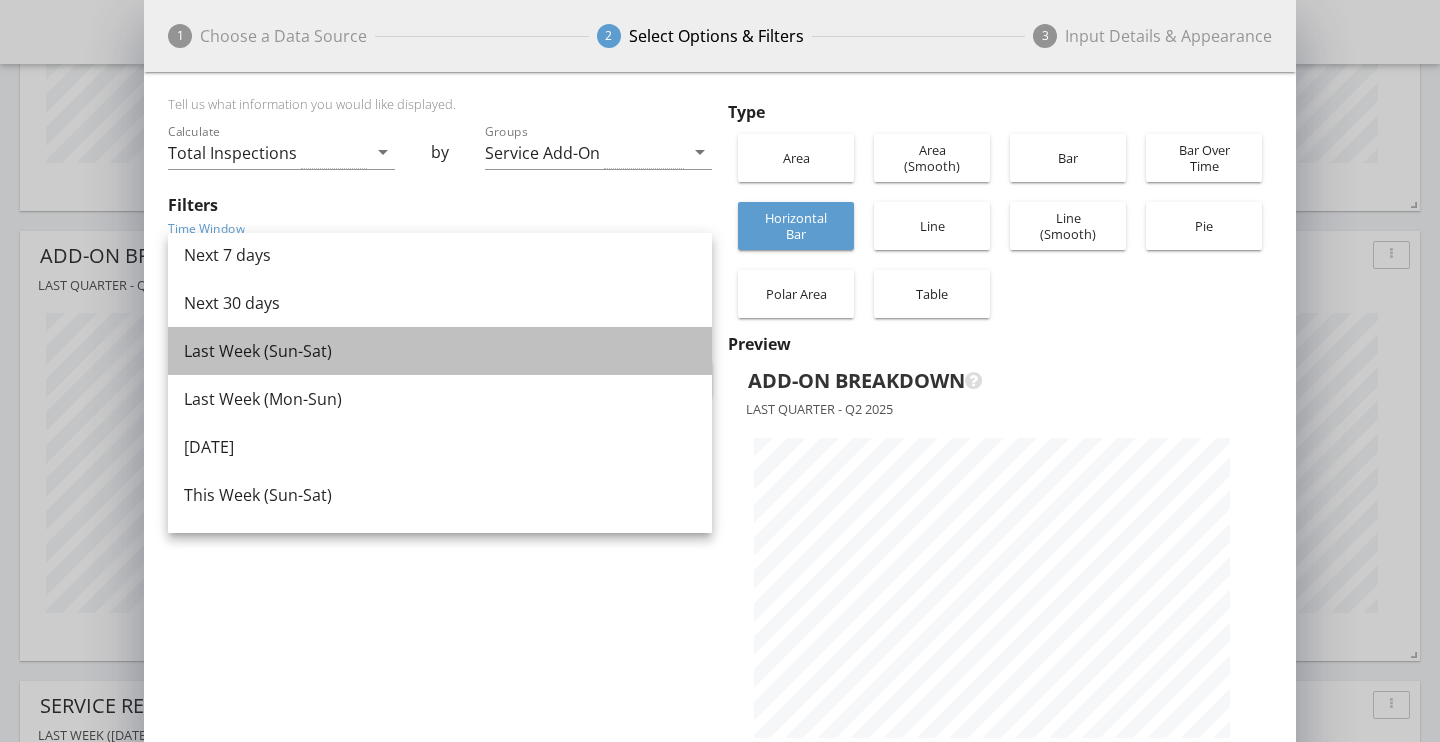 click on "Last Week (Sun-Sat)" at bounding box center [440, 351] 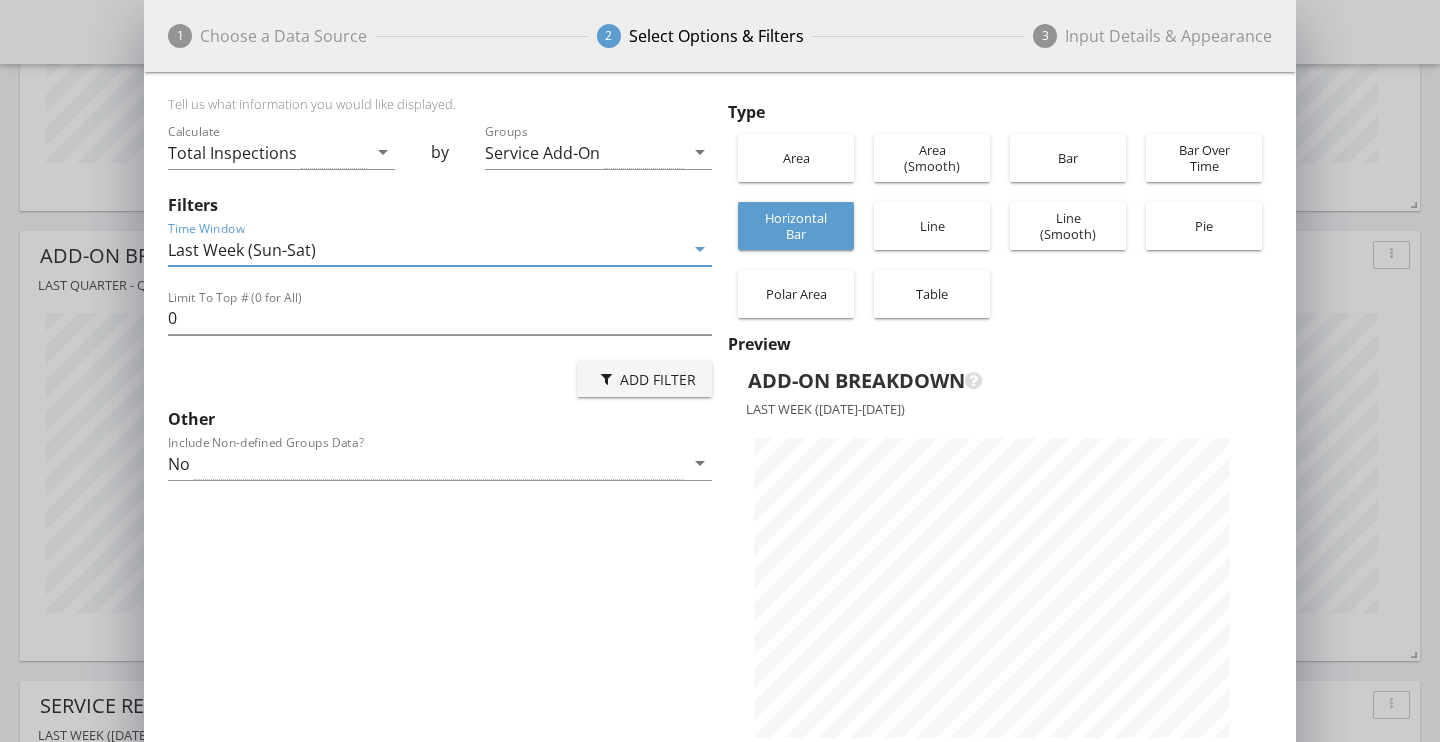 scroll, scrollTop: 999292, scrollLeft: 998848, axis: both 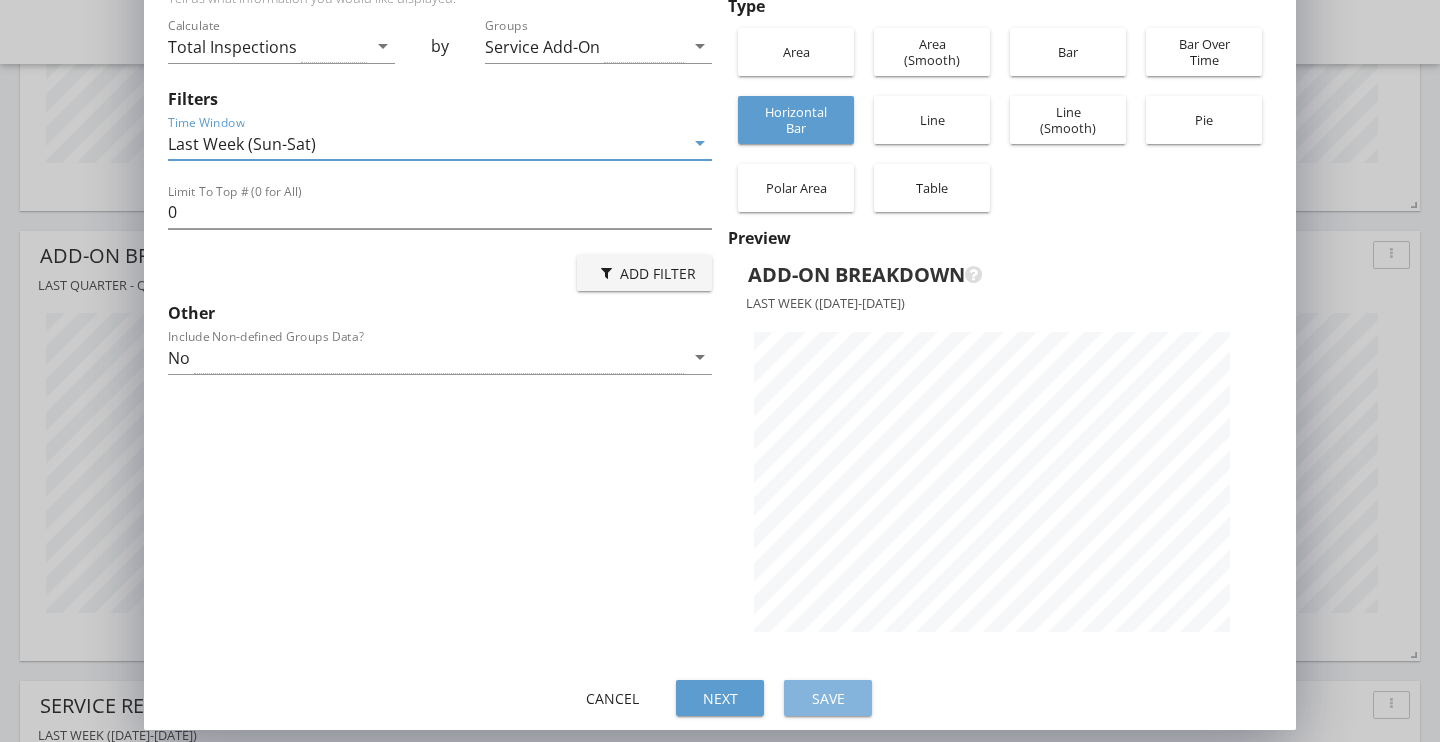 click on "Save" at bounding box center (828, 698) 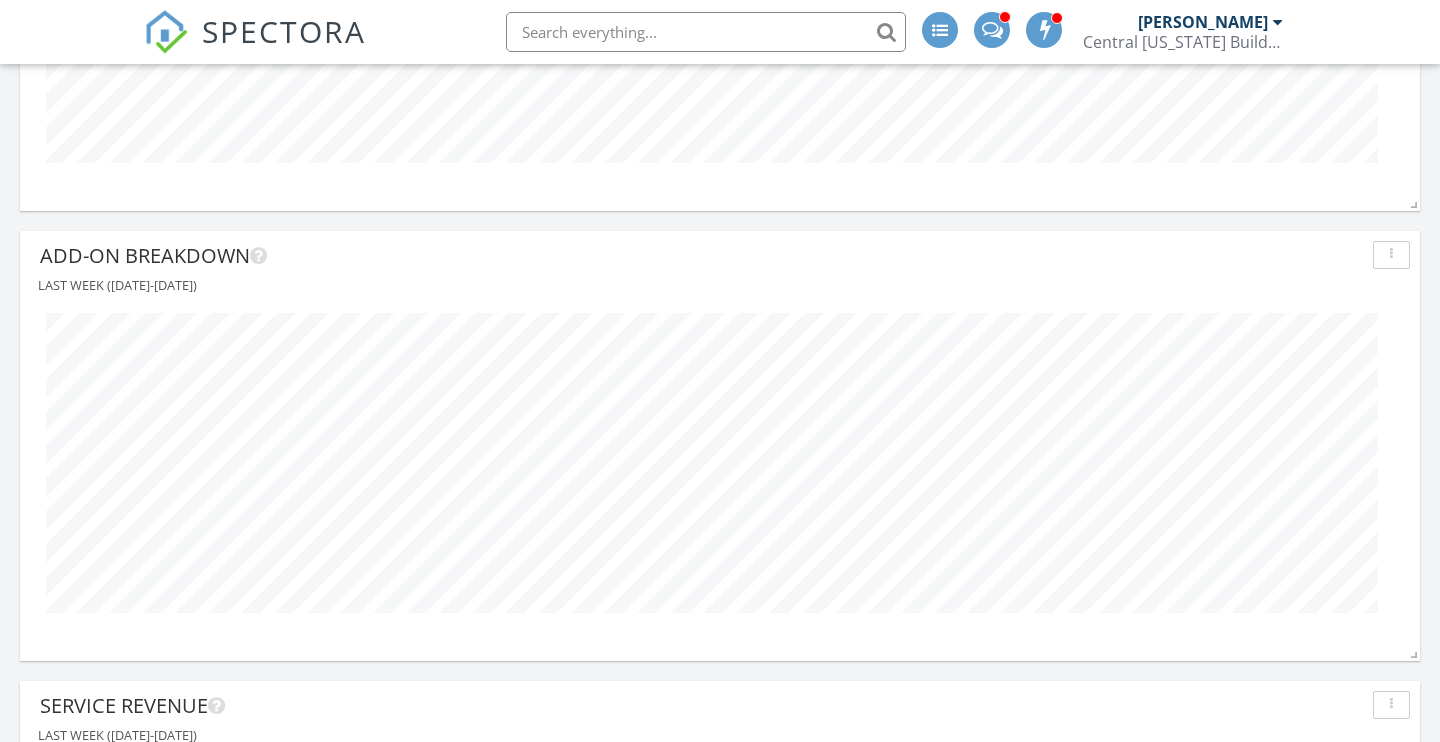 scroll, scrollTop: 999570, scrollLeft: 998600, axis: both 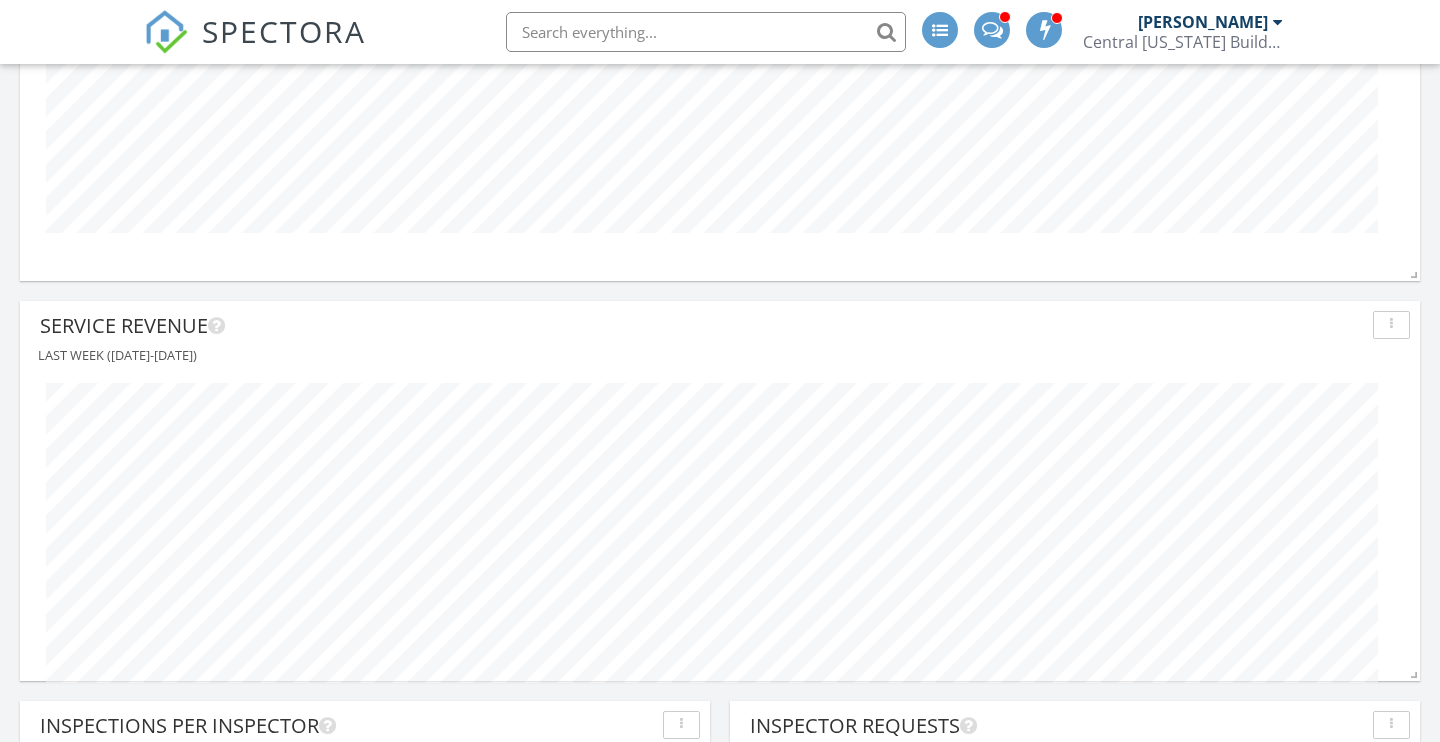 click at bounding box center [1391, 325] 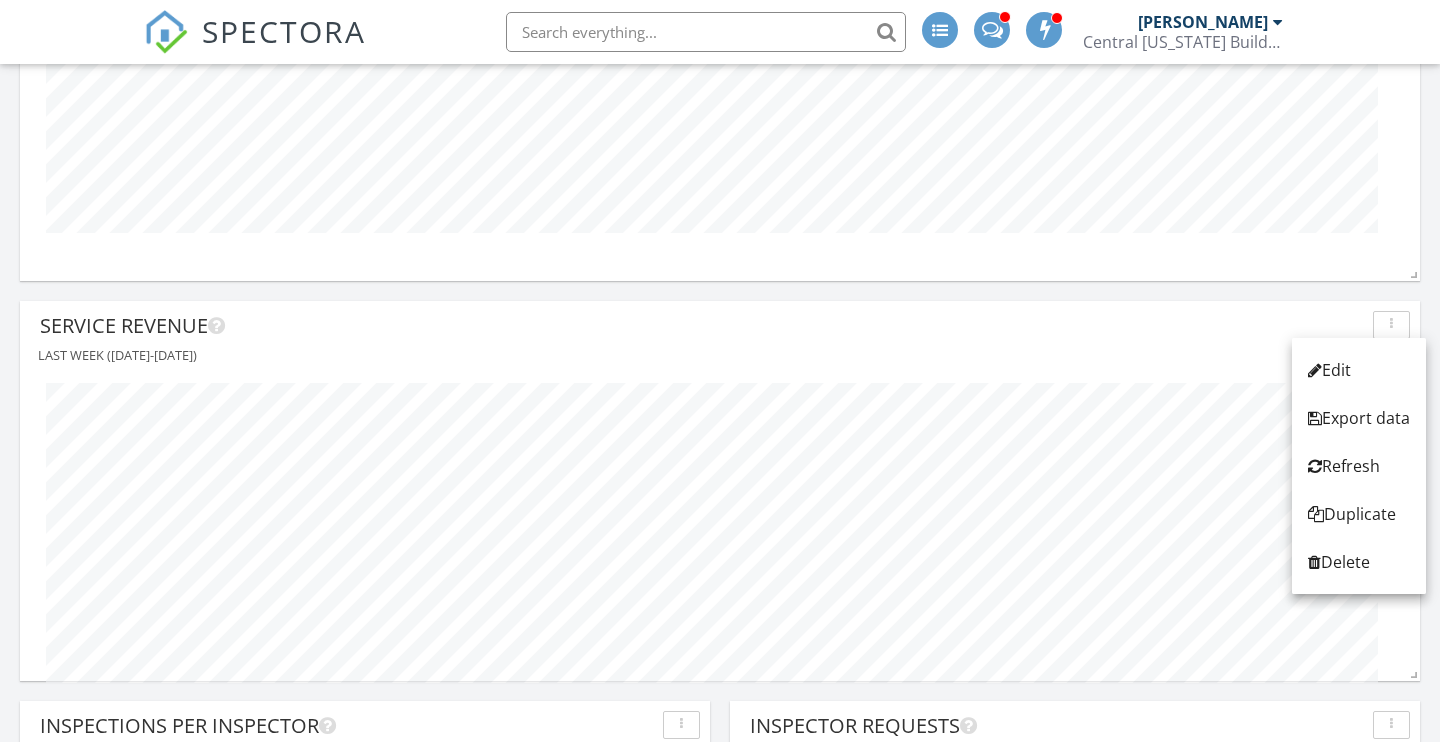 click at bounding box center [1391, 325] 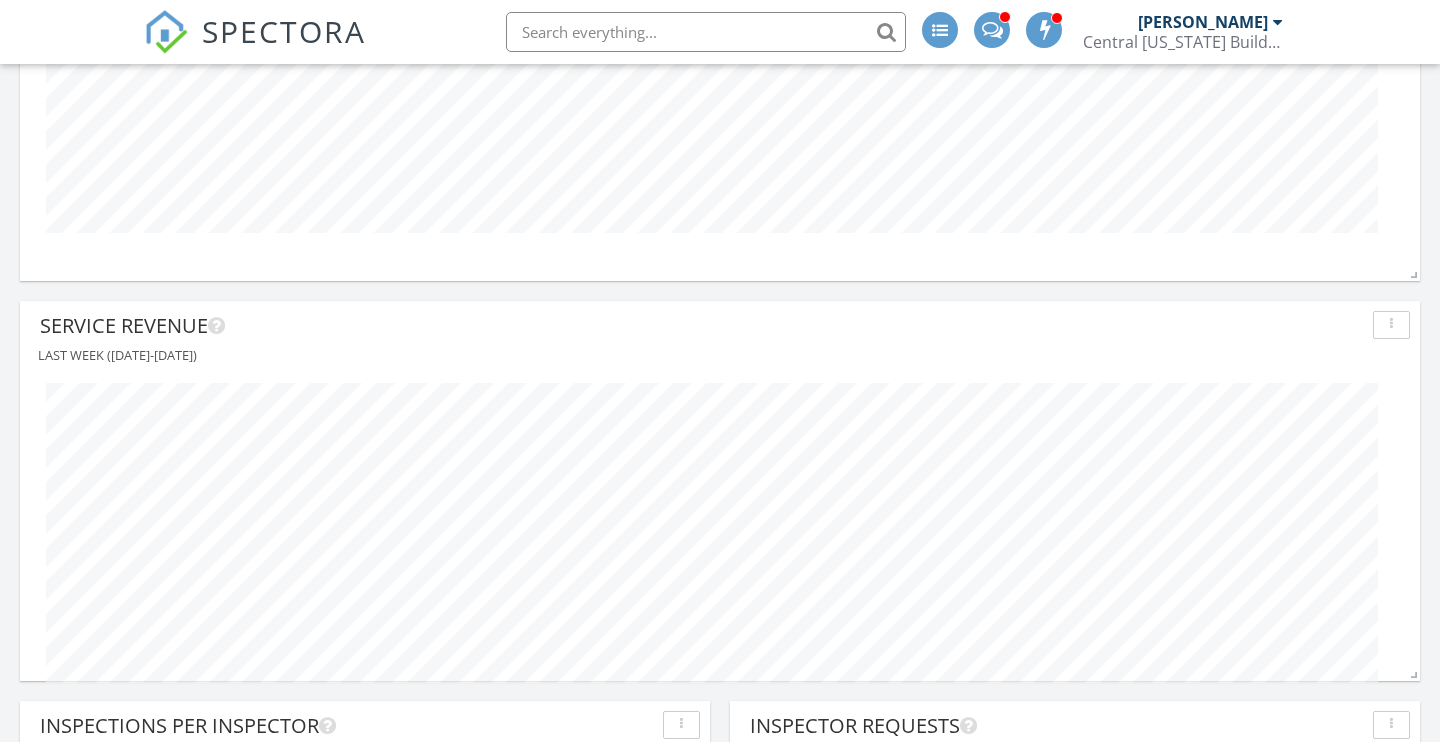 click on "Service Revenue
Last week ([DATE]-[DATE])" at bounding box center (720, 505) 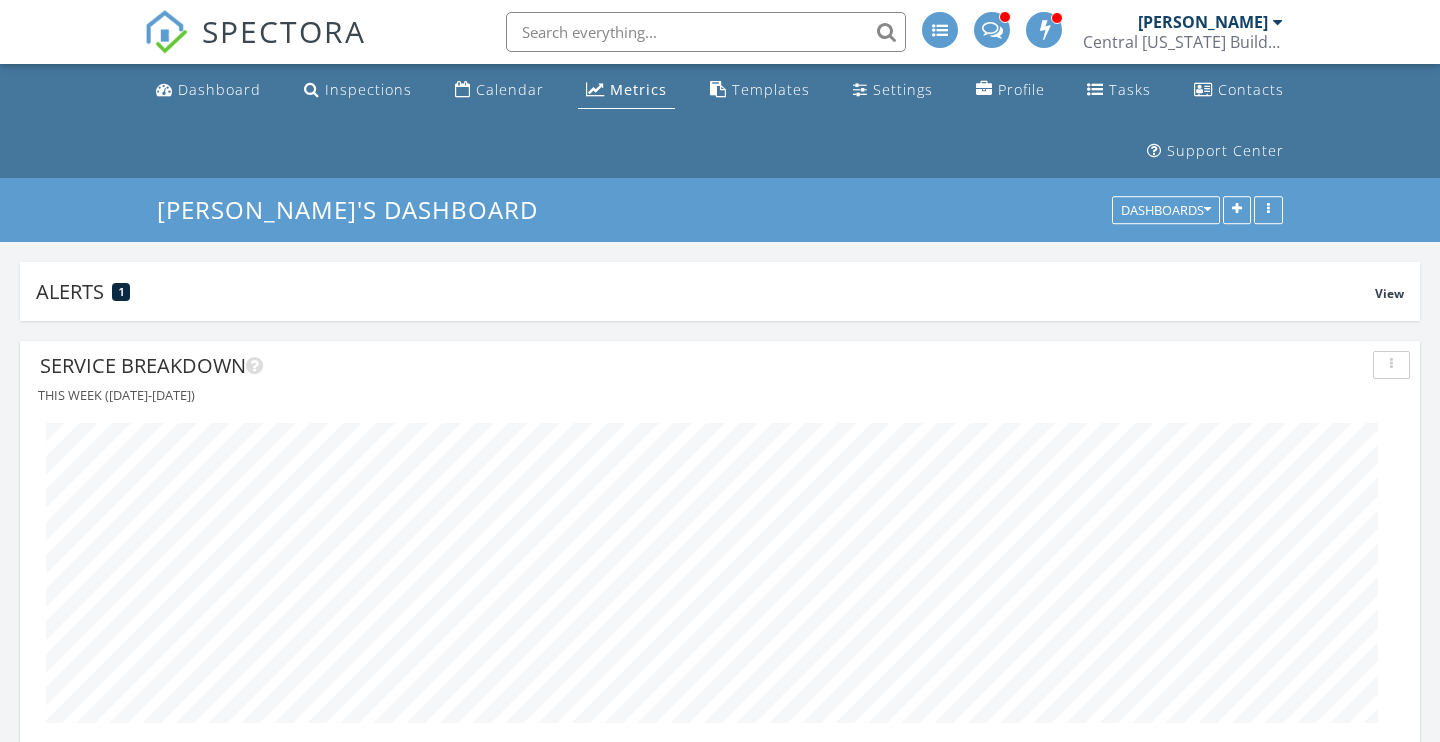 scroll, scrollTop: 0, scrollLeft: 0, axis: both 